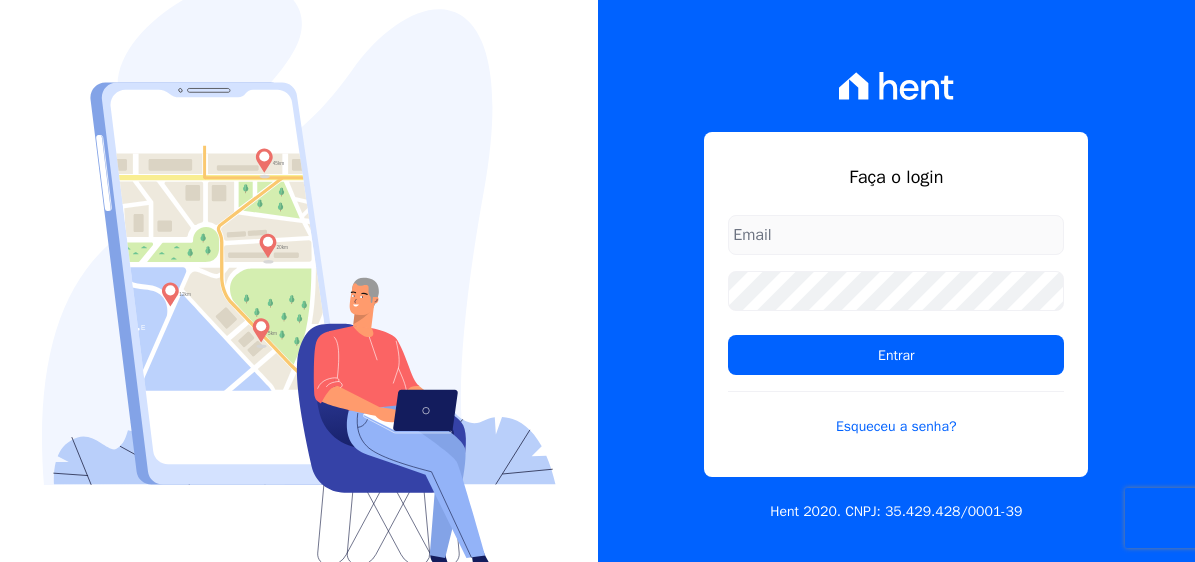 scroll, scrollTop: 0, scrollLeft: 0, axis: both 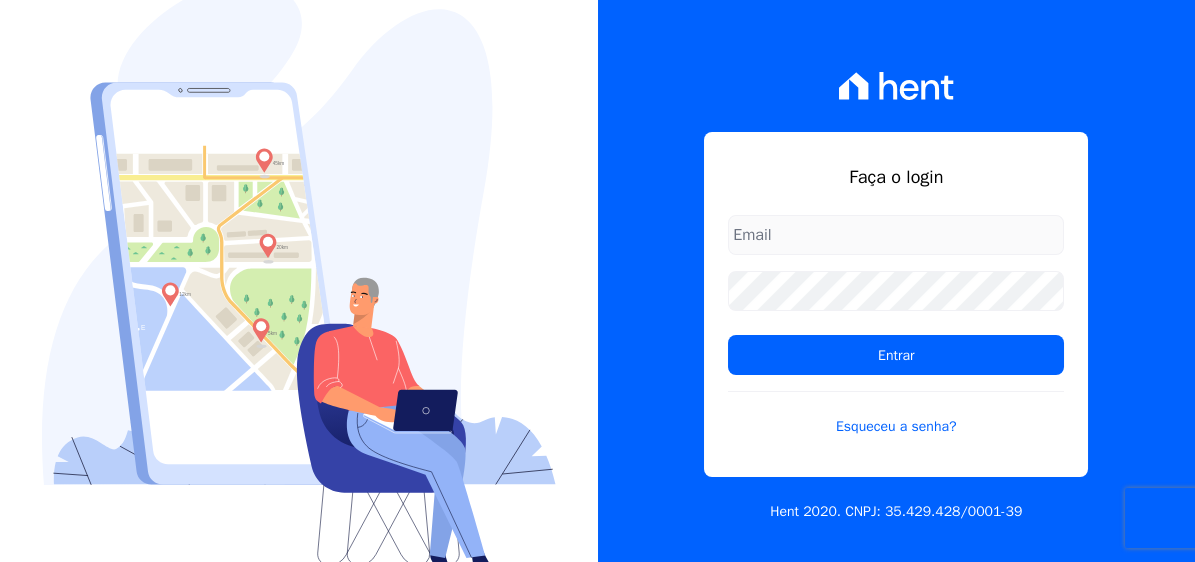 click at bounding box center (896, 235) 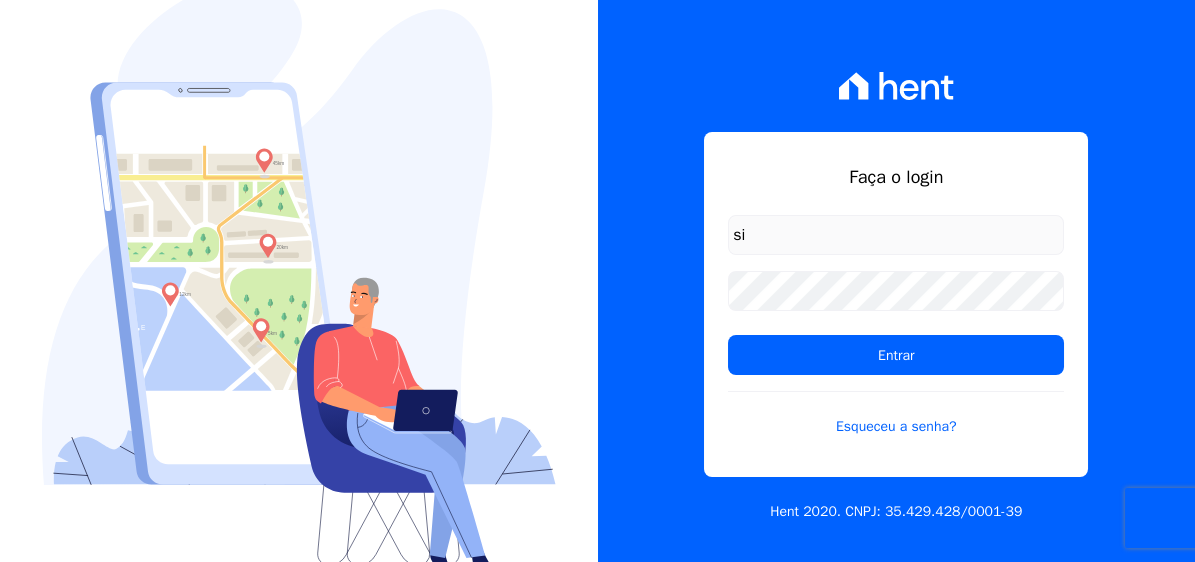 type on "s" 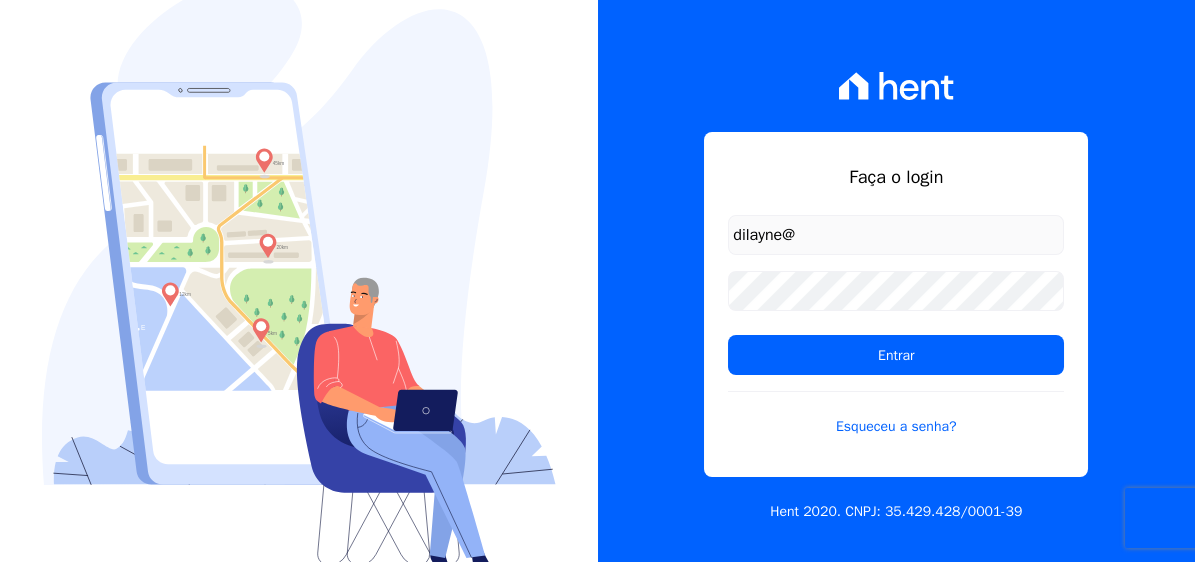 type on "dilayne@fronteimoveis.com.br" 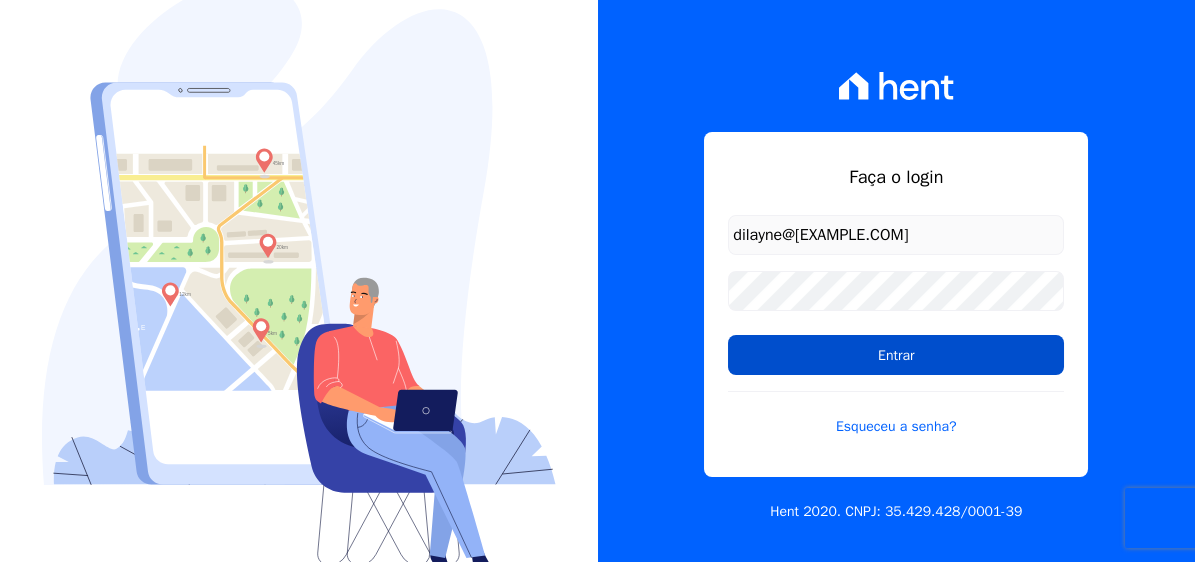 click on "Entrar" at bounding box center [896, 355] 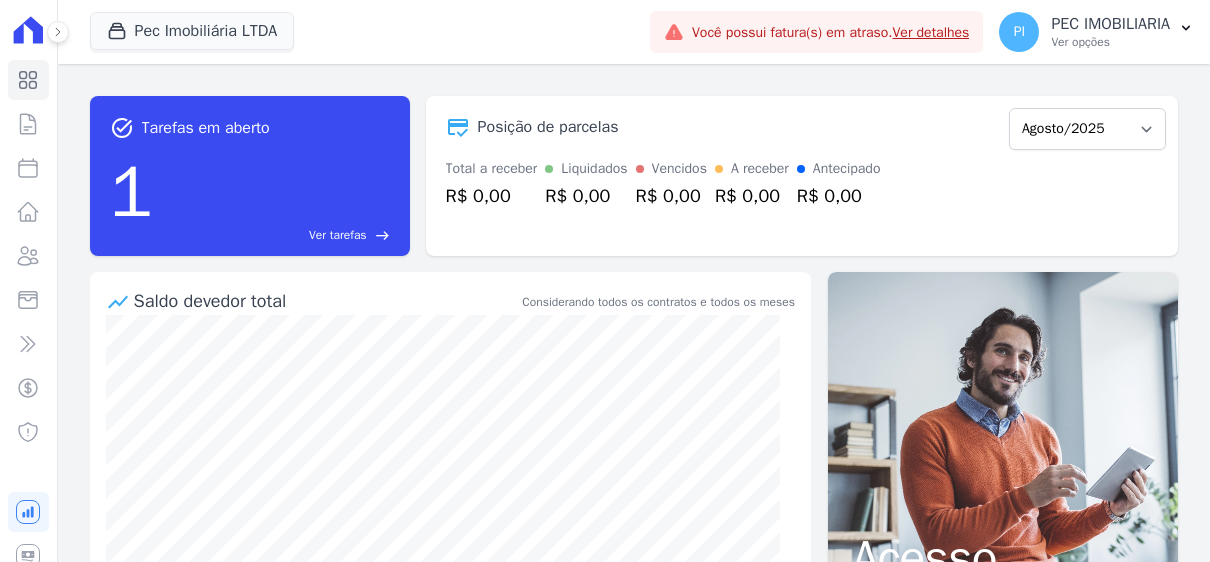 scroll, scrollTop: 0, scrollLeft: 0, axis: both 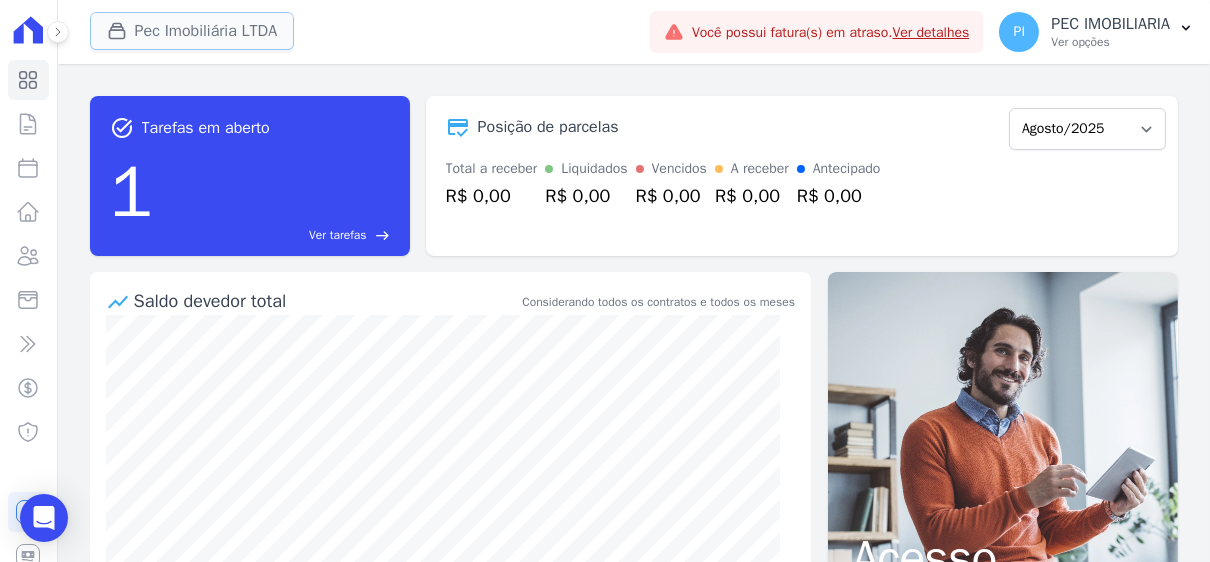 click on "Pec Imobiliária LTDA" at bounding box center (192, 31) 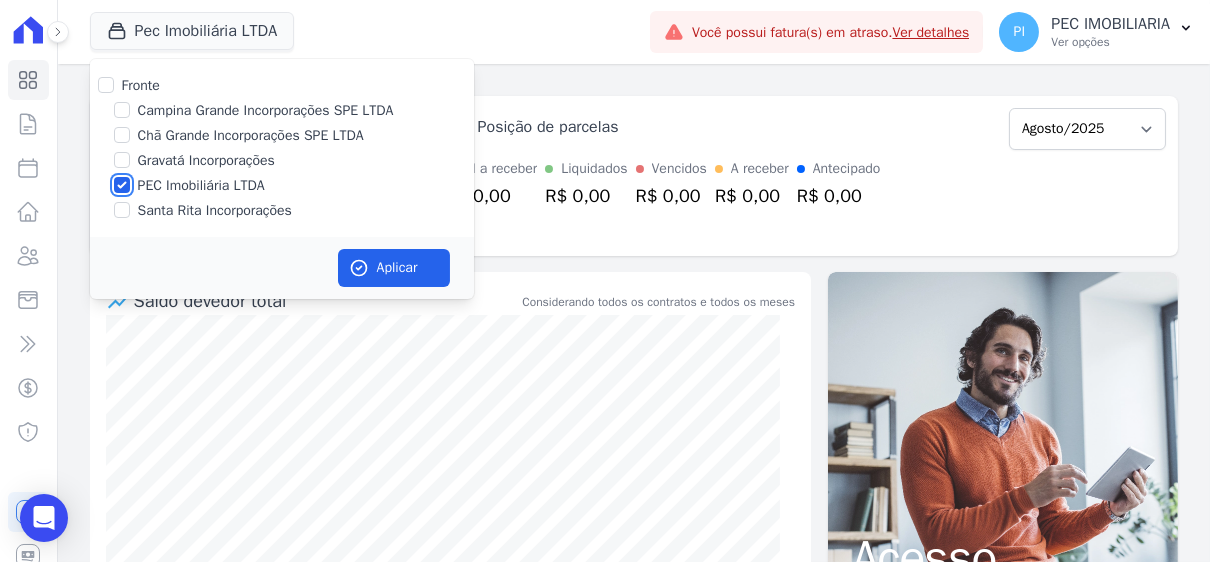 drag, startPoint x: 119, startPoint y: 186, endPoint x: 120, endPoint y: 147, distance: 39.012817 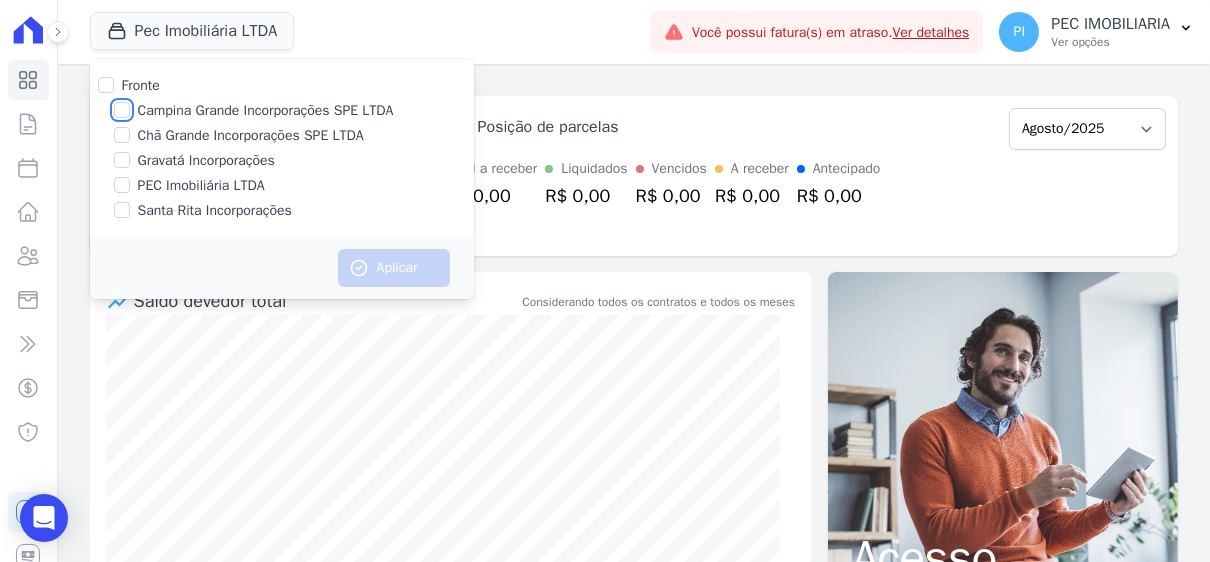 click on "Campina Grande Incorporações SPE LTDA" at bounding box center [122, 110] 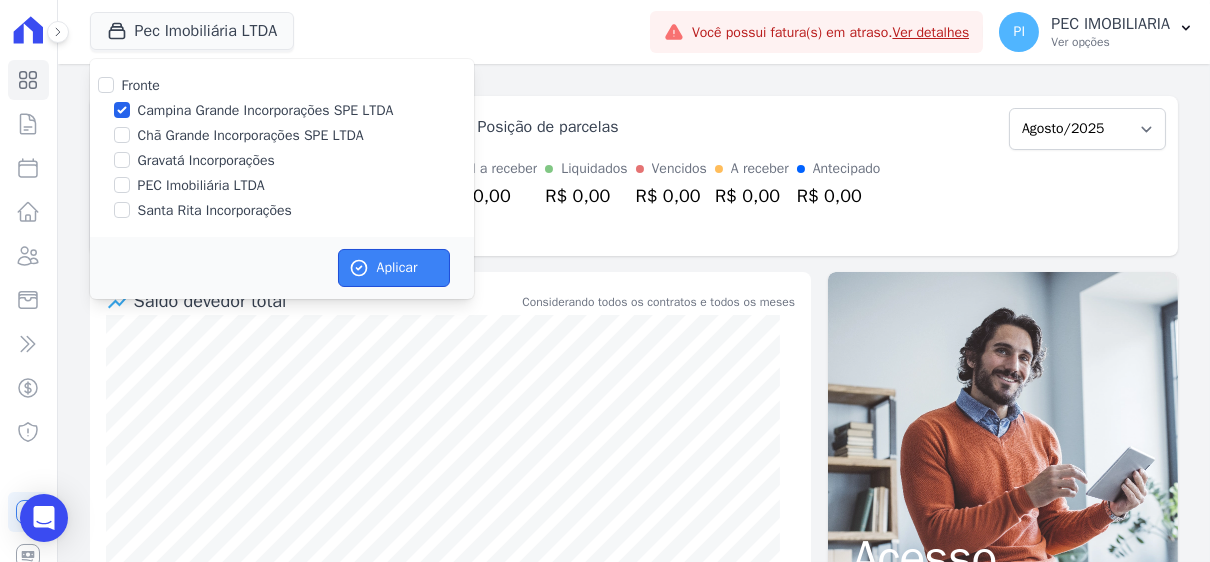 click on "Aplicar" at bounding box center [394, 268] 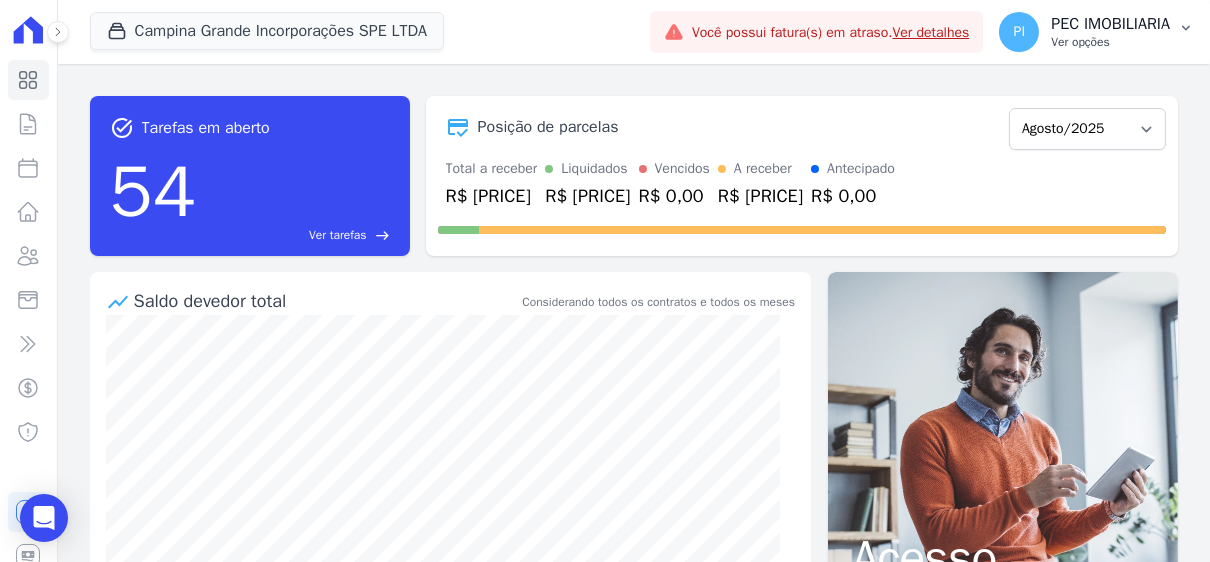 click on "Ver opções" at bounding box center [1110, 42] 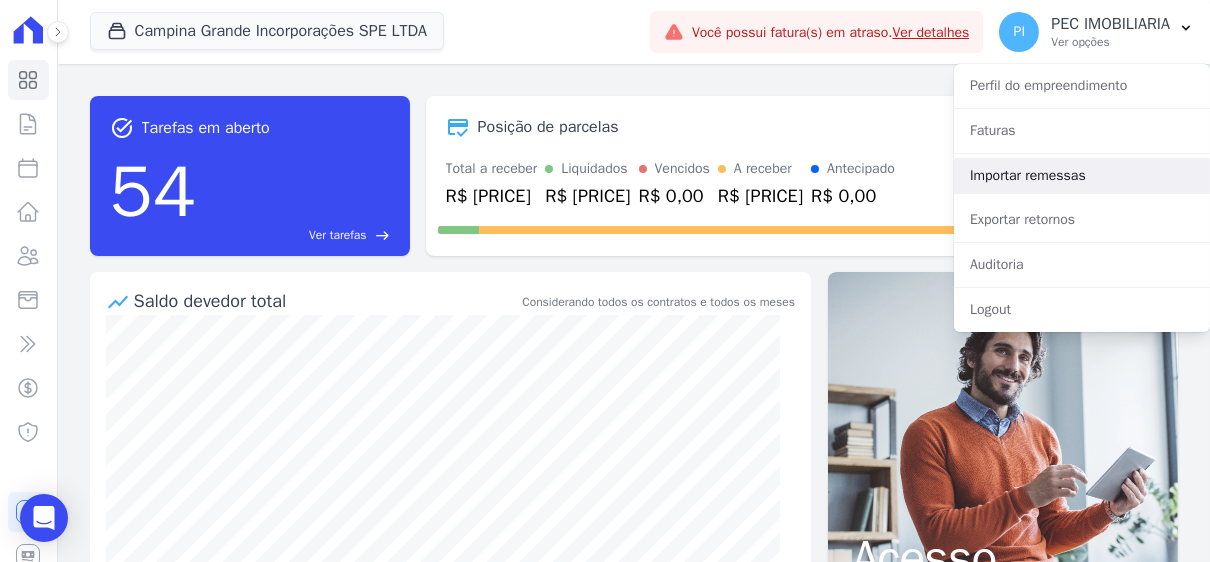 click on "Importar remessas" at bounding box center [1082, 176] 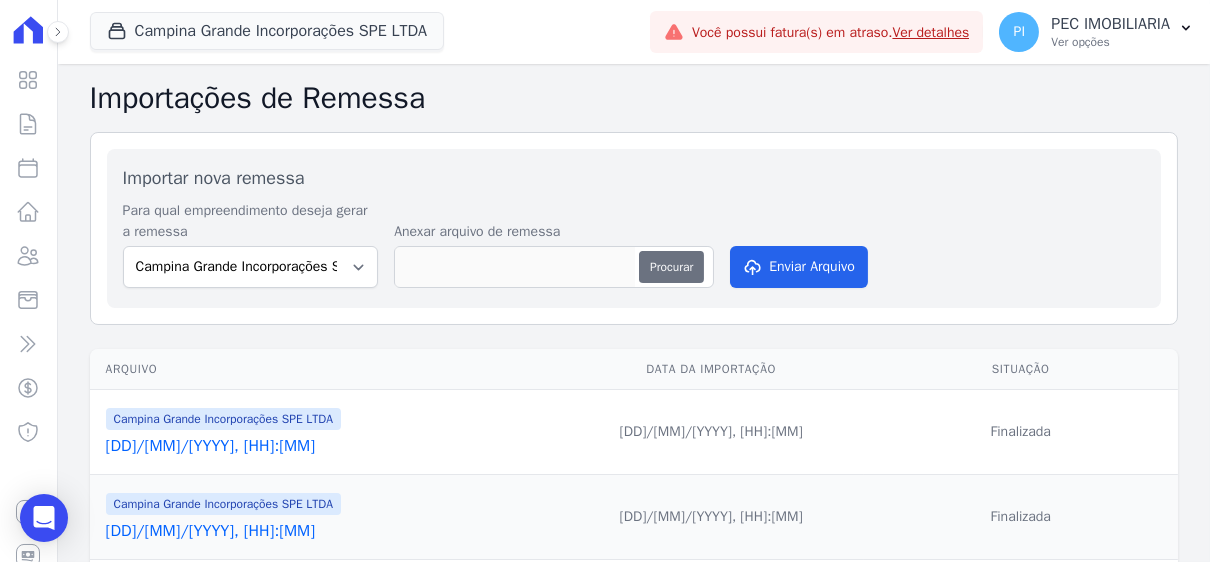 click on "Procurar" at bounding box center [671, 267] 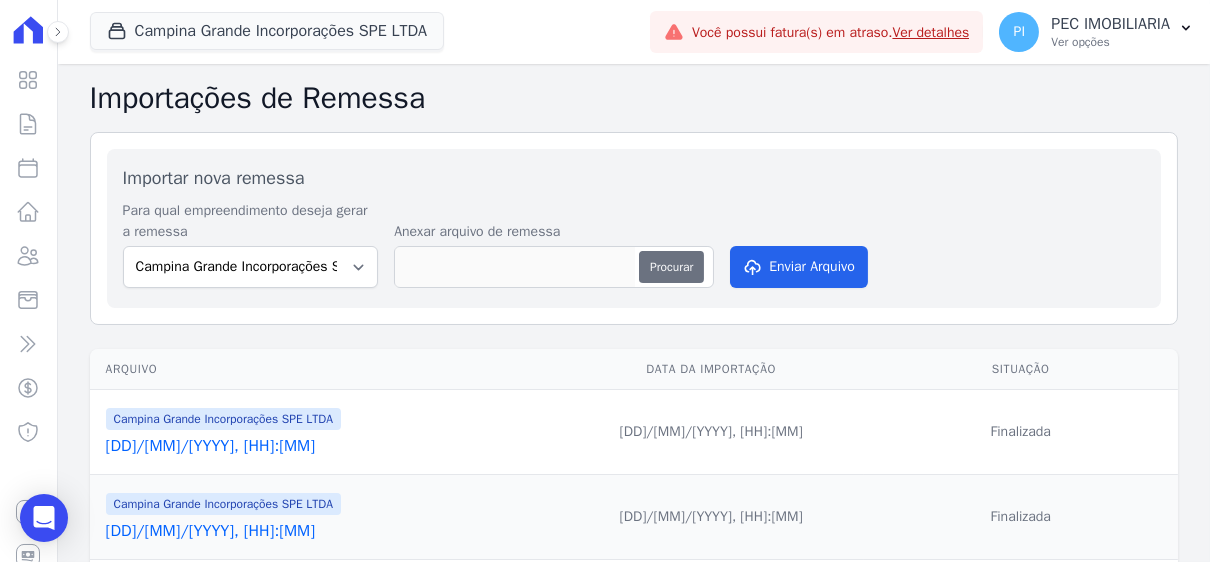type on "cobrem001_60167-5_040825_001.TXT" 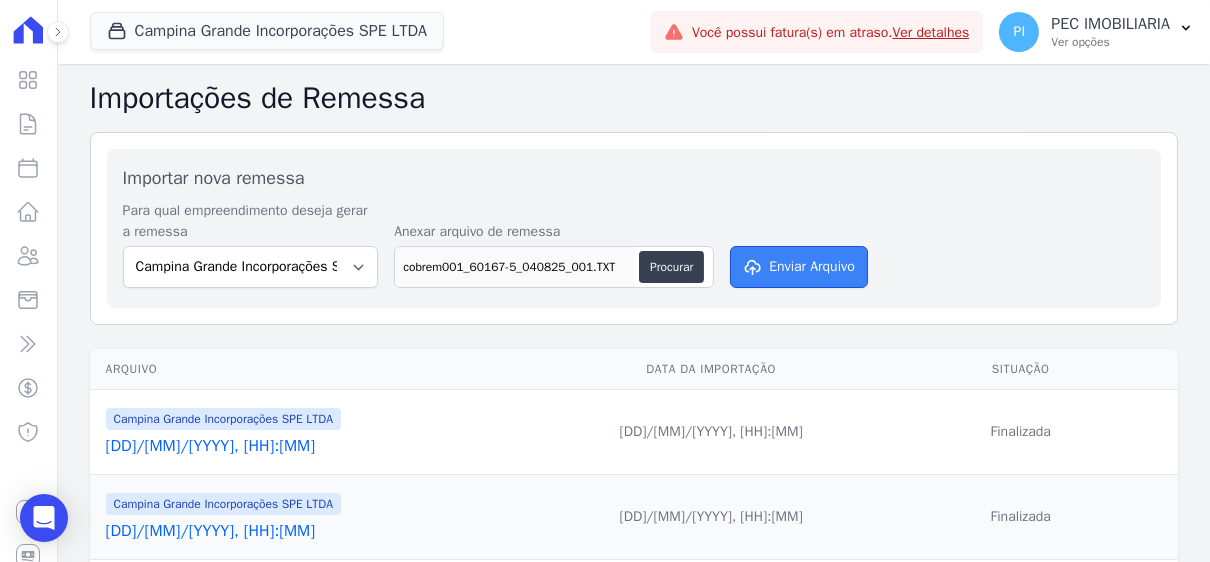 click on "Enviar Arquivo" at bounding box center (799, 267) 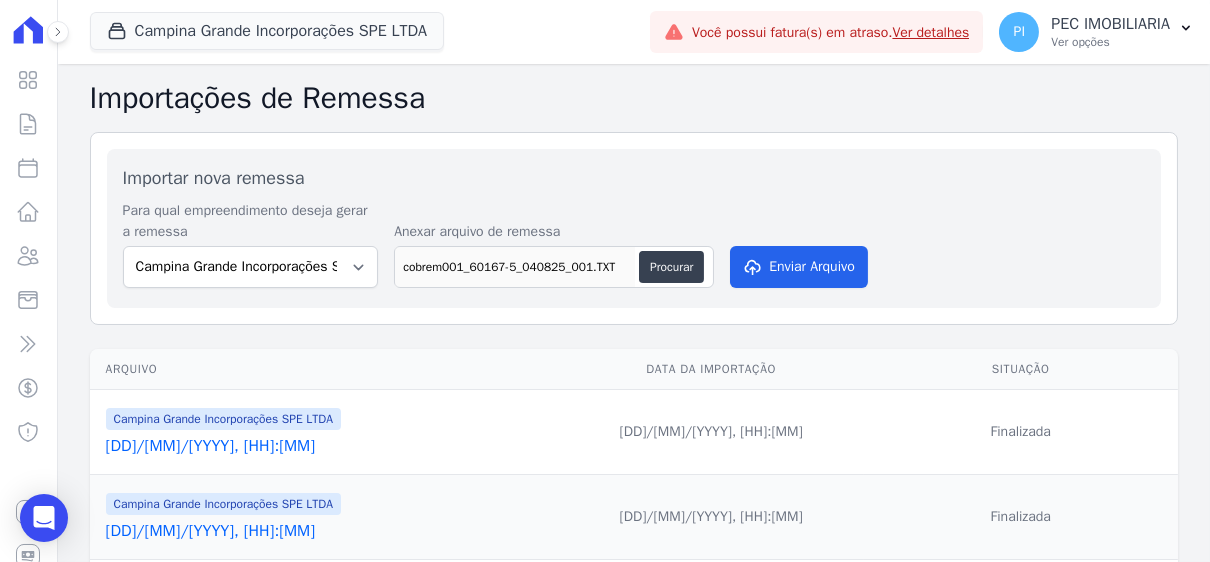 scroll, scrollTop: 69, scrollLeft: 0, axis: vertical 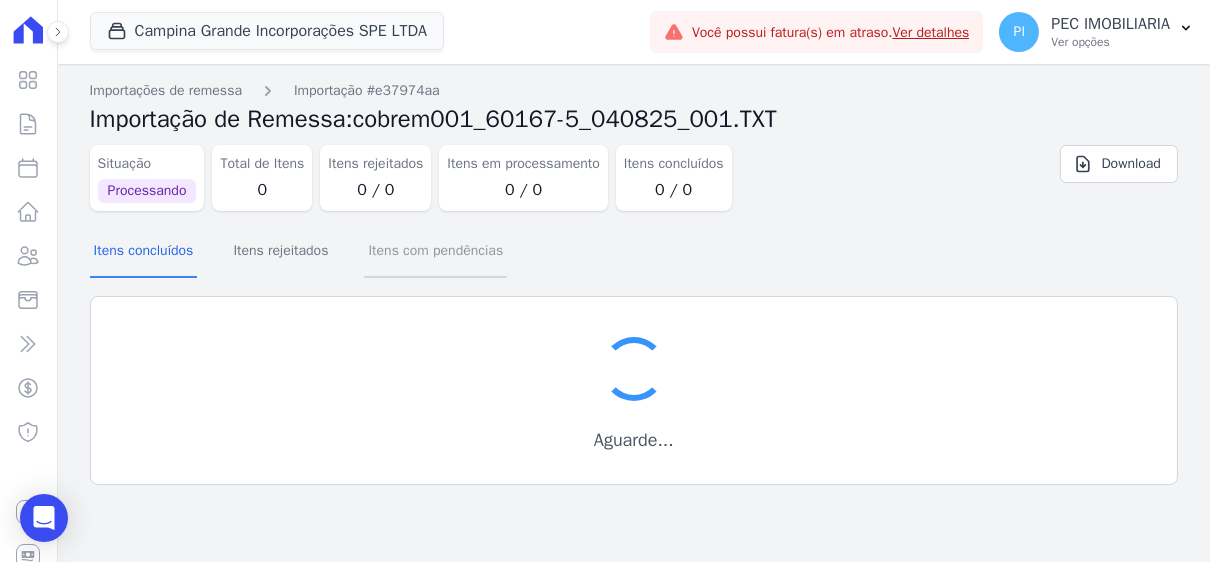 click on "Itens com pendências" at bounding box center (435, 252) 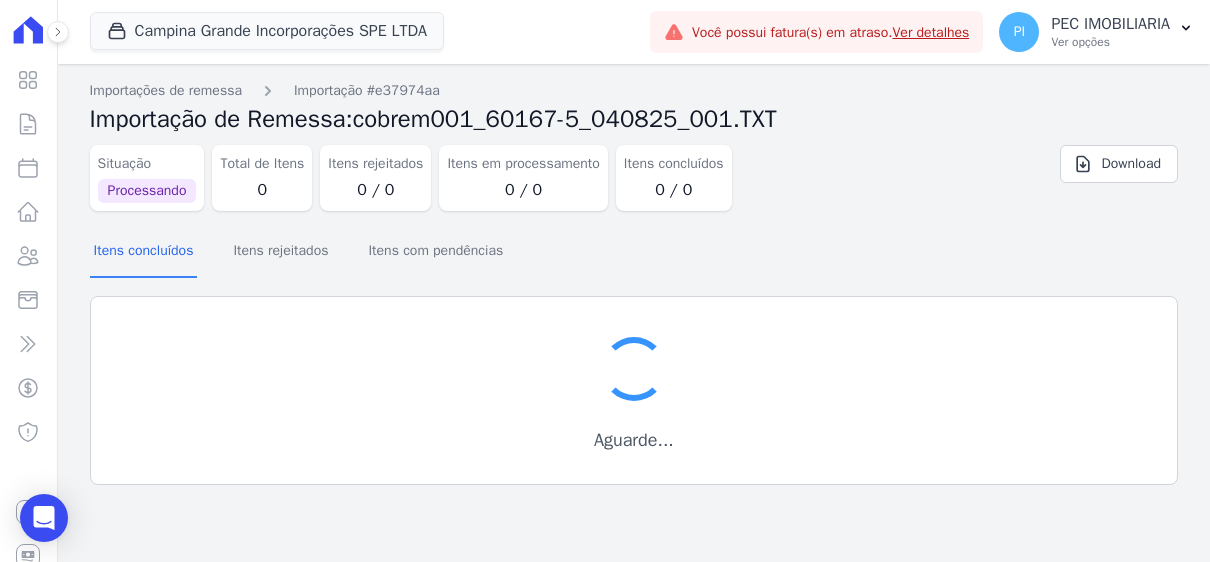 scroll, scrollTop: 0, scrollLeft: 0, axis: both 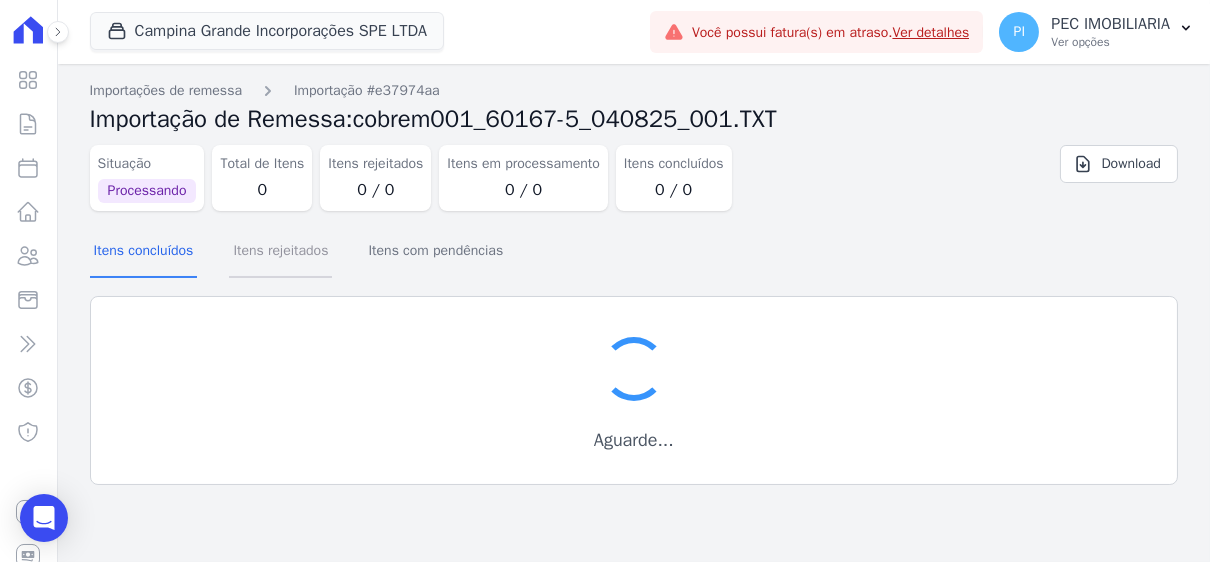 click on "Itens rejeitados" at bounding box center (280, 252) 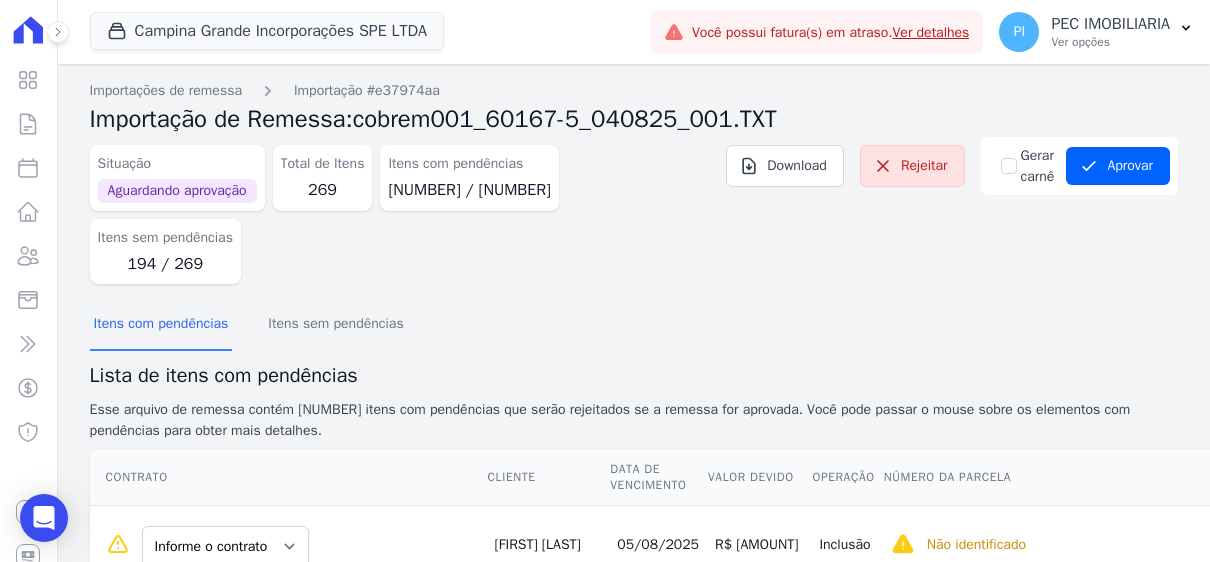 scroll, scrollTop: 0, scrollLeft: 0, axis: both 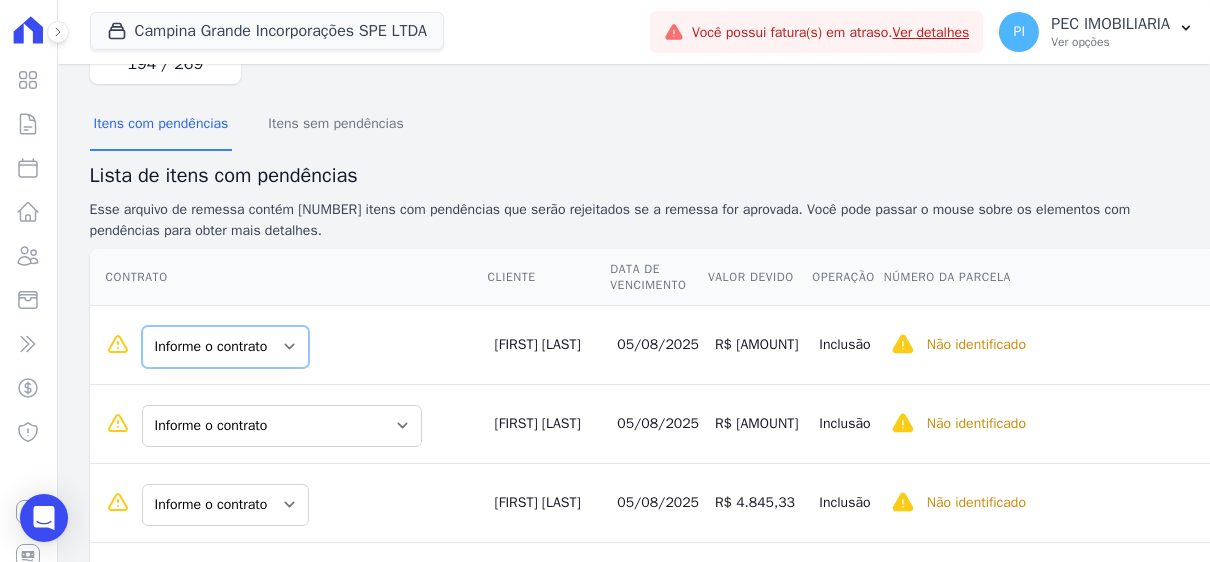 click on "Informe o contrato [ID]
[ID]" at bounding box center [225, 347] 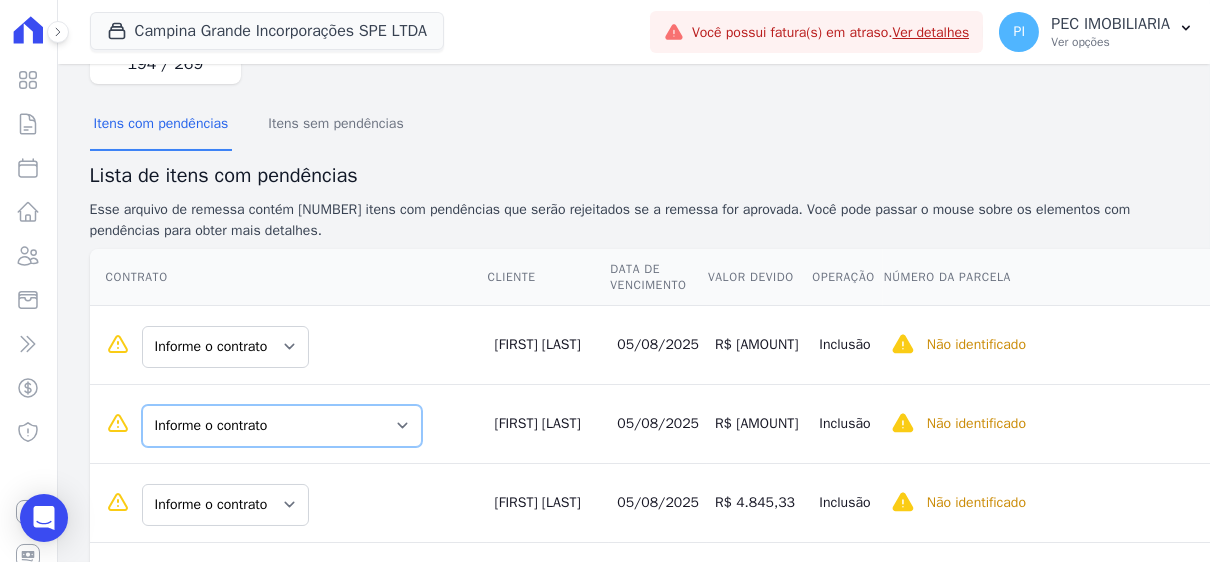 click on "Informe o contrato Quadra [LETTER] - LOTE [NUMBER]
Quadra [LETTER] - LOTE [NUMBER]" at bounding box center [282, 426] 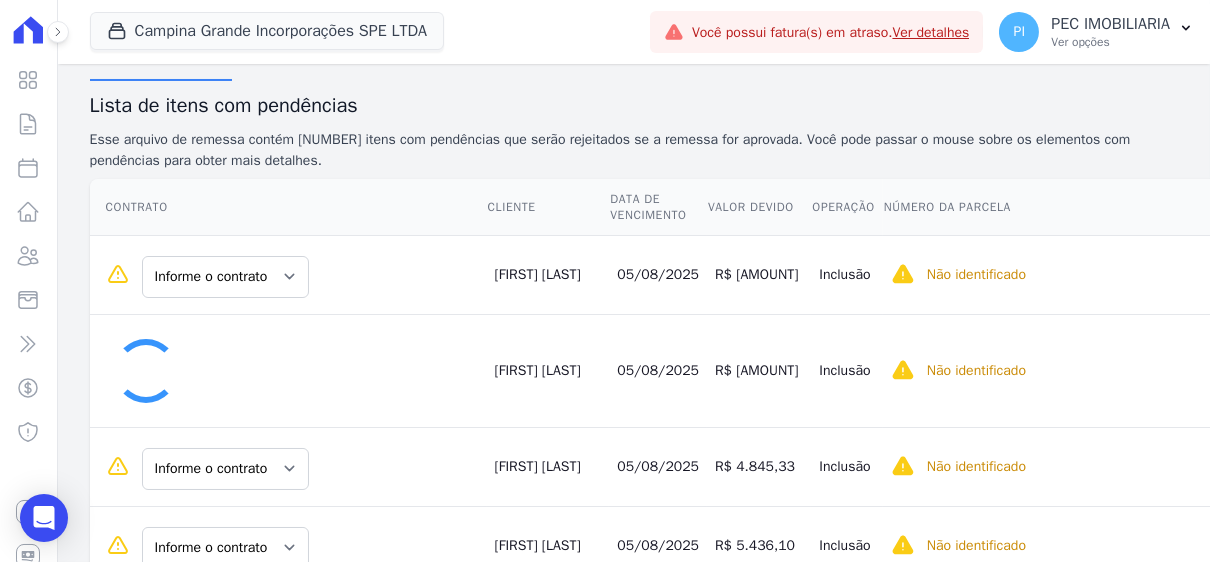scroll, scrollTop: 299, scrollLeft: 0, axis: vertical 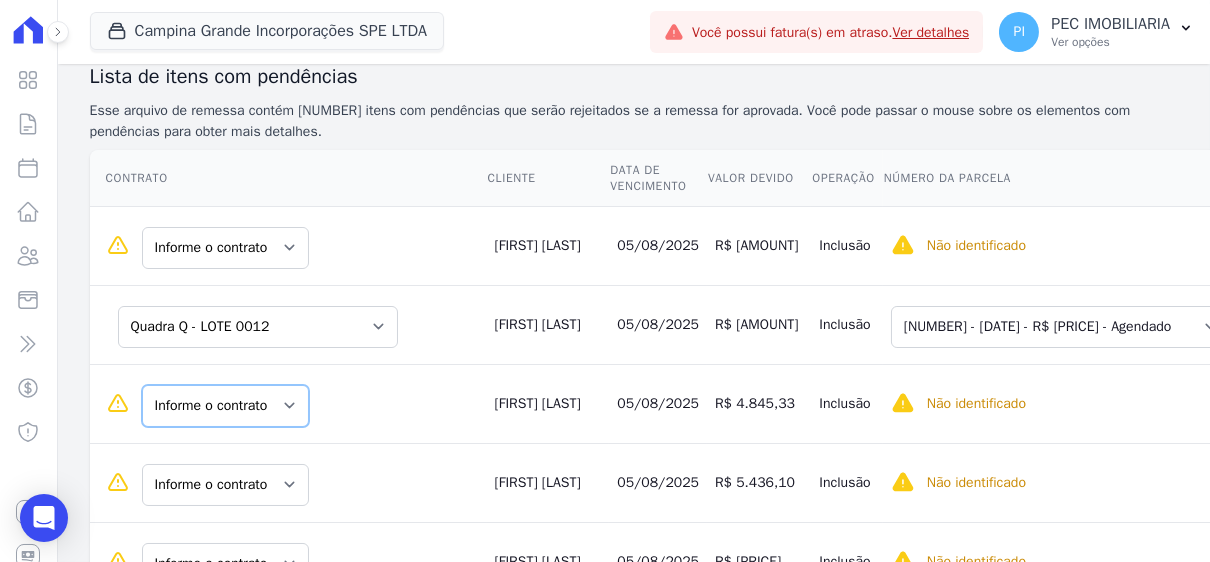 click on "Informe o contrato [ID]
[ID]
[ID]" at bounding box center (225, 406) 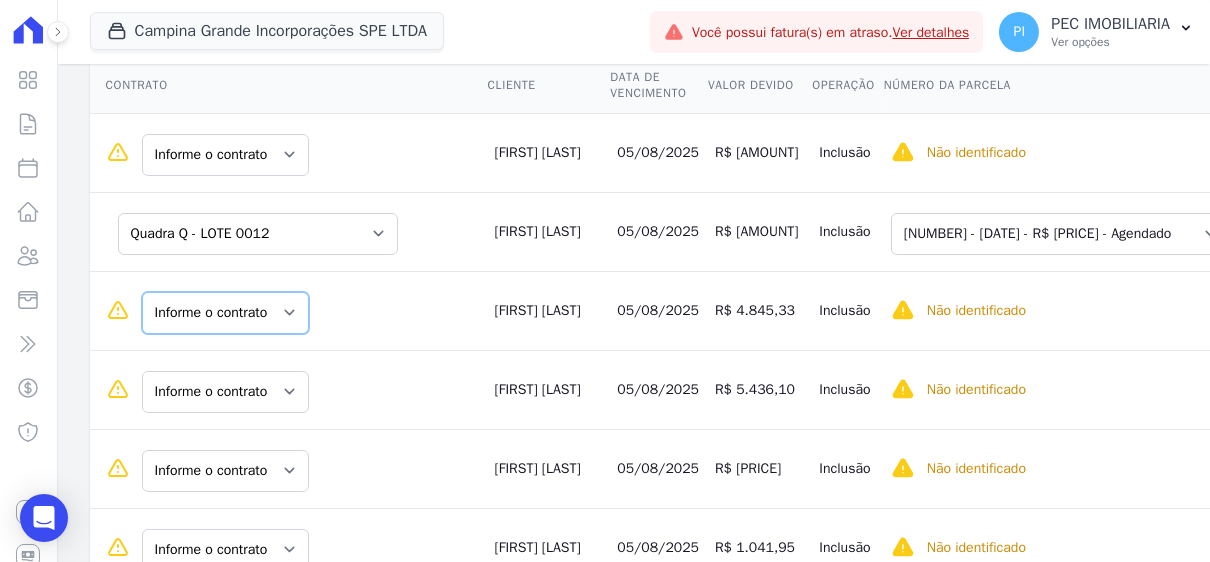 scroll, scrollTop: 400, scrollLeft: 0, axis: vertical 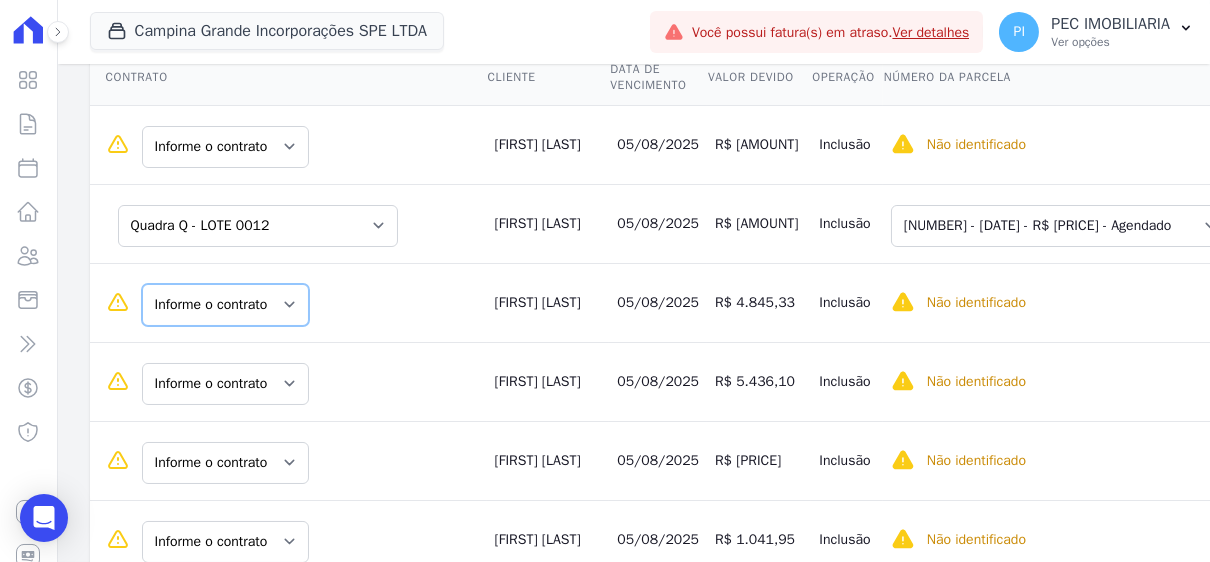 click on "Informe o contrato [ID]
[ID]
[ID]" at bounding box center (225, 305) 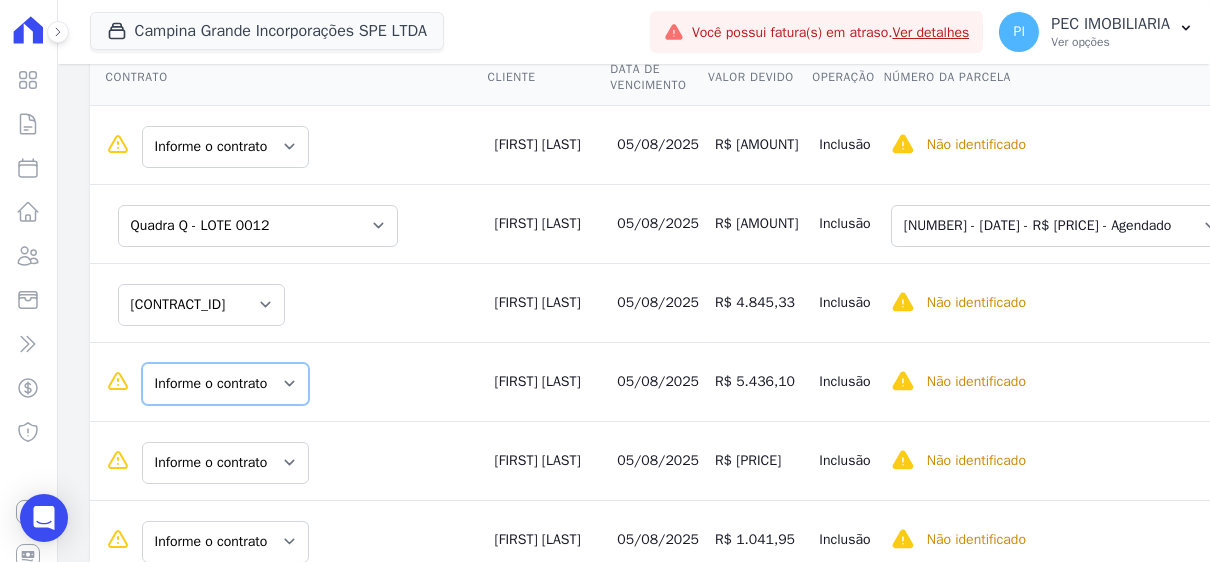 click on "Informe o contrato [ID]
[ID]
[ID]" at bounding box center [225, 384] 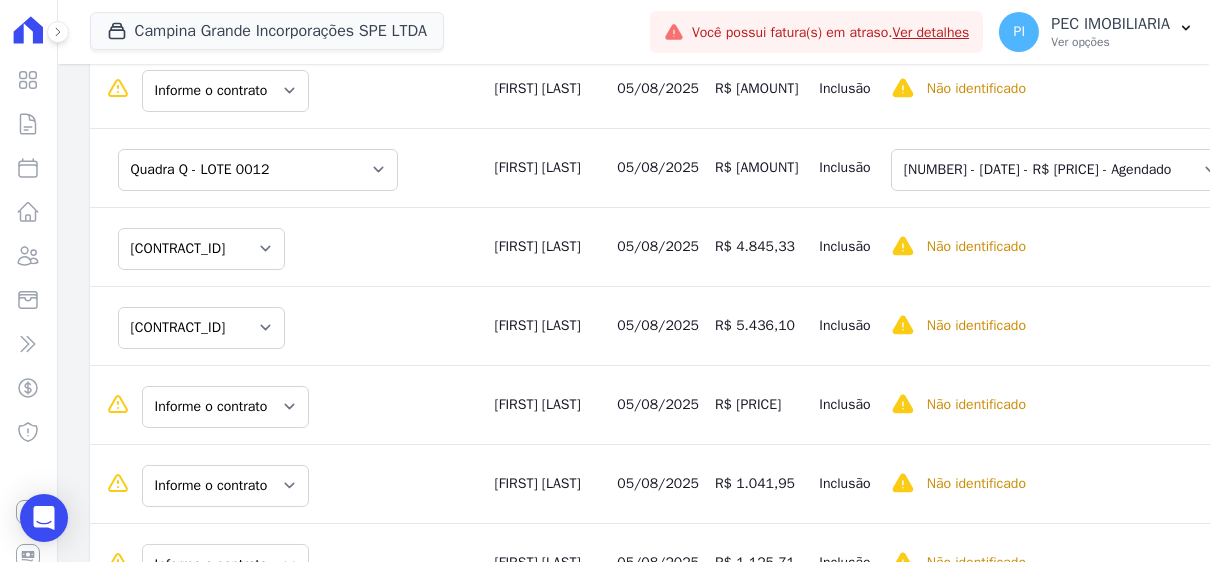 scroll, scrollTop: 500, scrollLeft: 0, axis: vertical 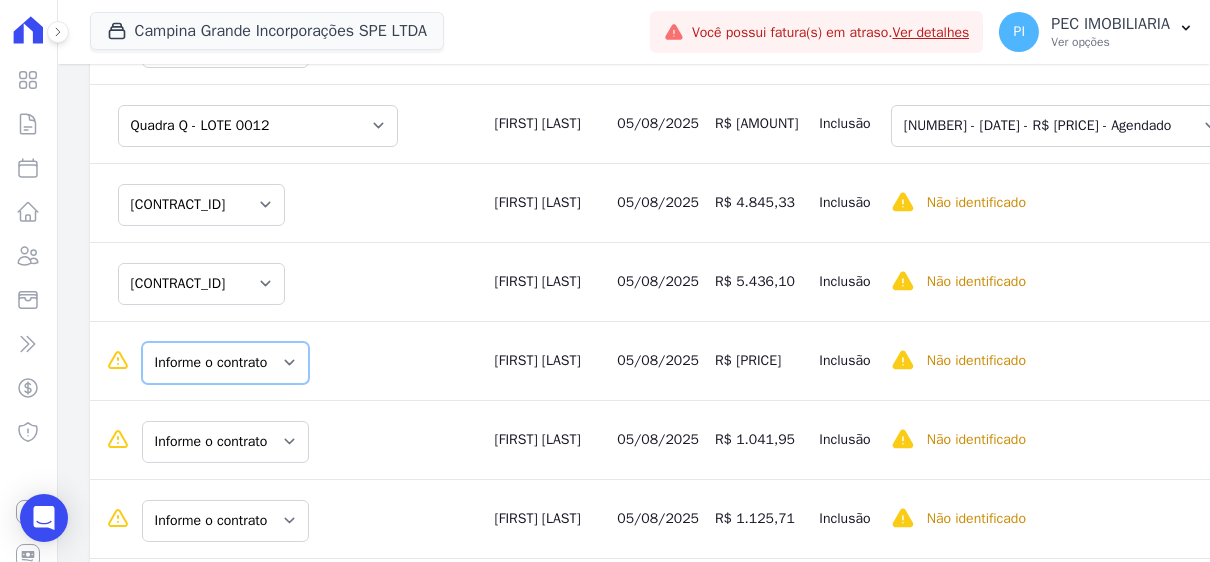 click on "Informe o contrato [ID]
[ID]
[ID]" at bounding box center [225, 363] 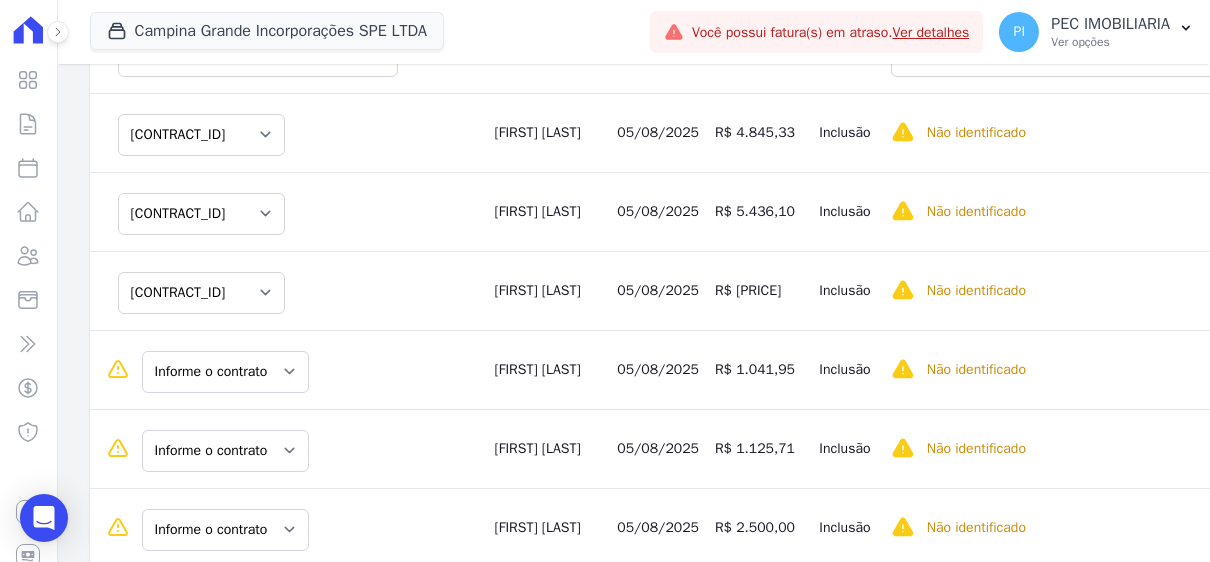 scroll, scrollTop: 600, scrollLeft: 0, axis: vertical 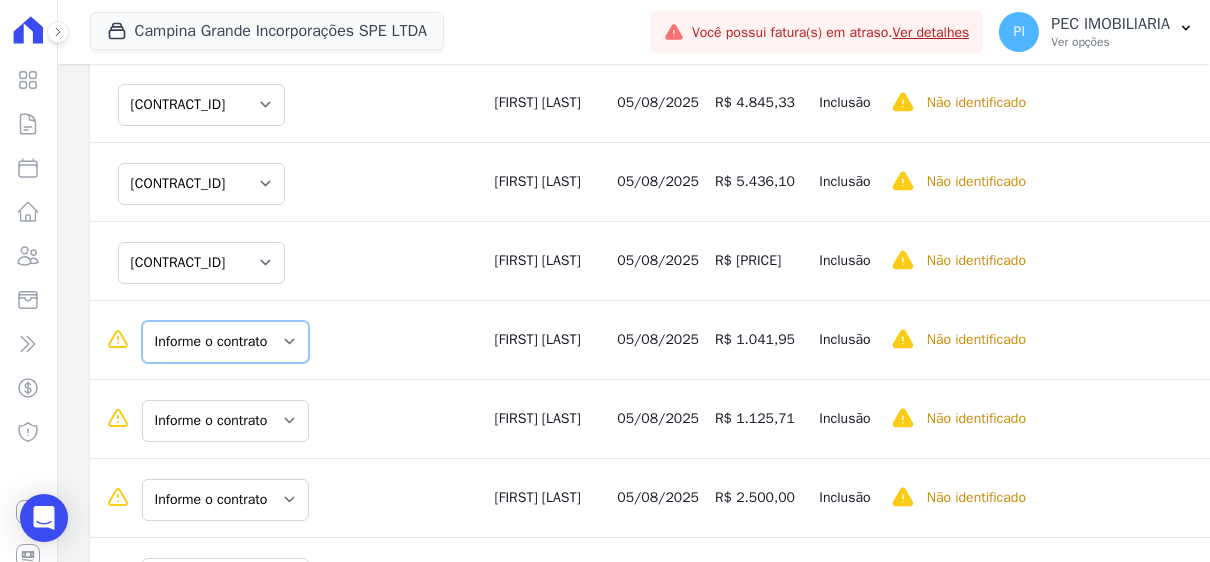 click on "Informe o contrato [CONTRACT_ID]
[CONTRACT_ID]" at bounding box center [225, 342] 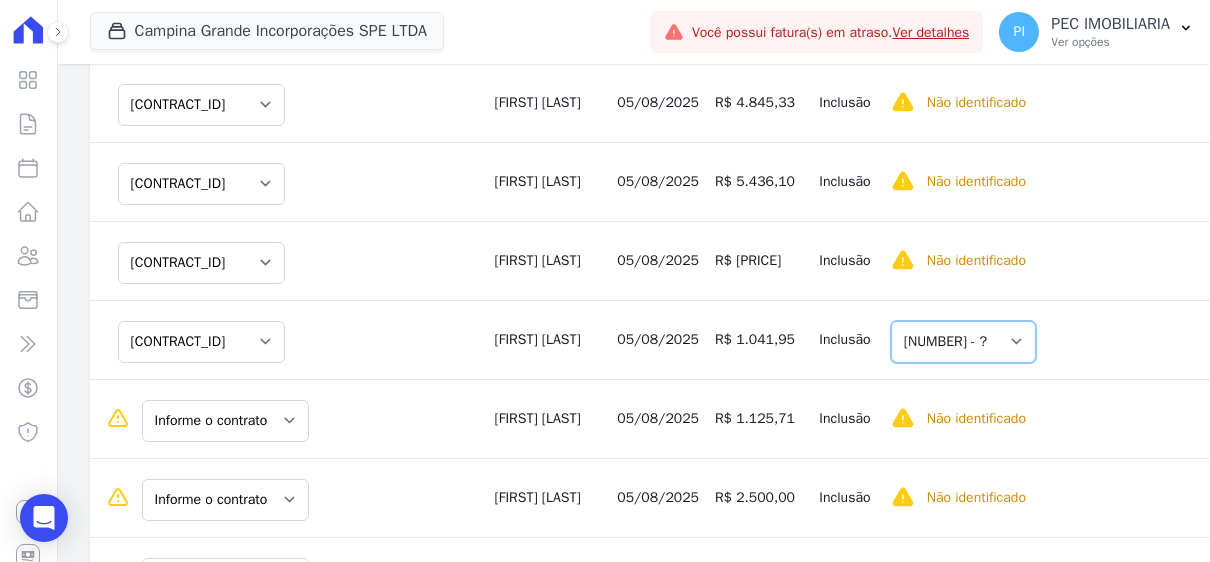 click on "Selecione uma
[NUMBER] - [DATE] - Agendado" at bounding box center (963, 342) 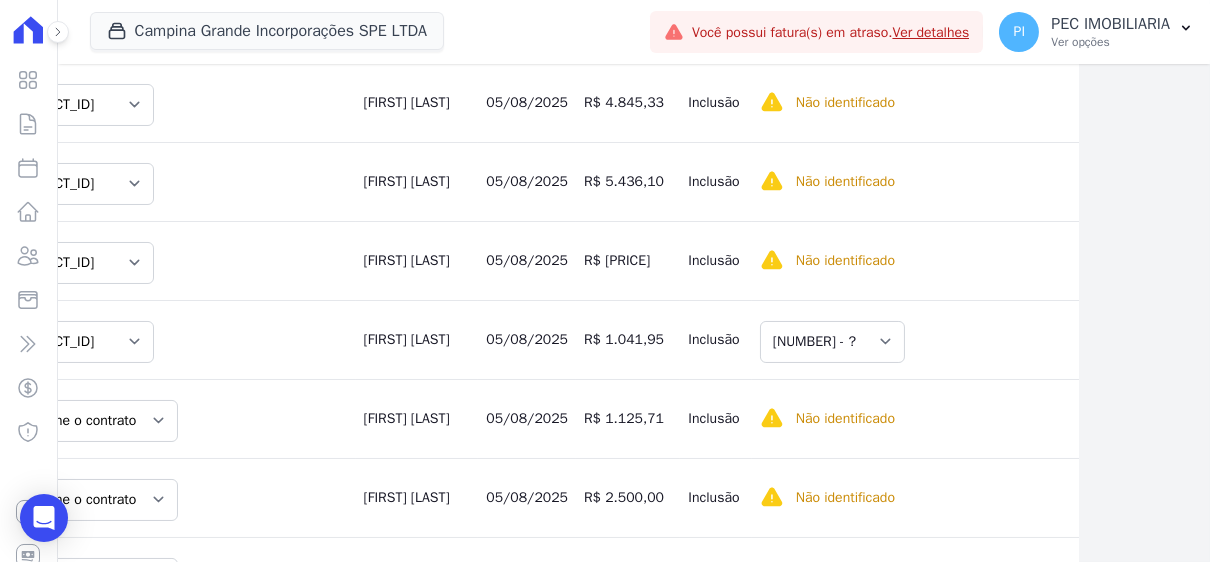 scroll, scrollTop: 600, scrollLeft: 132, axis: both 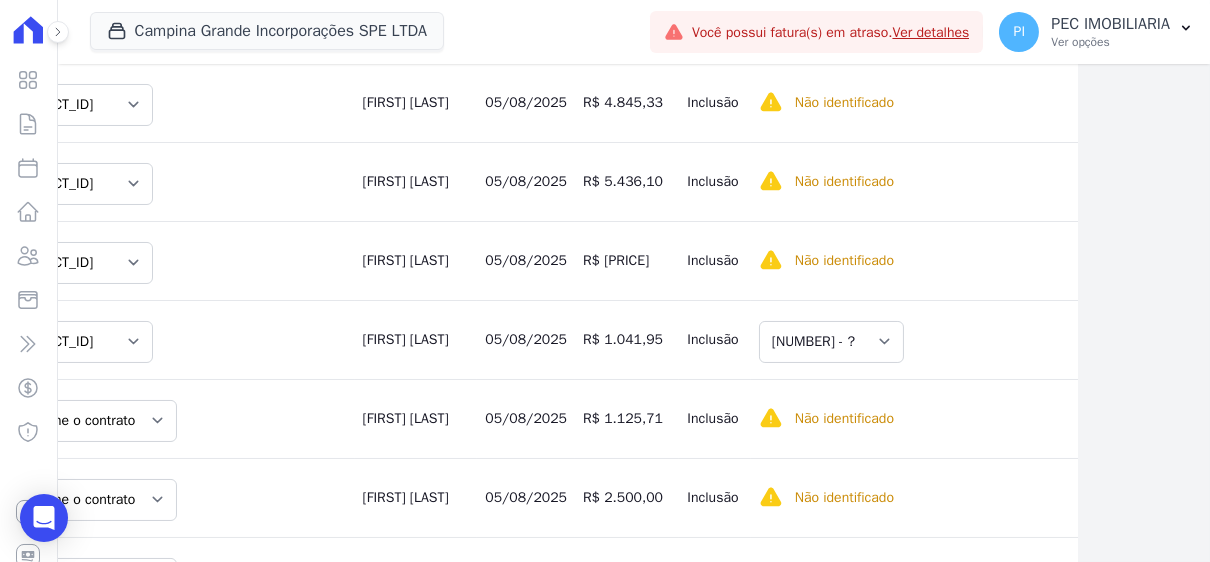 click on "Selecione uma
Nova Parcela Avulsa
Parcela Avulsa Existente
Parcela Normal ([NUMBER] X R$ [PRICE])
Intercalada ([NUMBER] X R$ [PRICE])
Sinal ([NUMBER] X R$ [PRICE])" at bounding box center (1255, 342) 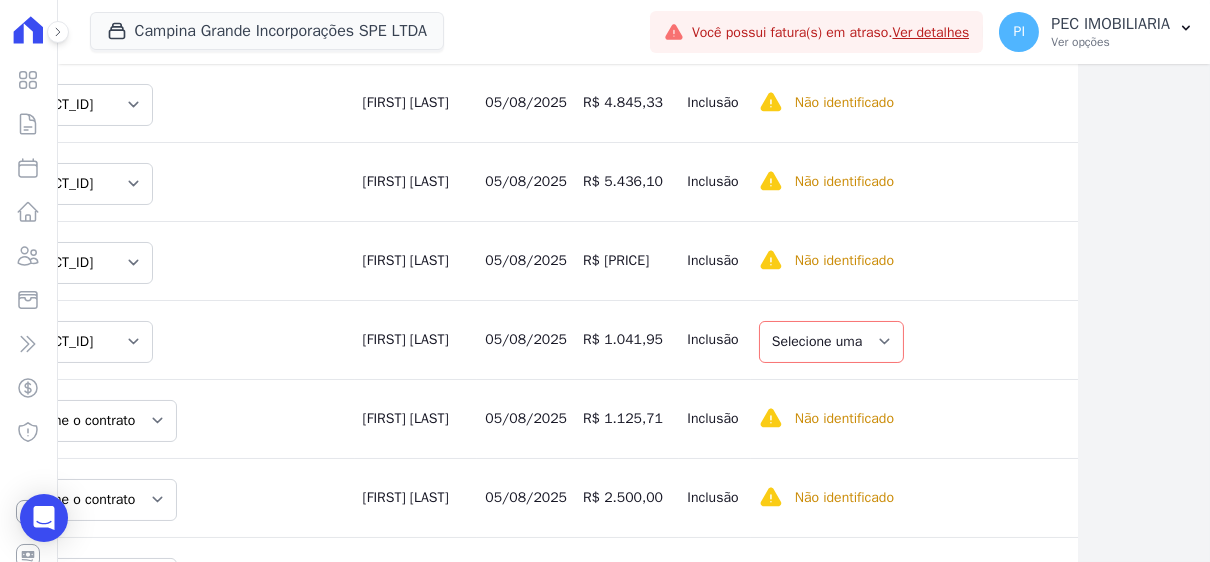 click on "Selecione uma
Nova Parcela Avulsa
Parcela Avulsa Existente
Parcela Normal ([NUMBER] X R$ [PRICE])
Intercalada ([NUMBER] X R$ [PRICE])
Sinal ([NUMBER] X R$ [PRICE])" at bounding box center [1255, 342] 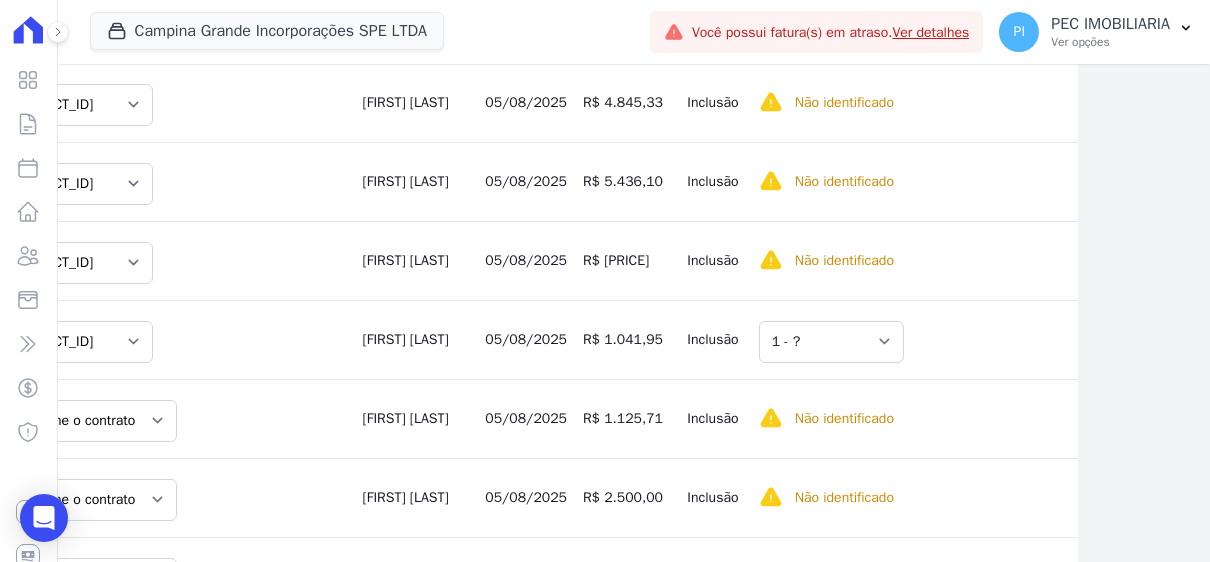 click on "Selecione uma
Nova Parcela Avulsa
Parcela Avulsa Existente
Parcela Normal ([NUMBER] X R$ [PRICE])
Intercalada ([NUMBER] X R$ [PRICE])
Sinal ([NUMBER] X R$ [PRICE])" at bounding box center (1255, 342) 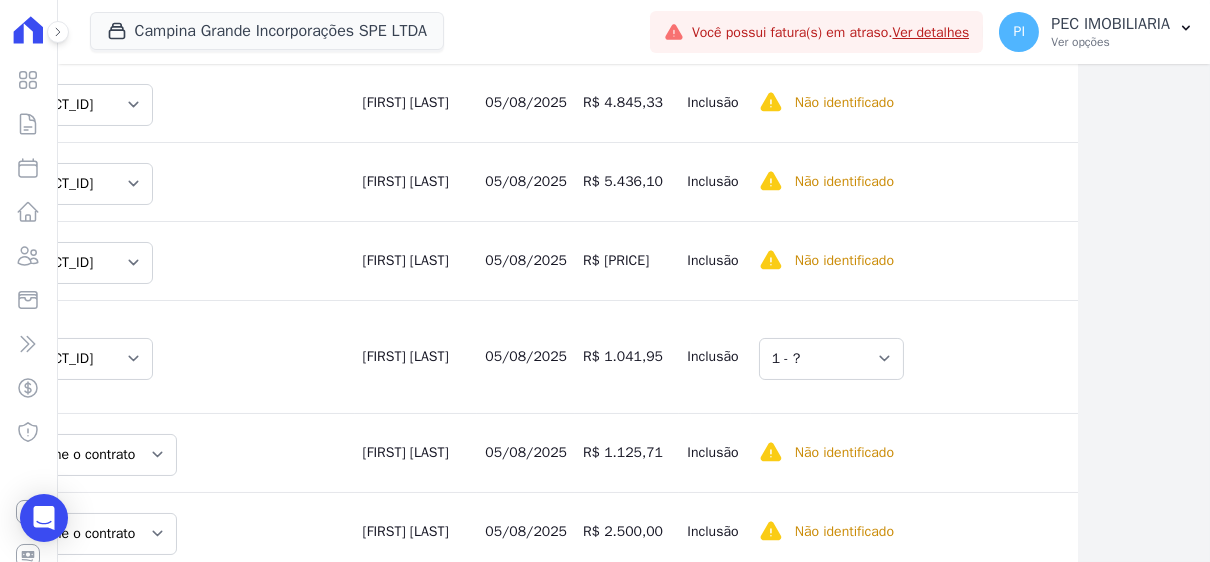 select on "23" 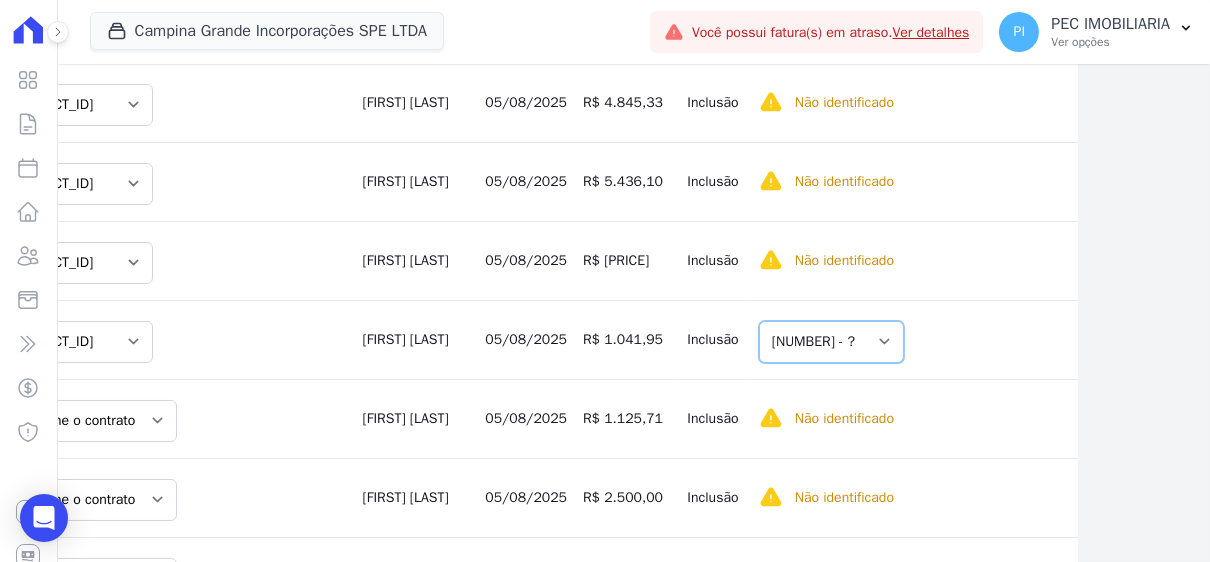 click on "Selecione uma
[NUMBER] - [DATE] - Agendado" at bounding box center [831, 342] 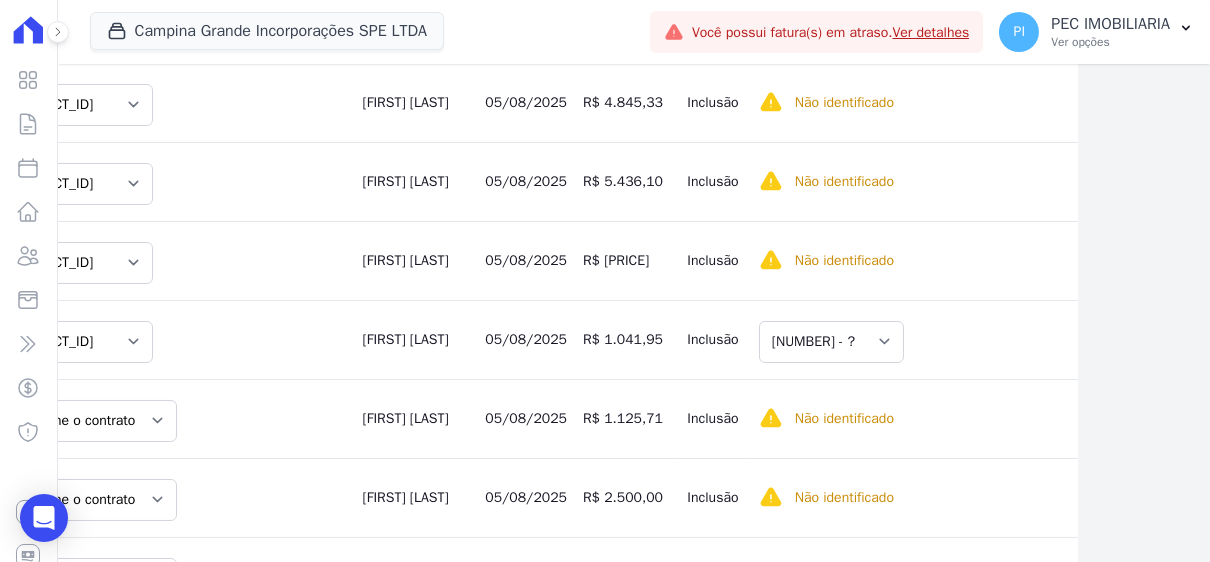 scroll, scrollTop: 600, scrollLeft: 0, axis: vertical 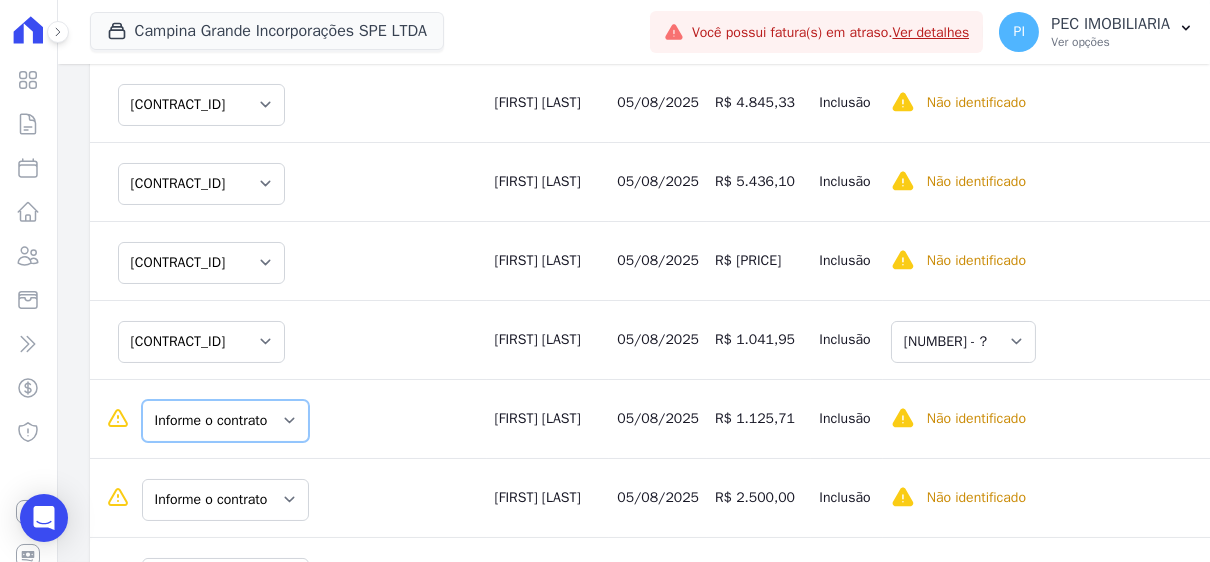 click on "Informe o contrato [CONTRACT_ID]
[CONTRACT_ID]" at bounding box center [225, 421] 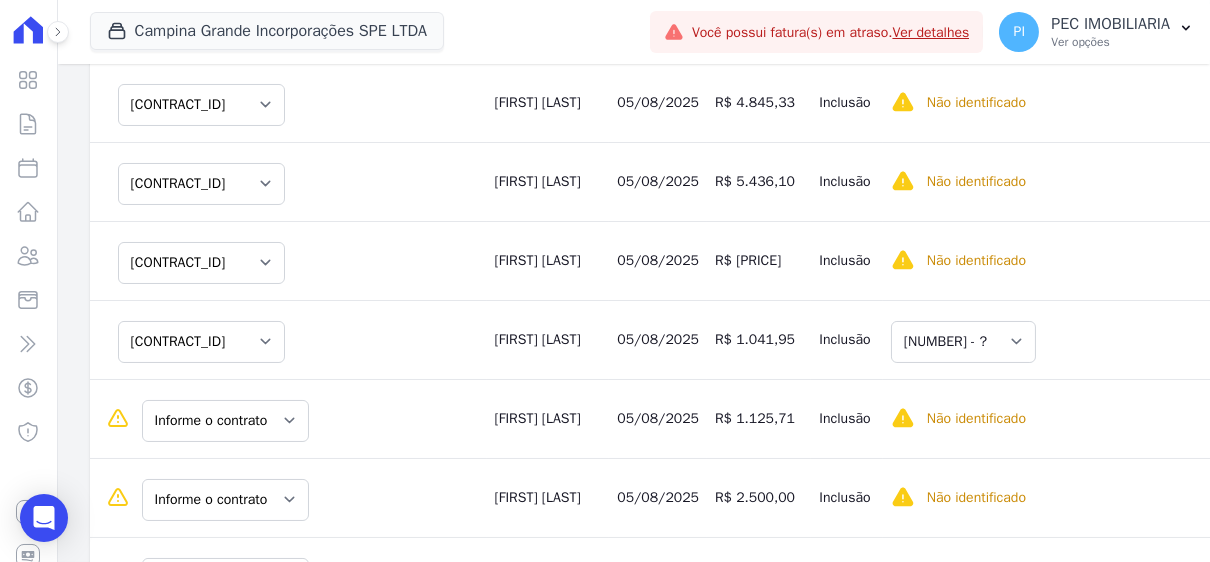 click on "Informe o contrato [CONTRACT_ID]
[CONTRACT_ID]" at bounding box center (288, 339) 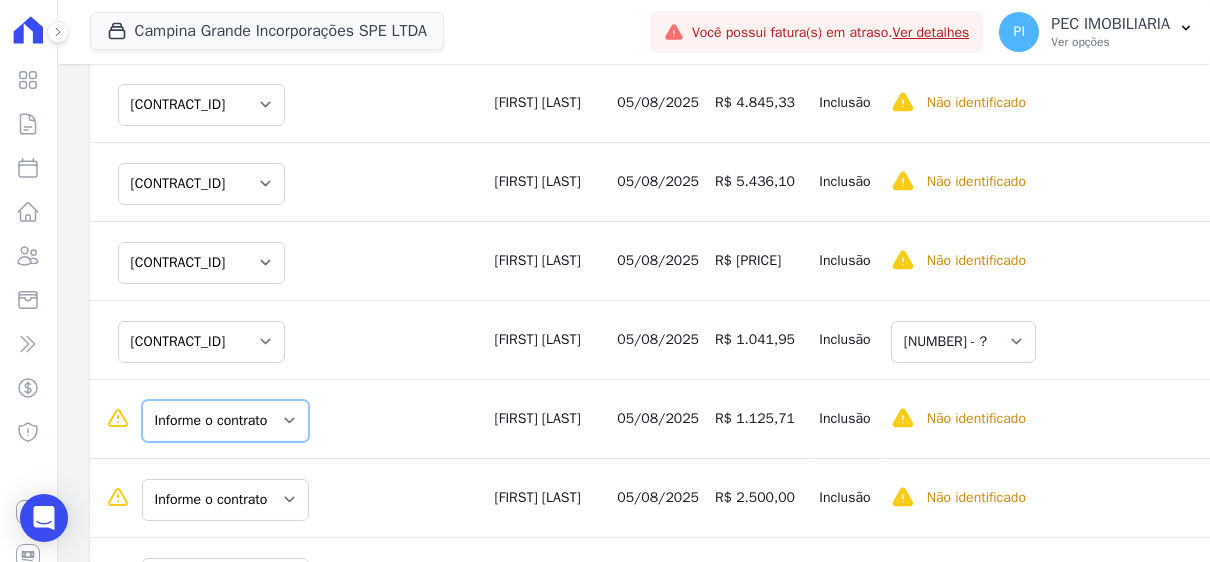 click on "Informe o contrato [CONTRACT_ID]
[CONTRACT_ID]" at bounding box center (225, 421) 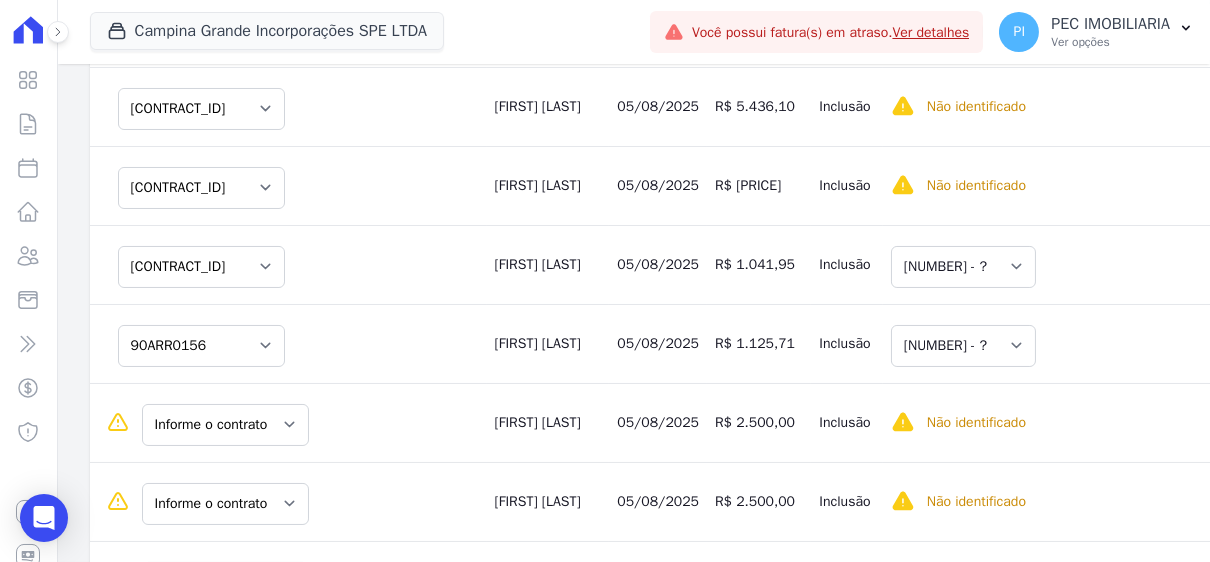 scroll, scrollTop: 699, scrollLeft: 0, axis: vertical 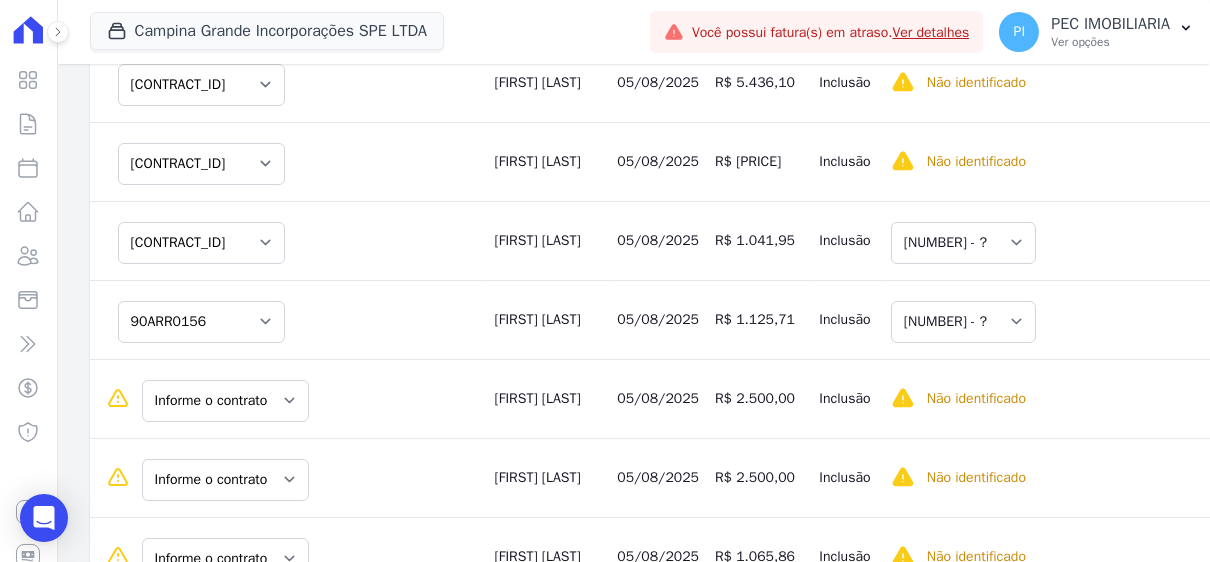 click on "Selecione uma
Nova Parcela Avulsa
Parcela Avulsa Existente
Sinal ([NUMBER] X R$ [PRICE])
Parcela Normal ([NUMBER] X R$ [PRICE])" at bounding box center (1391, 322) 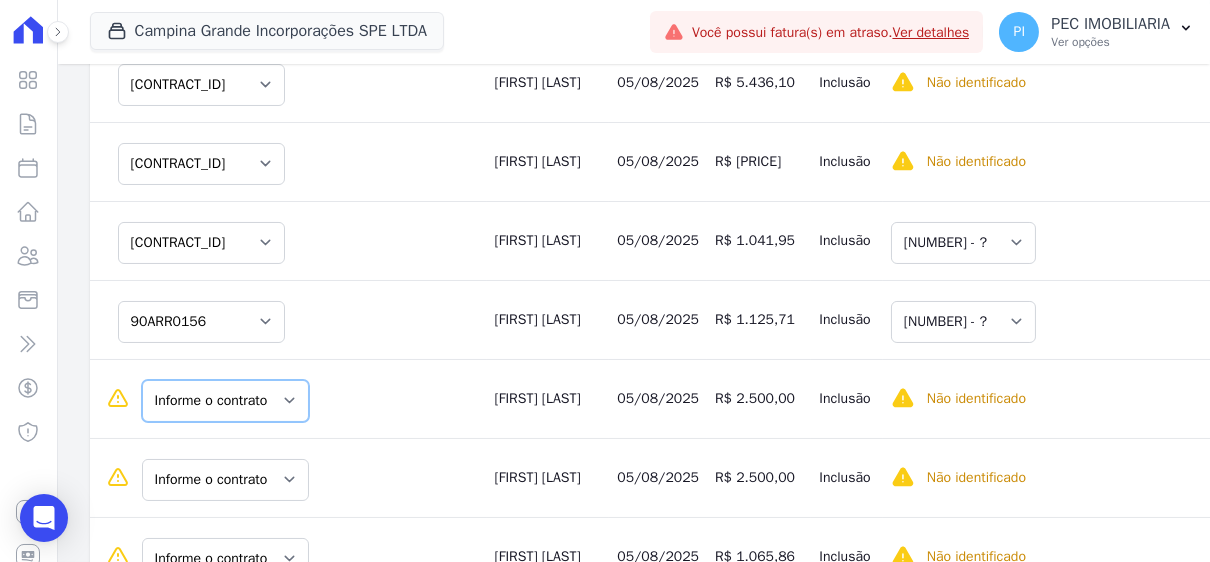 click on "Informe o contrato [CONTRACT]
[CONTRACT]" at bounding box center [225, 401] 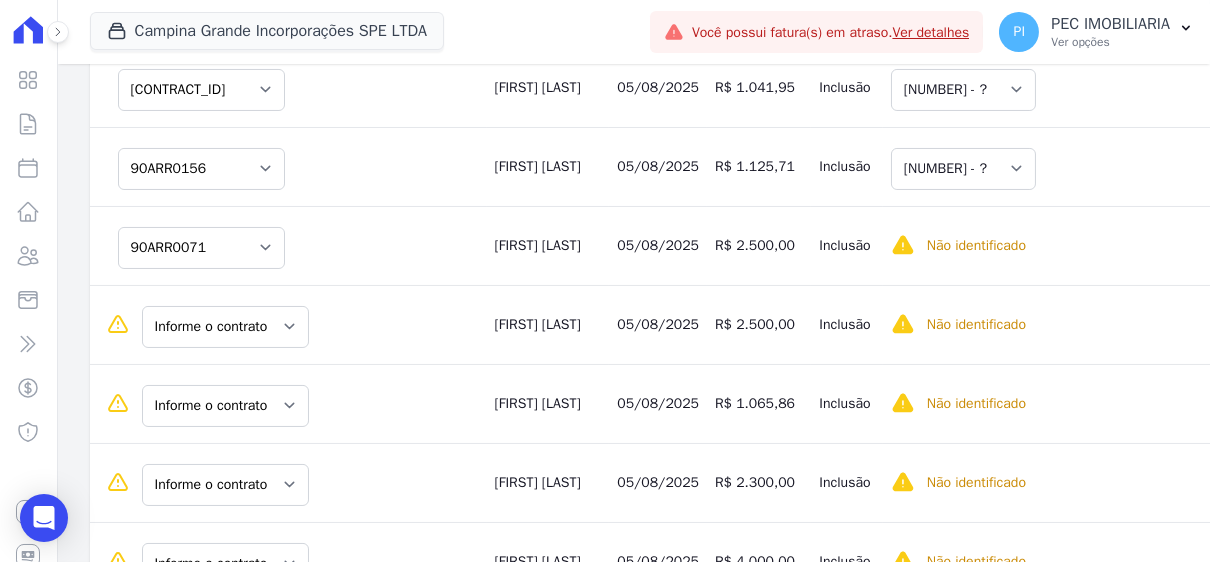scroll, scrollTop: 900, scrollLeft: 0, axis: vertical 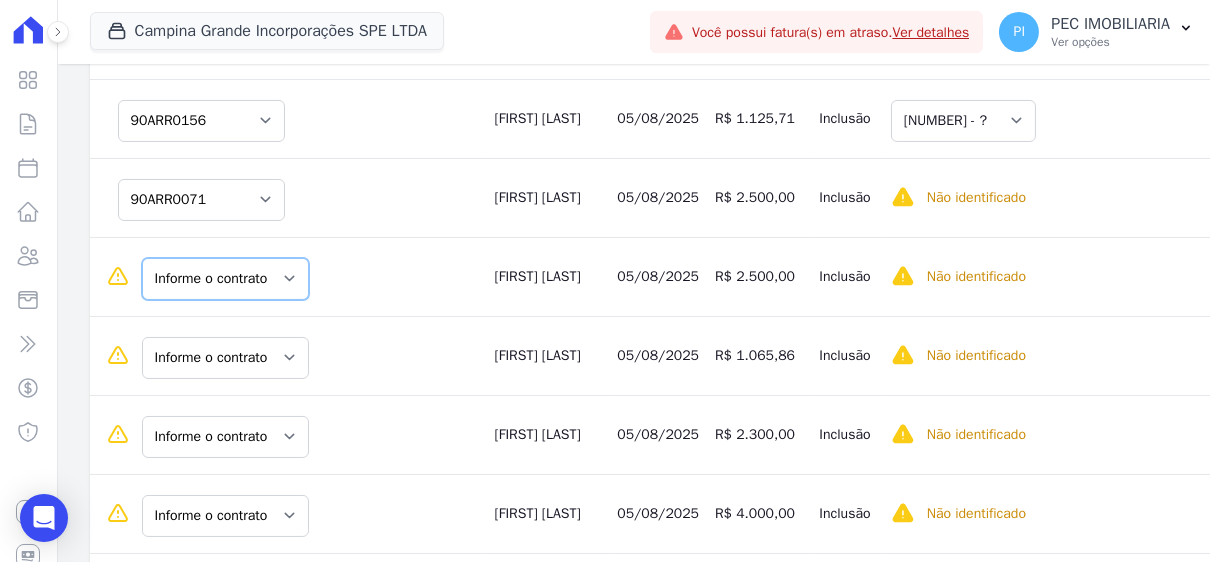 click on "Informe o contrato [CONTRACT]
[CONTRACT]" at bounding box center [225, 279] 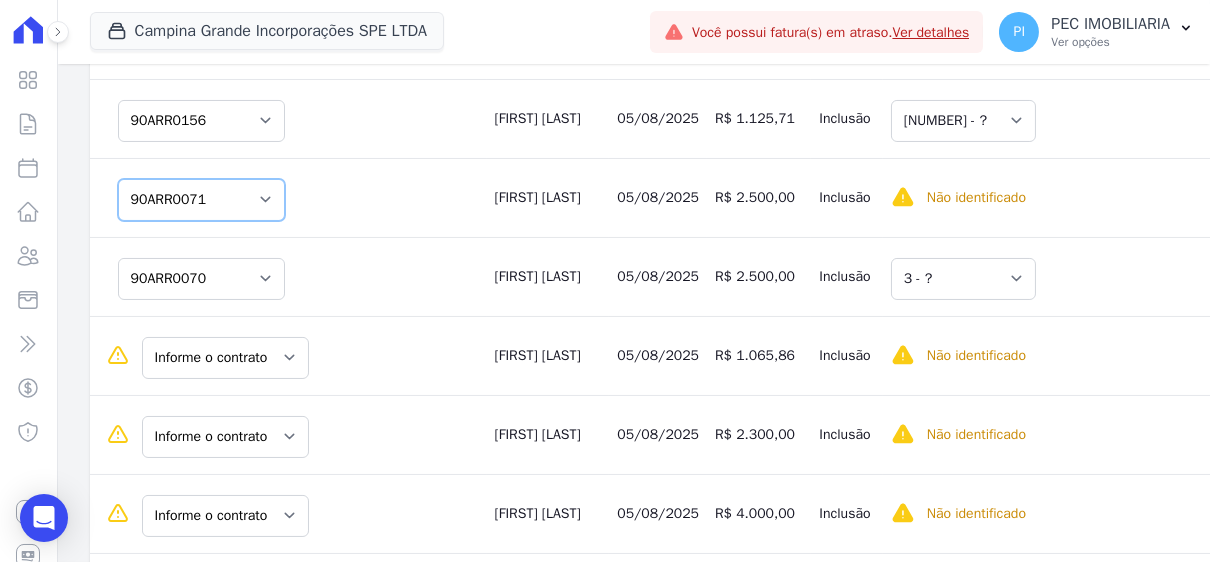 click on "Informe o contrato [CONTRACT]
[CONTRACT]" at bounding box center (201, 200) 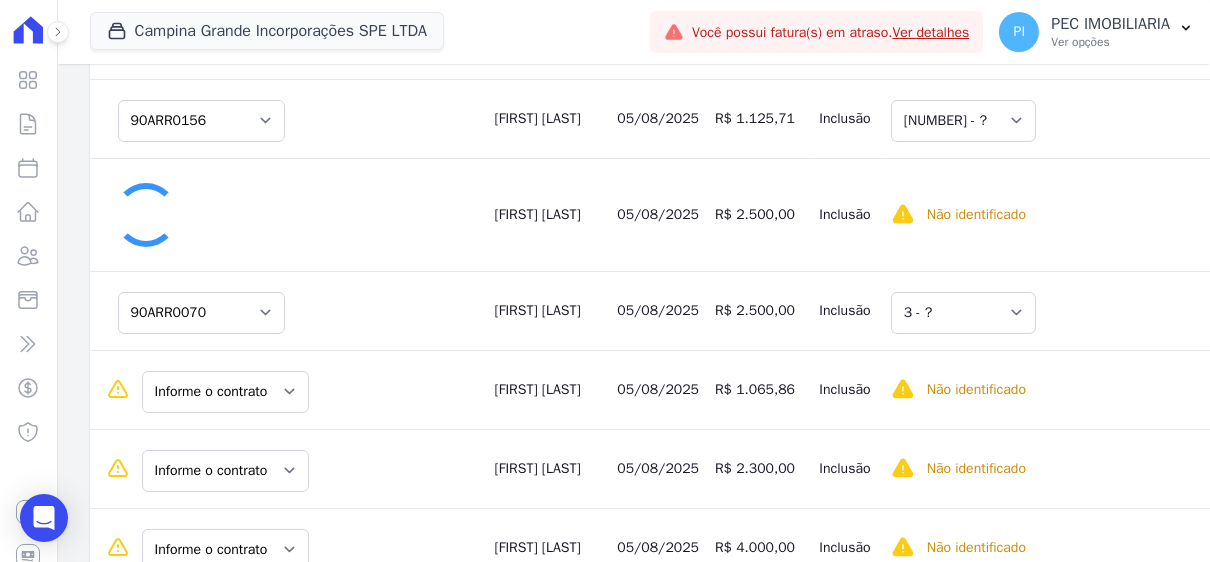 select on "[UUID]" 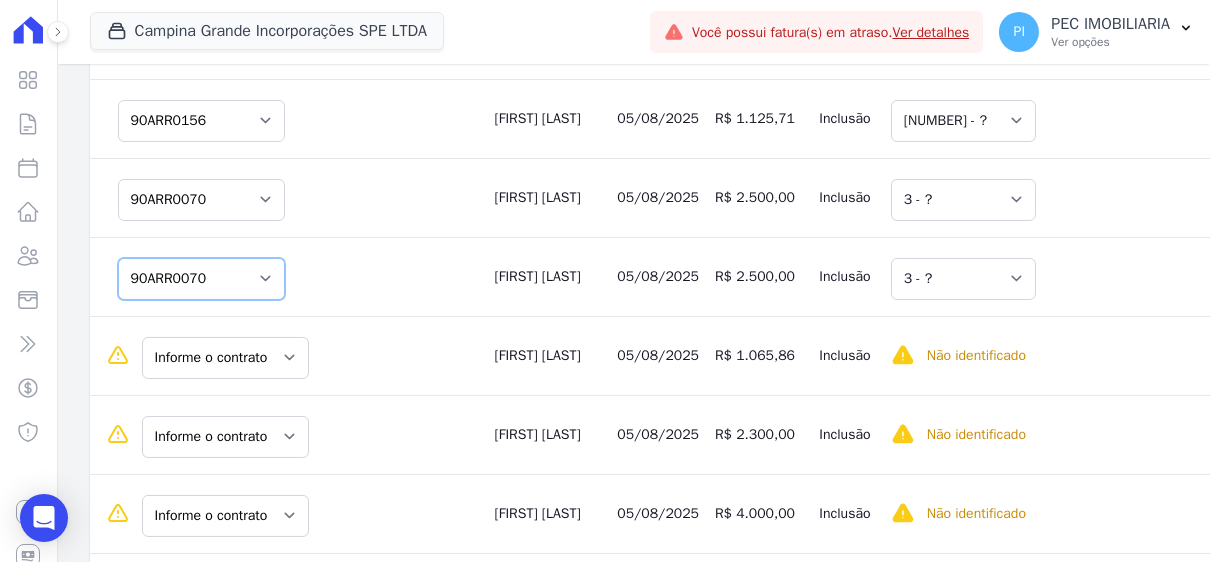 click on "Informe o contrato [CONTRACT]
[CONTRACT]" at bounding box center (201, 279) 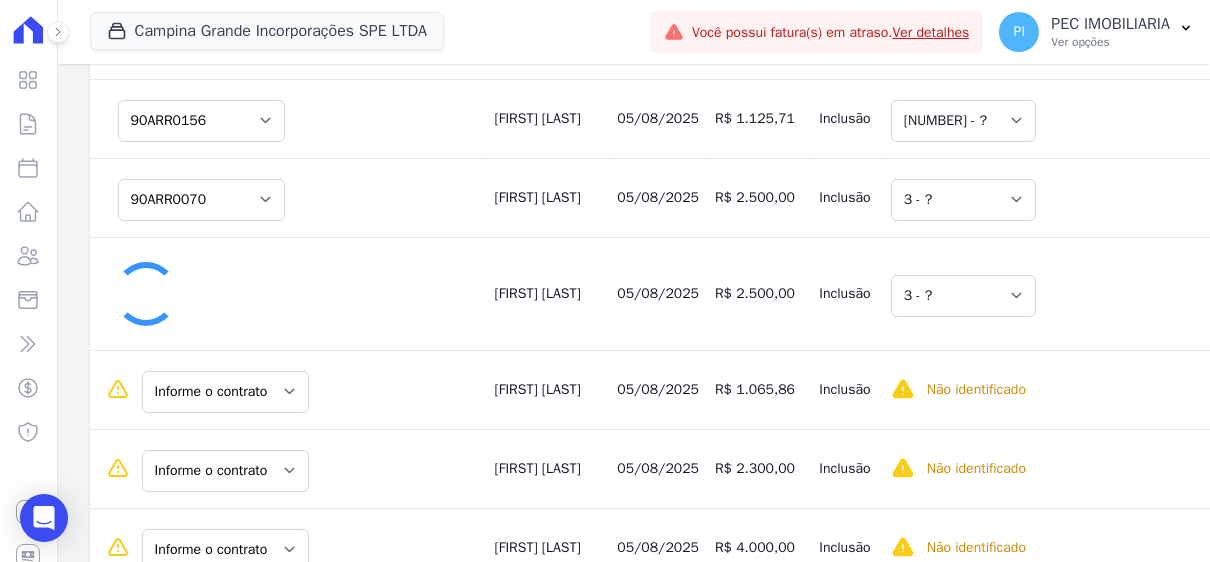 select on "none" 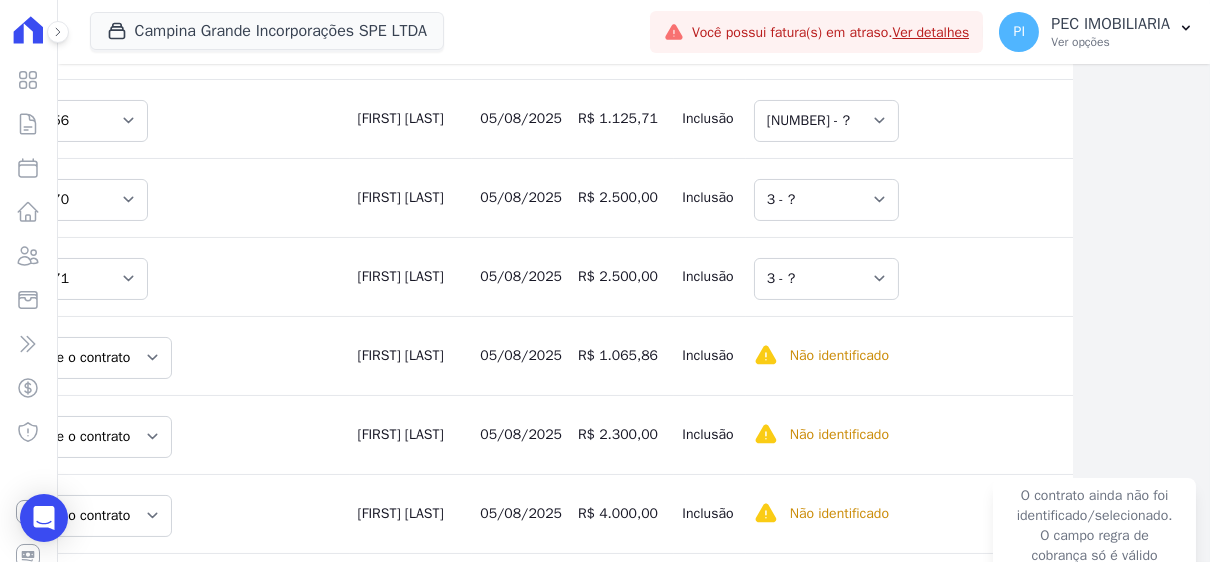 scroll, scrollTop: 900, scrollLeft: 139, axis: both 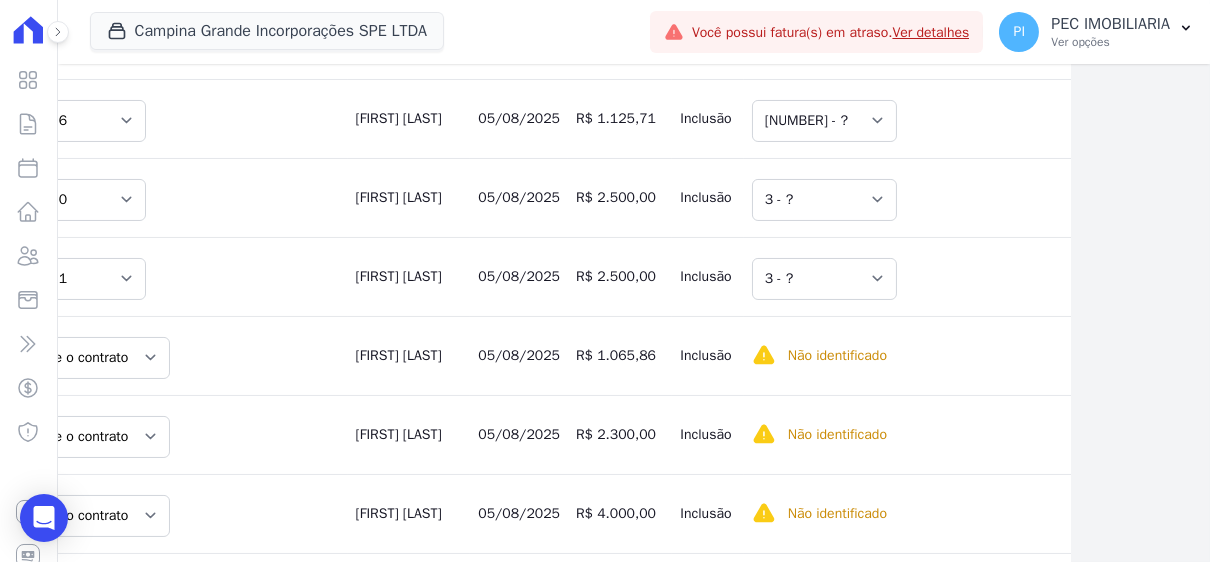 click on "Selecione uma
Nova Parcela Avulsa
Parcela Avulsa Existente
Sinal ([NUMBER] X R$ [PRICE])
Parcela Normal ([NUMBER] X R$ [PRICE])
Intercalada ([NUMBER] X R$ [PRICE])" at bounding box center [1271, 200] 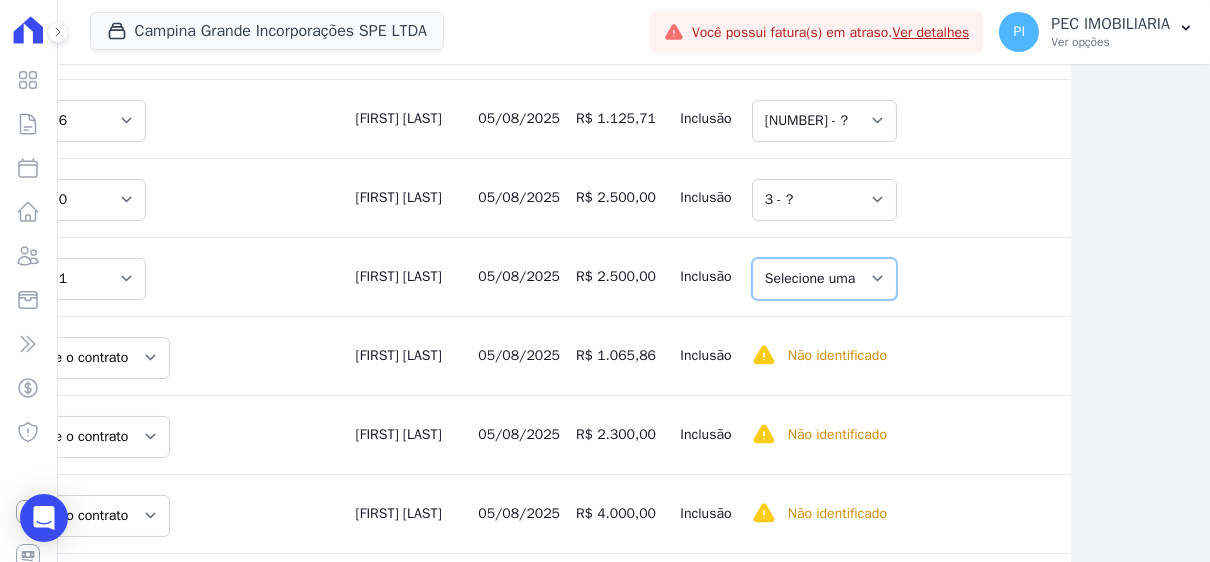 click on "Selecione uma" at bounding box center [824, 279] 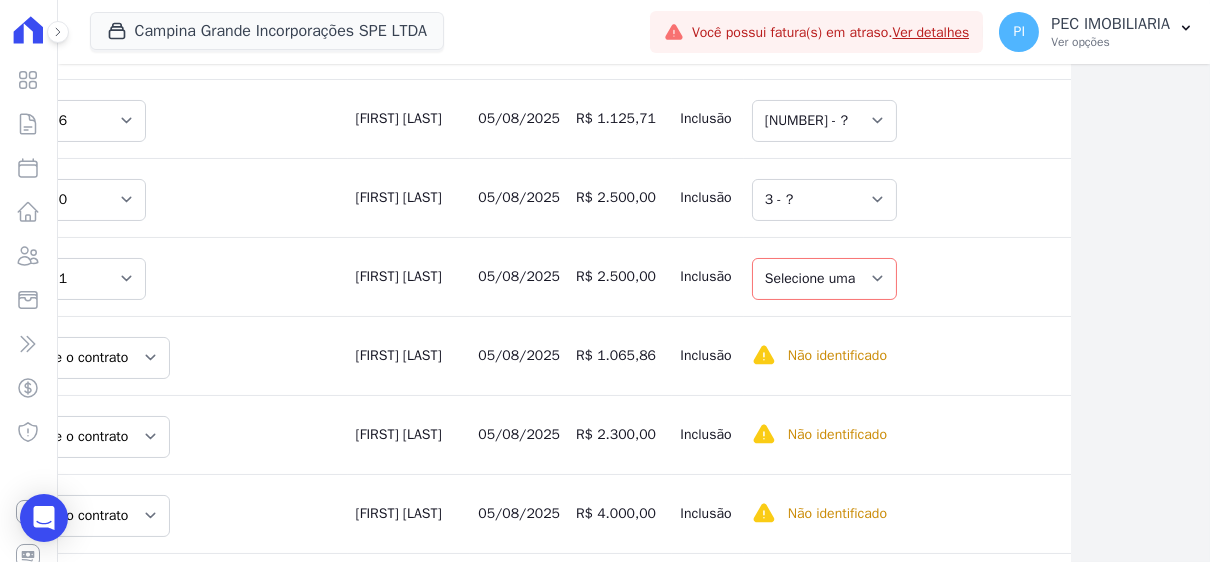 click on "Selecione uma
Nova Parcela Avulsa
Parcela Avulsa Existente
Intercalada ([NUMBER] X R$ [PRICE])
Sinal ([NUMBER] X R$ [PRICE])
Parcela Normal ([NUMBER] X R$ [PRICE])" at bounding box center [1259, 279] 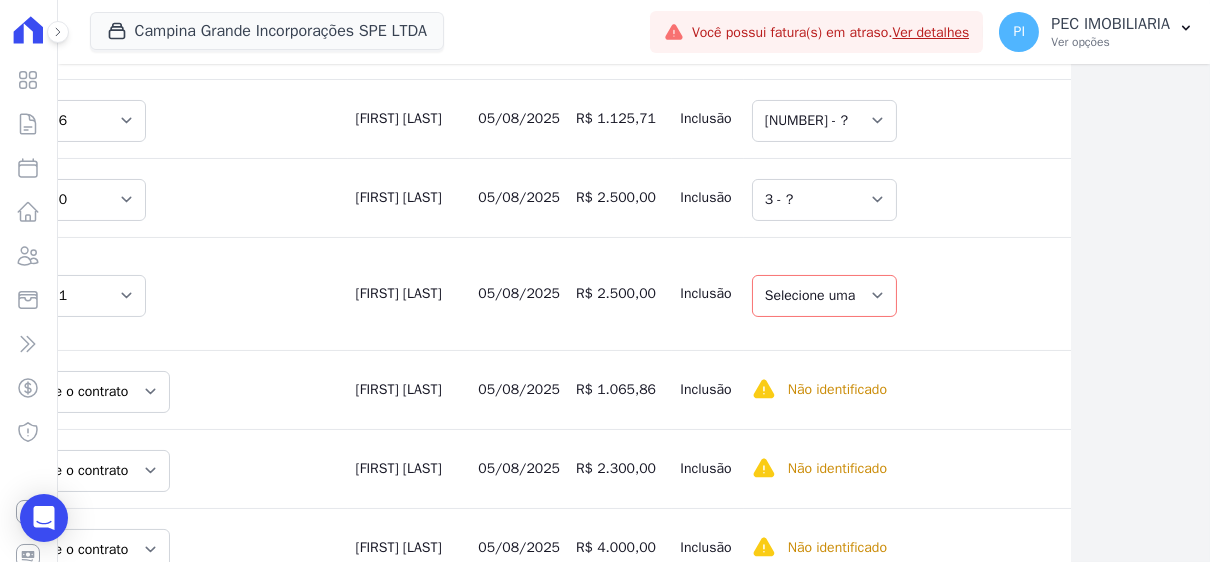select on "1" 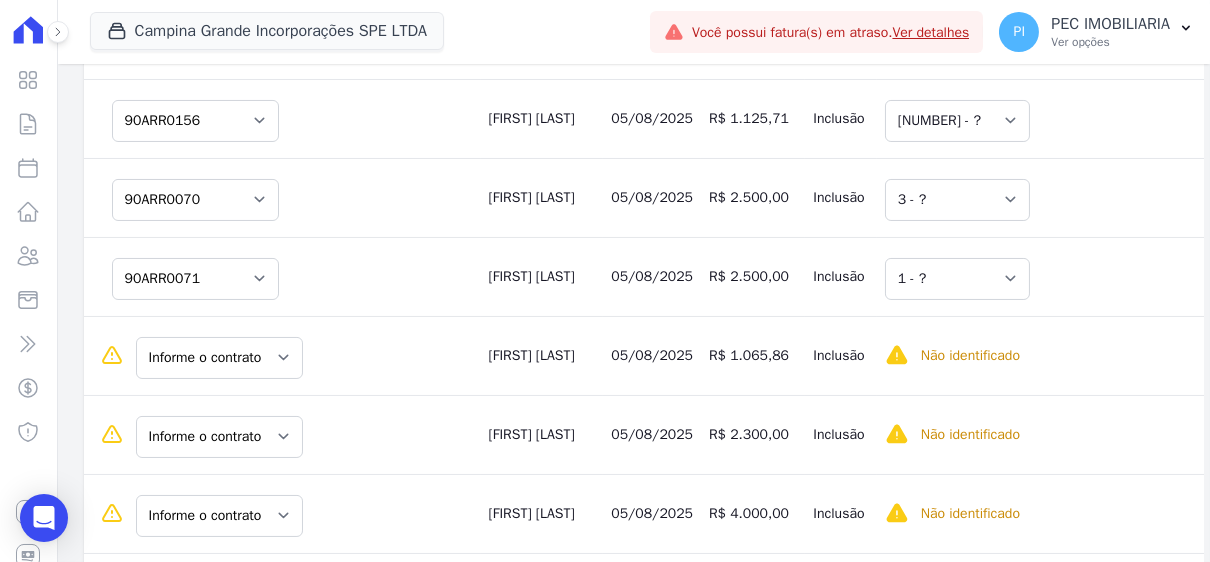 scroll, scrollTop: 900, scrollLeft: 0, axis: vertical 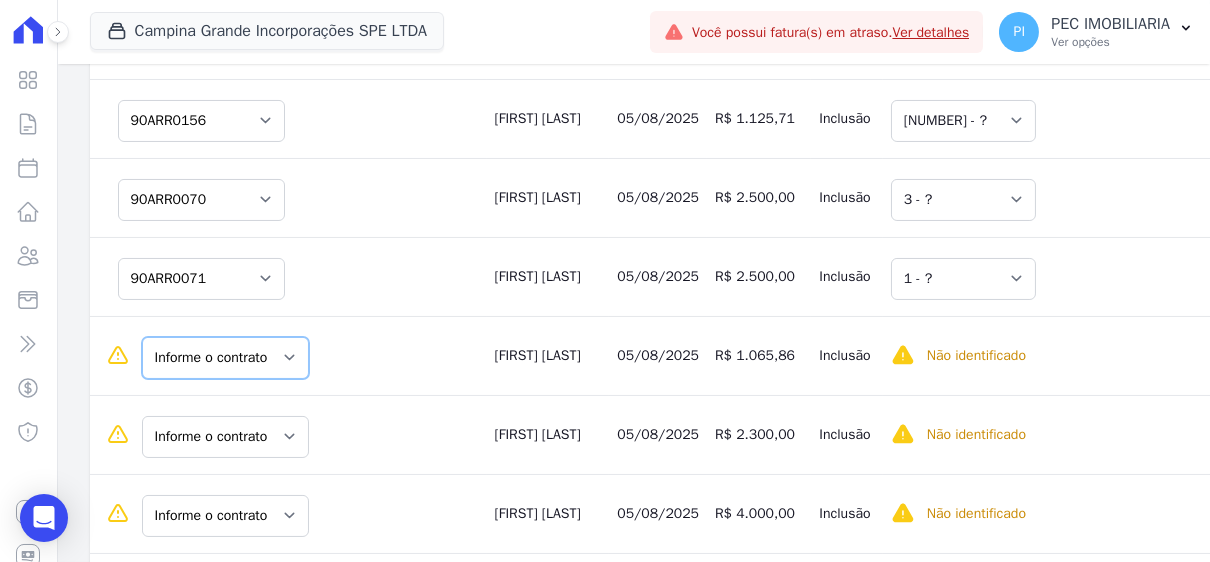 click on "Informe o contrato [CONTRACT]
[CONTRACT]" at bounding box center (225, 358) 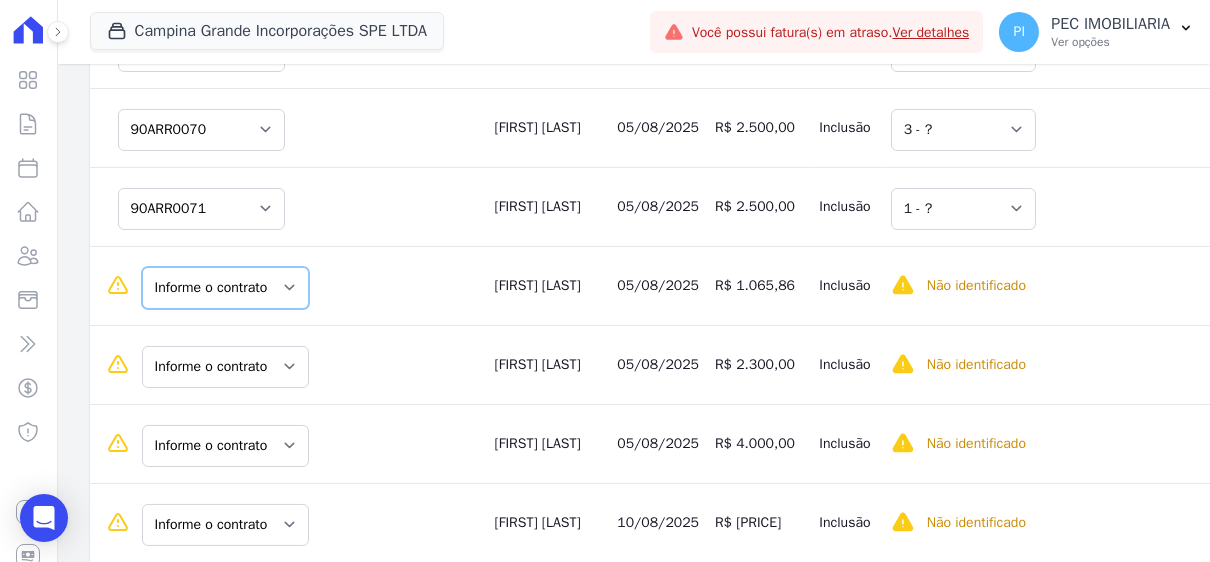 scroll, scrollTop: 1000, scrollLeft: 0, axis: vertical 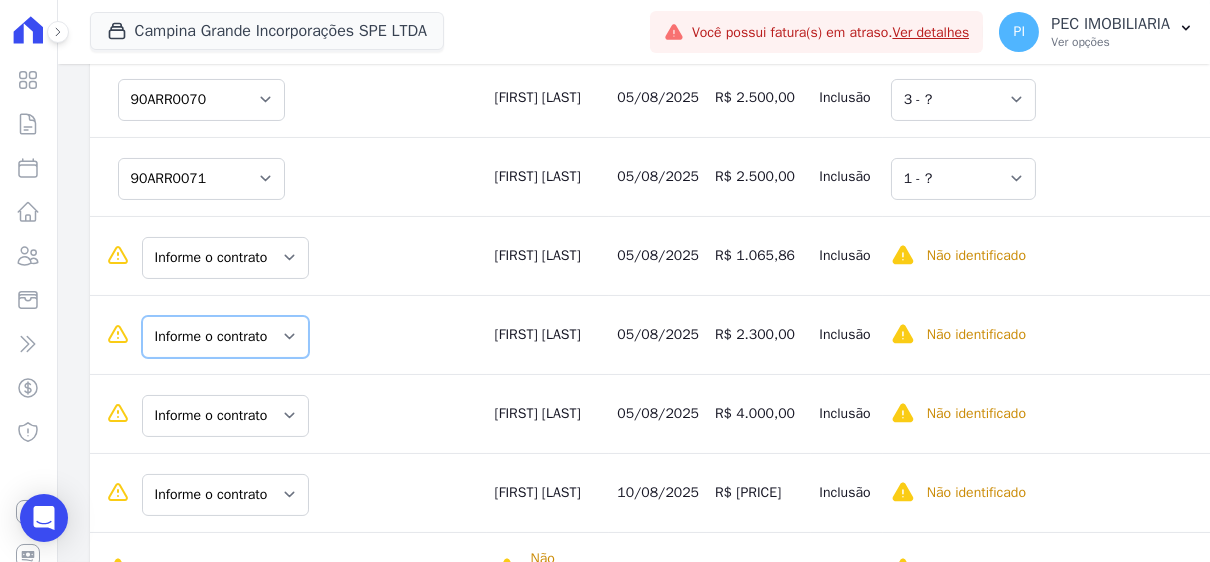 click on "Informe o contrato [CONTRACT_ID]
[CONTRACT_ID]" at bounding box center [225, 337] 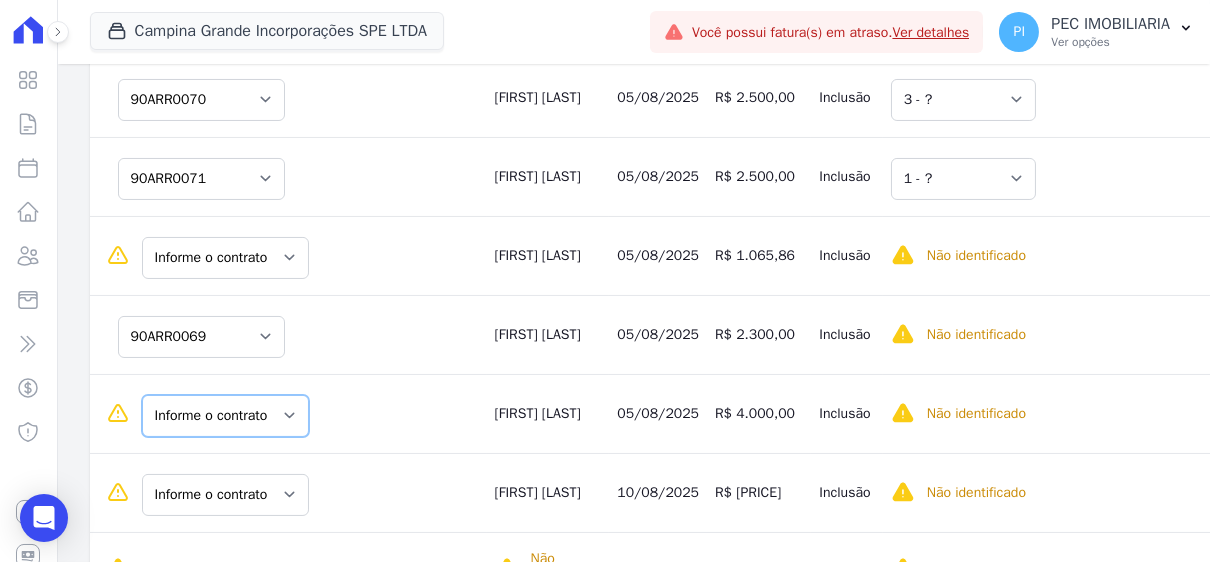 click on "Informe o contrato [CONTRACT_ID]
[CONTRACT_ID]" at bounding box center [225, 416] 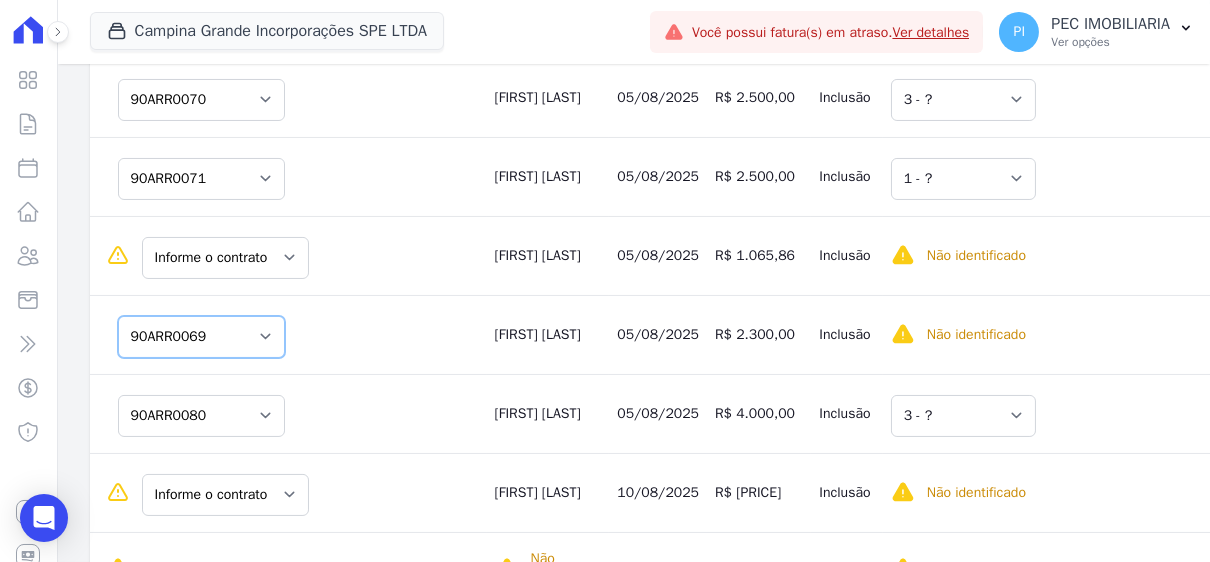 click on "Informe o contrato [CONTRACT_ID]
[CONTRACT_ID]" at bounding box center [201, 337] 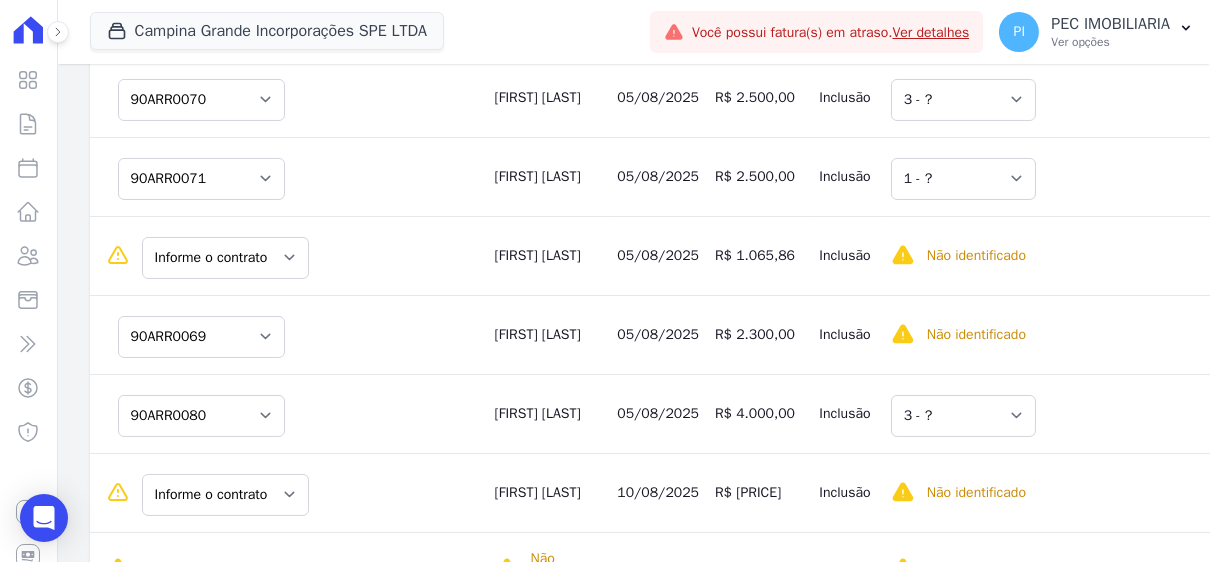 click on "Selecione uma
Nova Parcela Avulsa
Parcela Avulsa Existente
Intercalada ([NUMBER] X R$ [PRICE])
Sinal ([NUMBER] X R$ [PRICE])
Parcela Normal ([NUMBER] X R$ [PRICE])" at bounding box center (1410, 337) 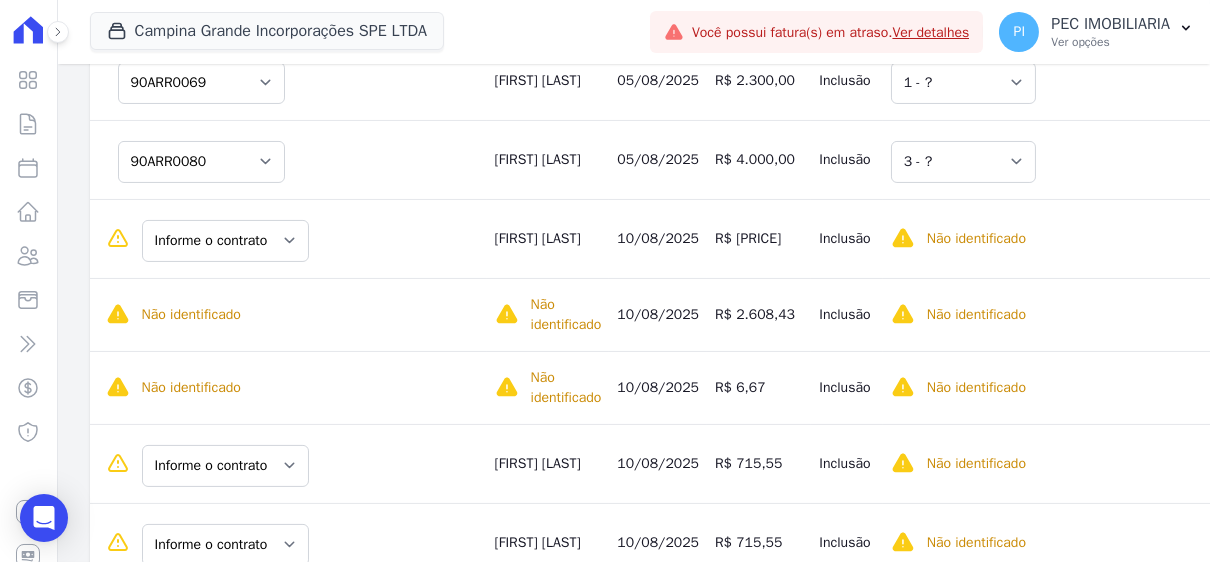 scroll, scrollTop: 1300, scrollLeft: 0, axis: vertical 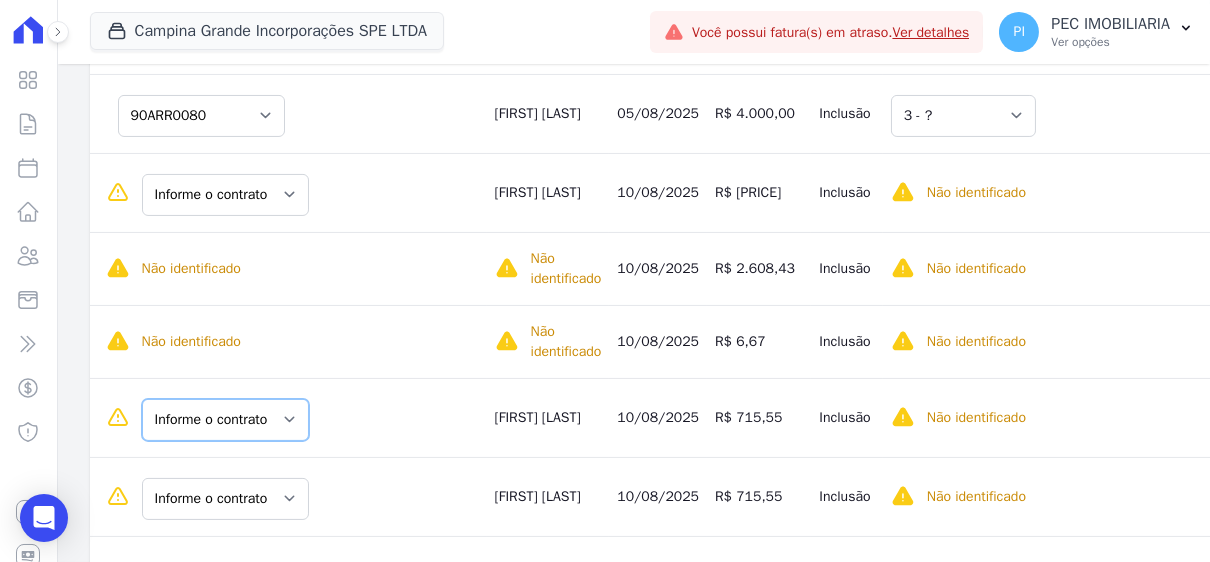 click on "Informe o contrato [CONTRACT_ID]
[CONTRACT_ID]" at bounding box center (225, 420) 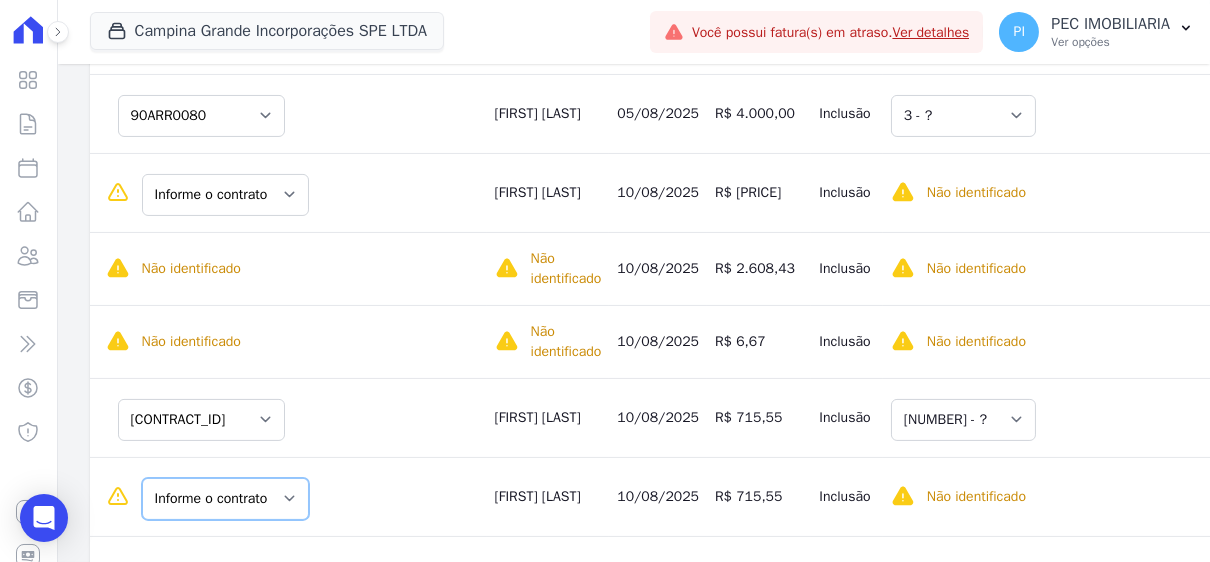 click on "Informe o contrato [CONTRACT_ID]
[CONTRACT_ID]" at bounding box center (225, 499) 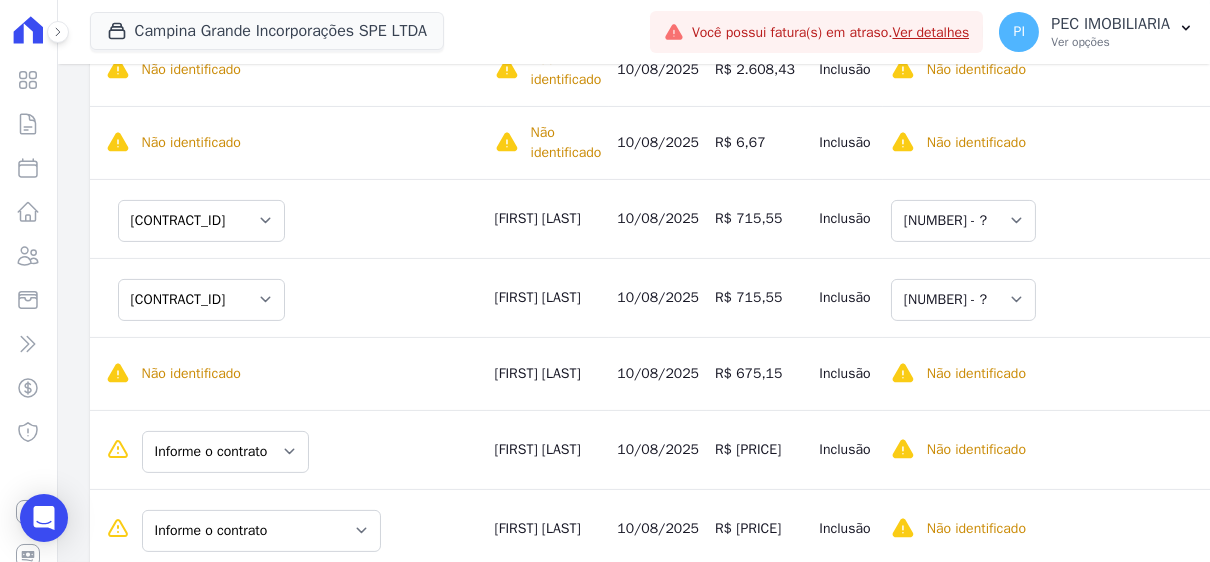scroll, scrollTop: 1600, scrollLeft: 0, axis: vertical 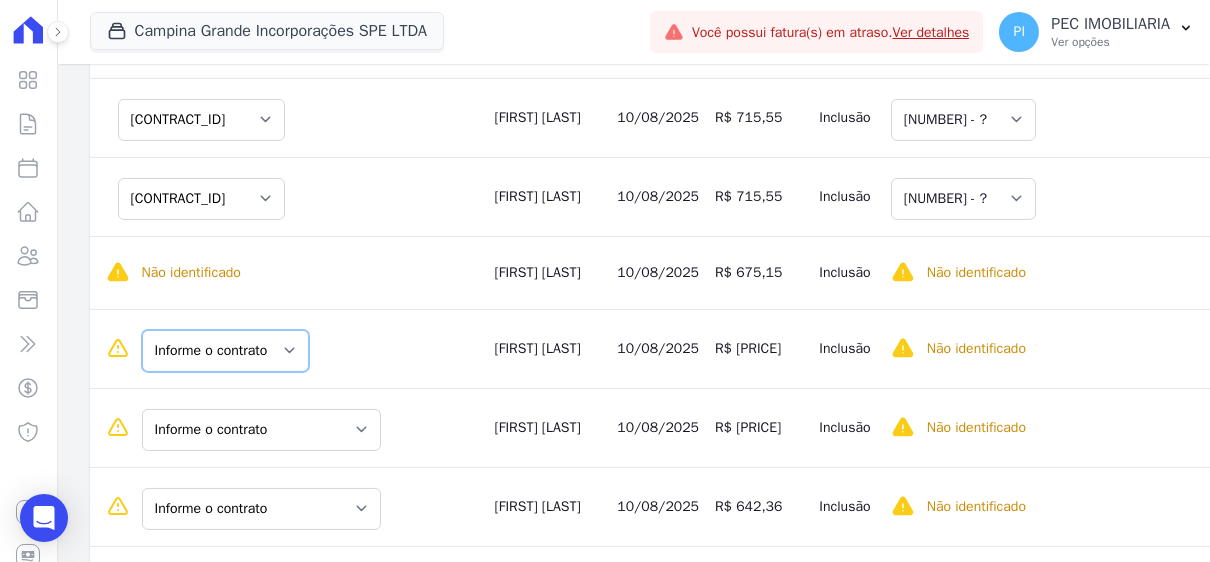click on "Informe o contrato [CONTRACT_ID]
[CONTRACT_ID]" at bounding box center (225, 351) 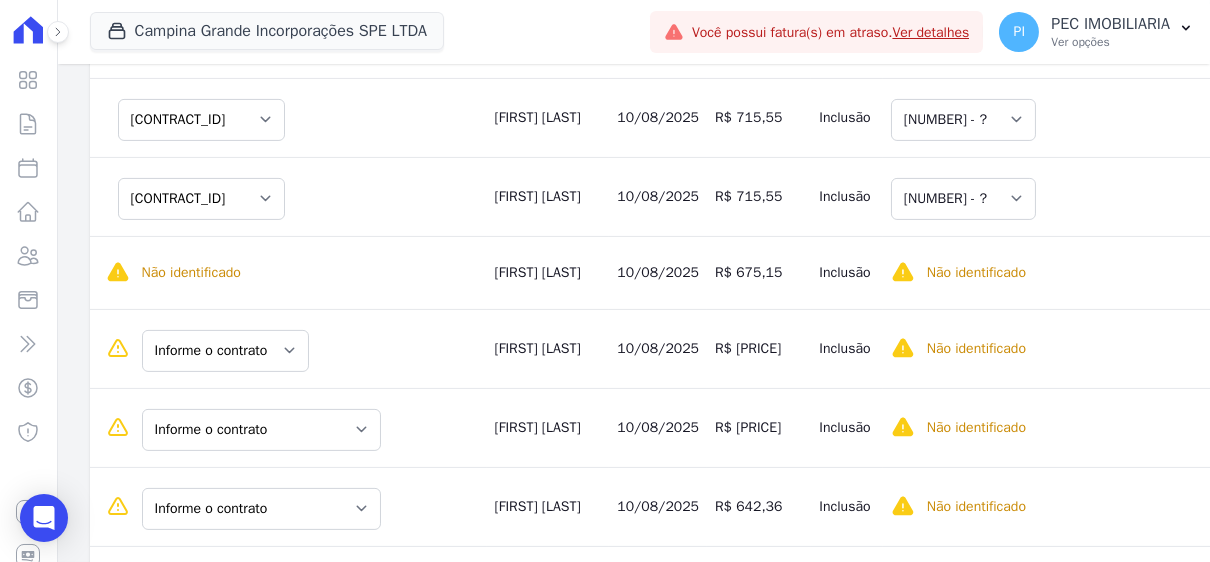 click on "Informe o contrato [CONTRACT_ID]
[CONTRACT_ID]" at bounding box center [288, 348] 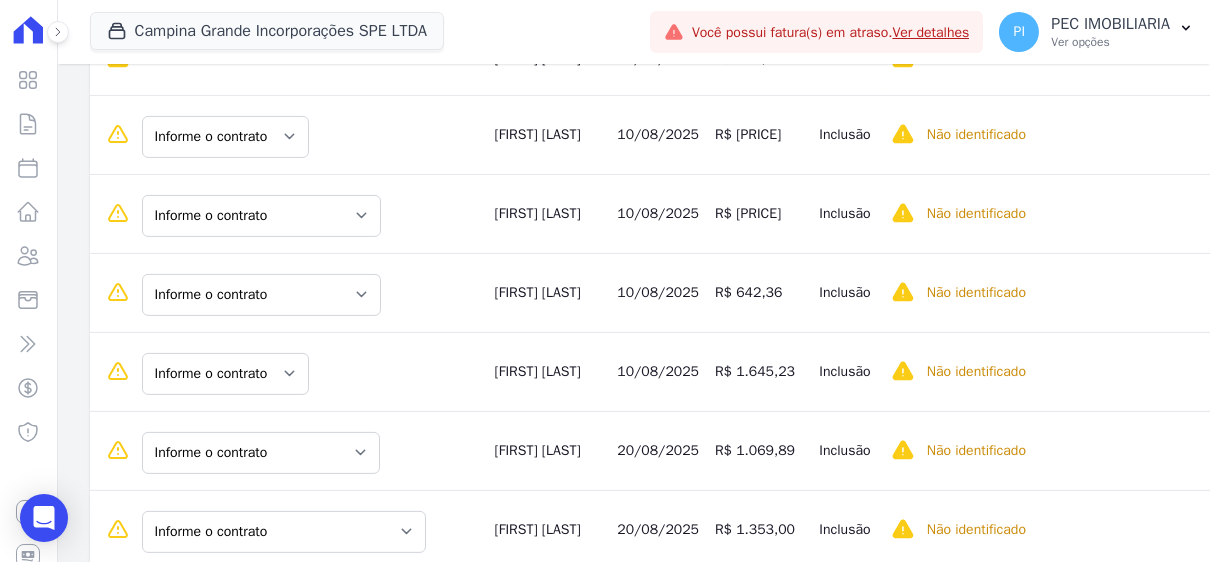 scroll, scrollTop: 1700, scrollLeft: 0, axis: vertical 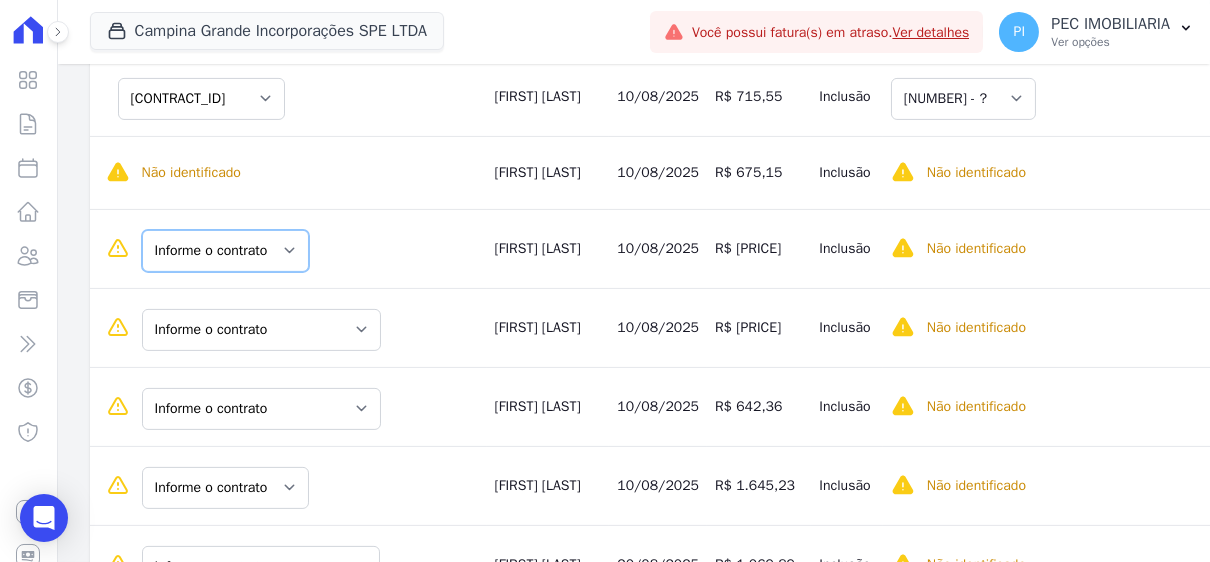 click on "Informe o contrato [CONTRACT_ID]
[CONTRACT_ID]" at bounding box center (225, 251) 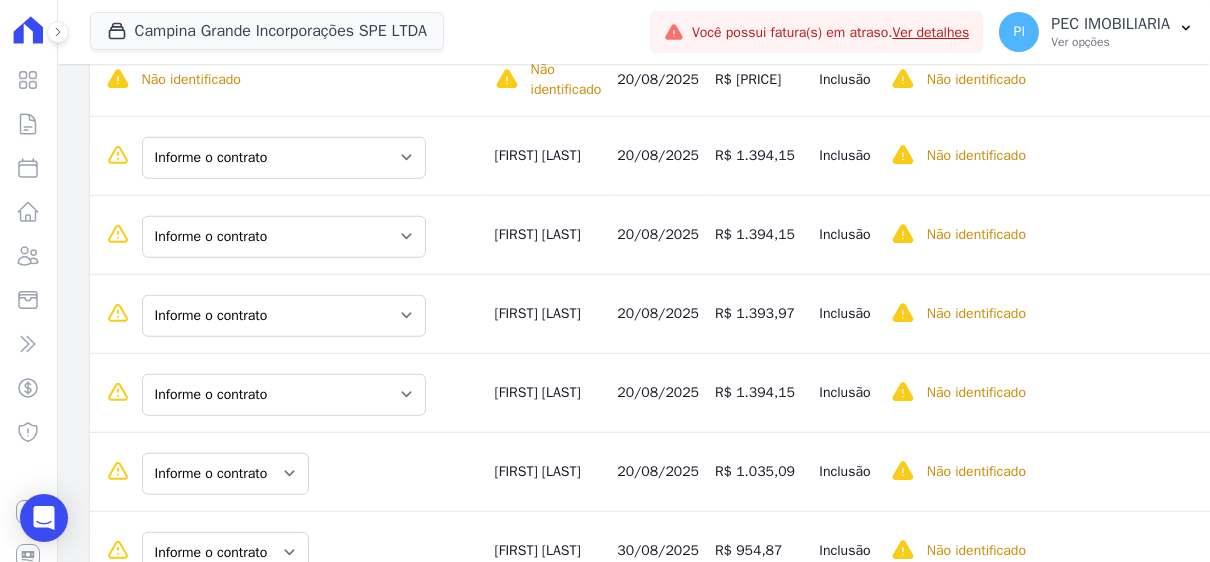 scroll, scrollTop: 3700, scrollLeft: 0, axis: vertical 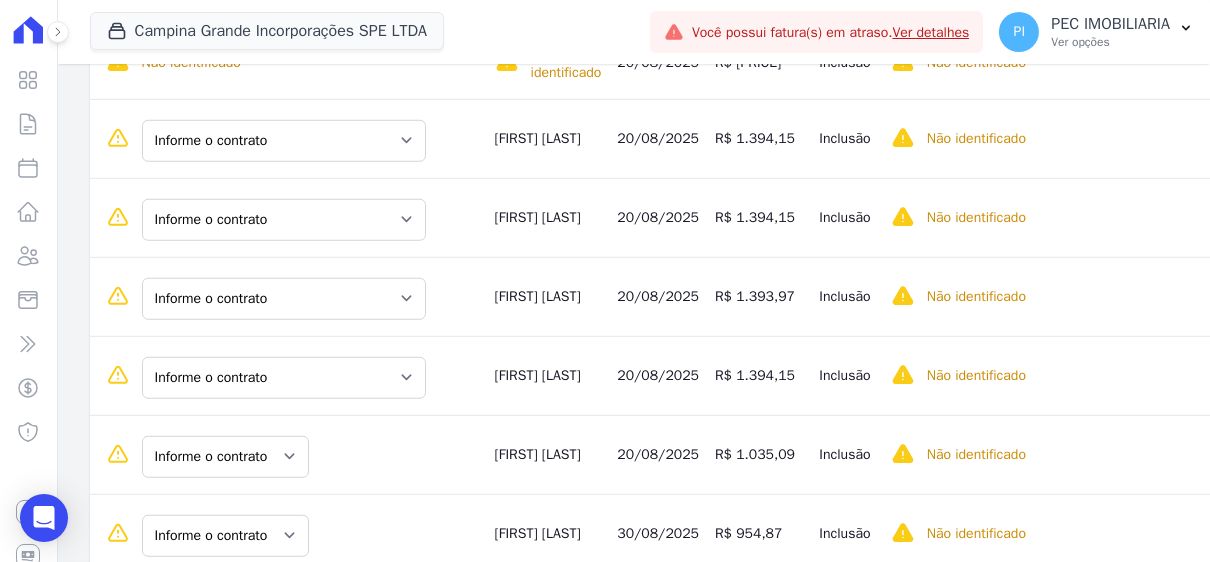 click on "Informe o contrato [CONTRACT_ID]
[CONTRACT_ID]" at bounding box center (288, 533) 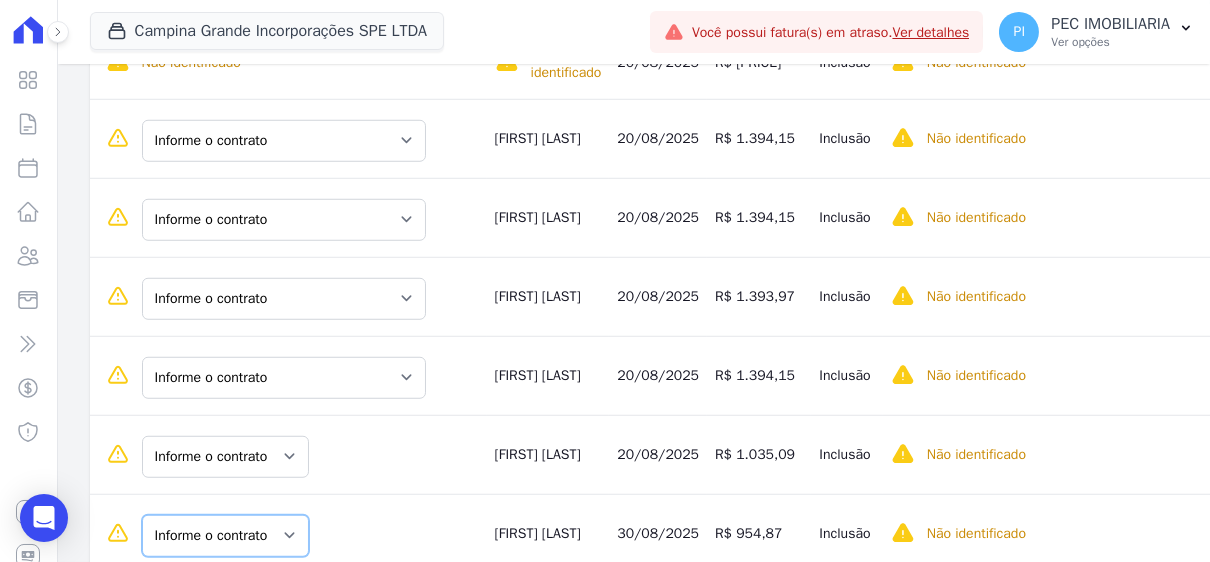 click on "Informe o contrato [CONTRACT_ID]
[CONTRACT_ID]" at bounding box center (225, 536) 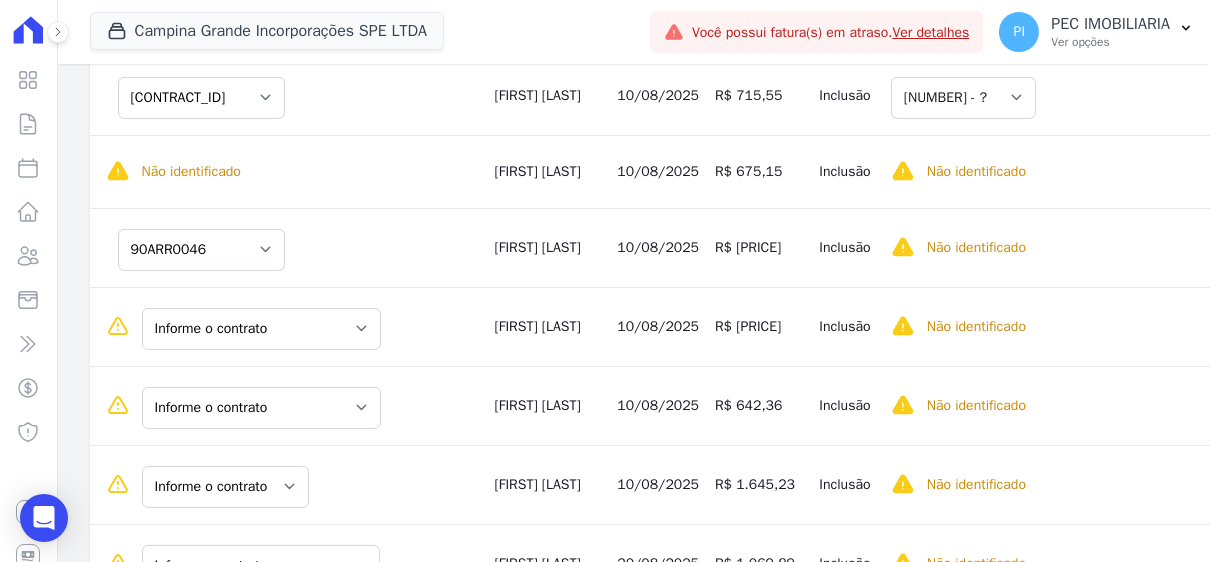 scroll, scrollTop: 1700, scrollLeft: 0, axis: vertical 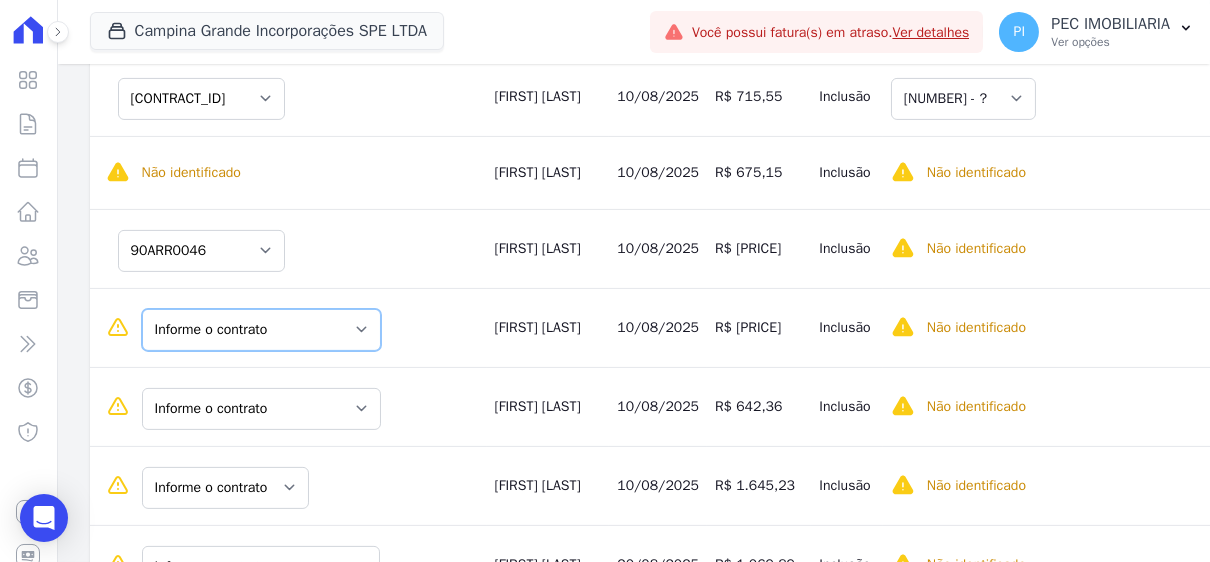 click on "Informe o contrato [STREET] - LOTE [NUMBER]
[STREET] - LOTE [NUMBER]" at bounding box center [261, 330] 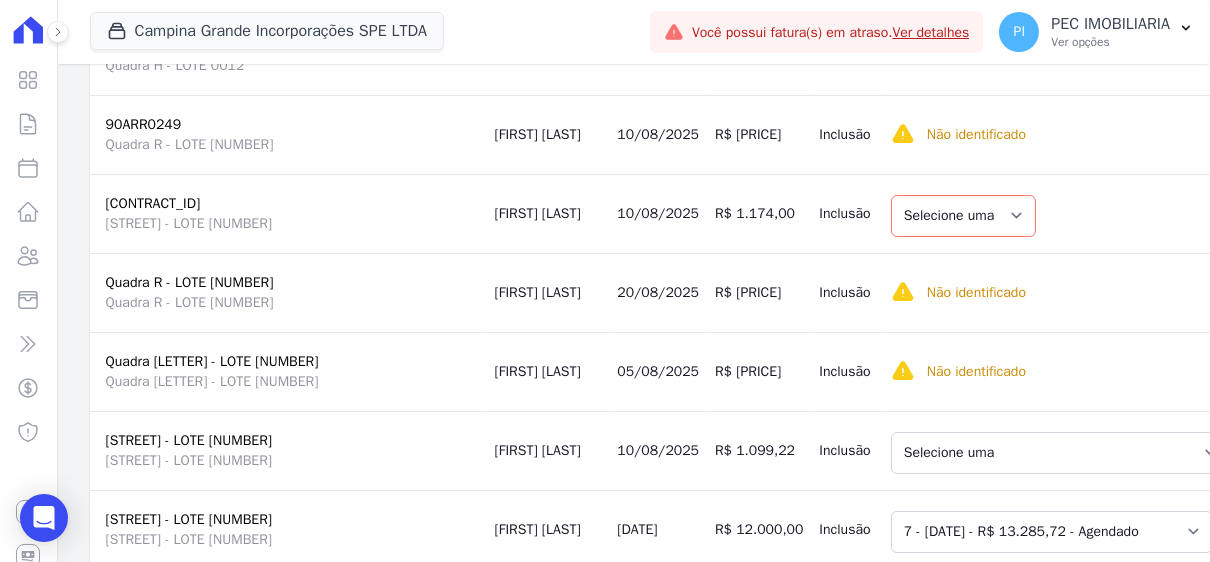 scroll, scrollTop: 5855, scrollLeft: 0, axis: vertical 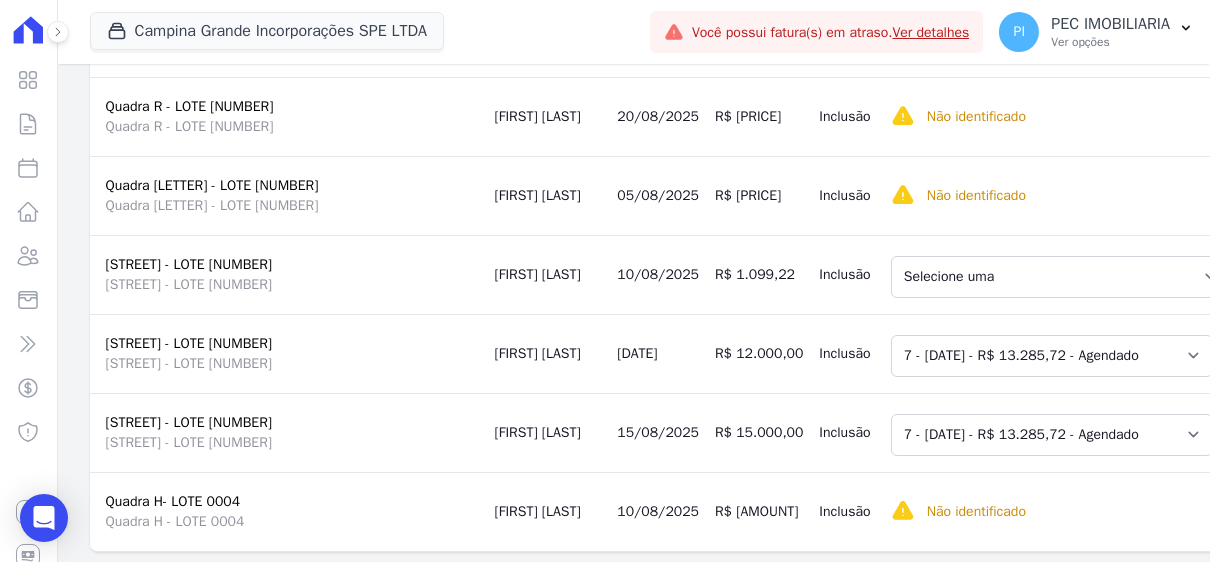 click on "Selecione uma
Nova Parcela Avulsa
Parcela Avulsa Existente
Intercalada ([NUMBER] X R$ [PRICE])
Parcela Normal ([NUMBER] X R$ [PRICE])" at bounding box center [1410, 514] 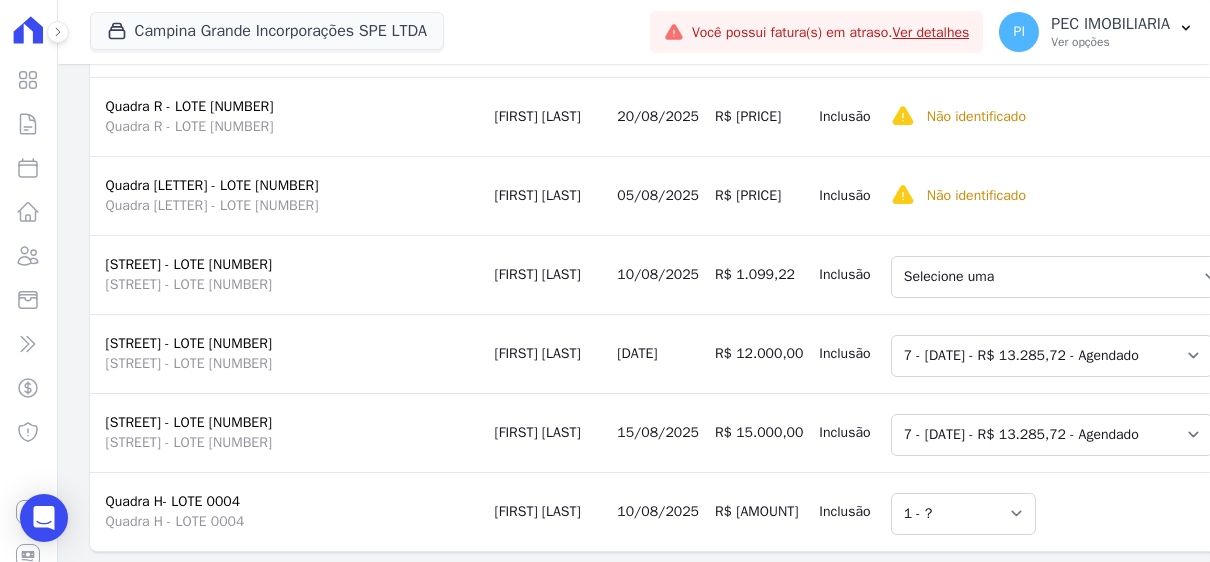 scroll, scrollTop: 5804, scrollLeft: 0, axis: vertical 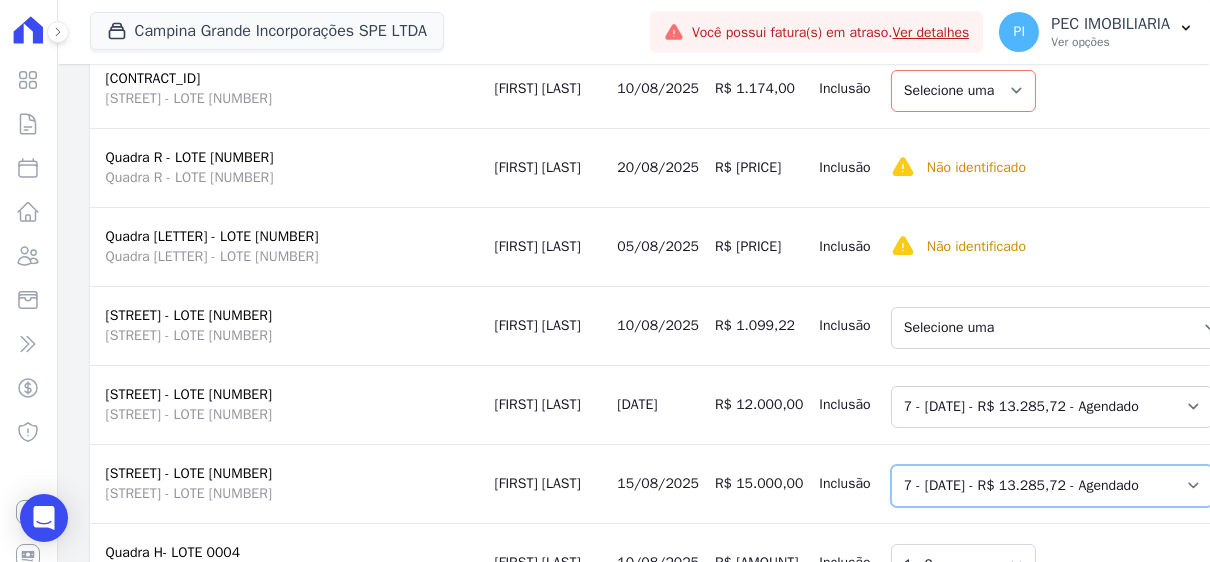 click on "Selecione uma
[NUMBER] - [DATE] - R$ [PRICE] - Agendado
[NUMBER] - [DATE] - R$ [PRICE] - Agendado
[NUMBER] - [DATE] - R$ [PRICE] - Agendado
[NUMBER] - [DATE] - R$ [PRICE] - Agendado
[NUMBER] - [DATE] - R$ [PRICE] - Agendado
[NUMBER] - [DATE] - R$ [PRICE] - Agendado
[NUMBER] - [DATE] - R$ [PRICE] - Agendado" at bounding box center (1052, 486) 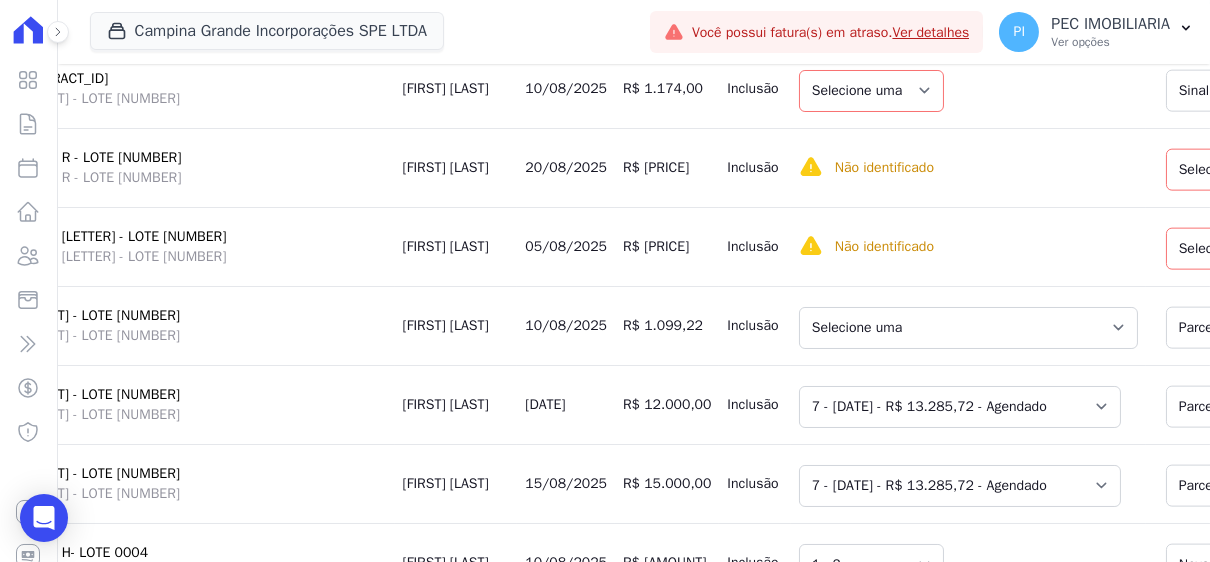scroll, scrollTop: 0, scrollLeft: 93, axis: horizontal 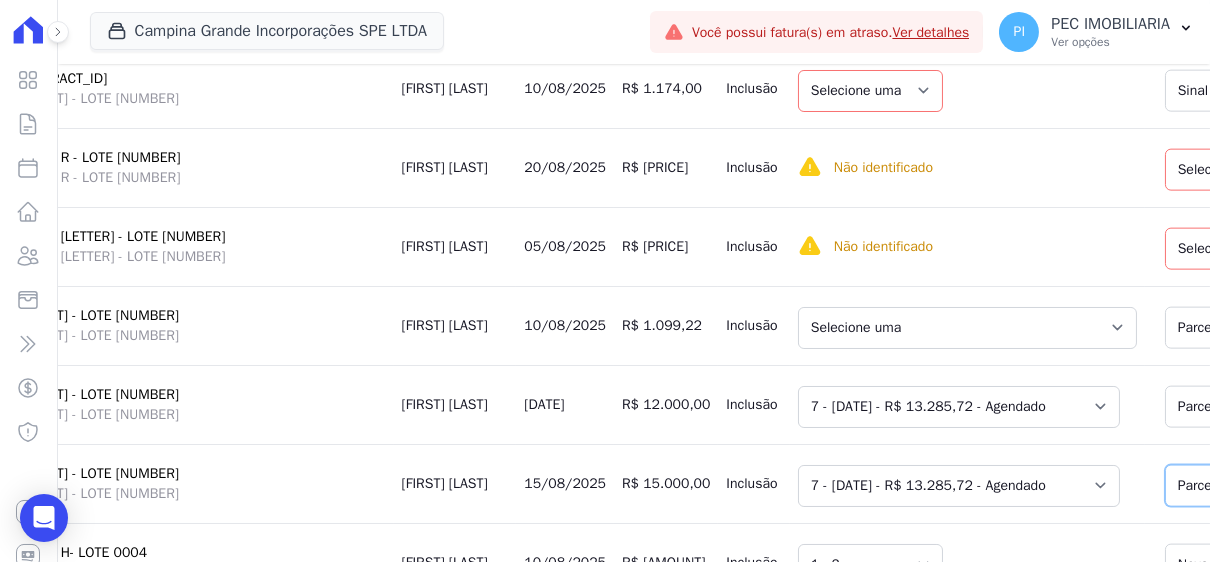 click on "Selecione uma
Nova Parcela Avulsa
Parcela Avulsa Existente
Parcela Normal ([NUMBER] X R$ [PRICE])
Sinal ([NUMBER] X R$ [PRICE])" at bounding box center (1317, 486) 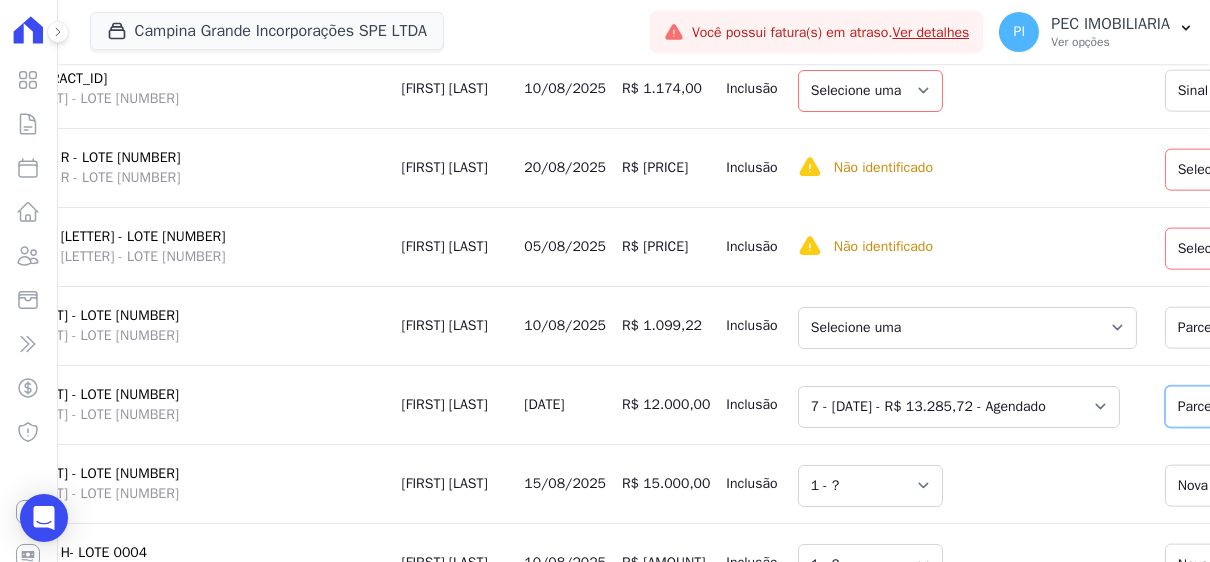 click on "Selecione uma
Nova Parcela Avulsa
Parcela Avulsa Existente
Parcela Normal ([NUMBER] X R$ [PRICE])
Sinal ([NUMBER] X R$ [PRICE])" at bounding box center (1317, 407) 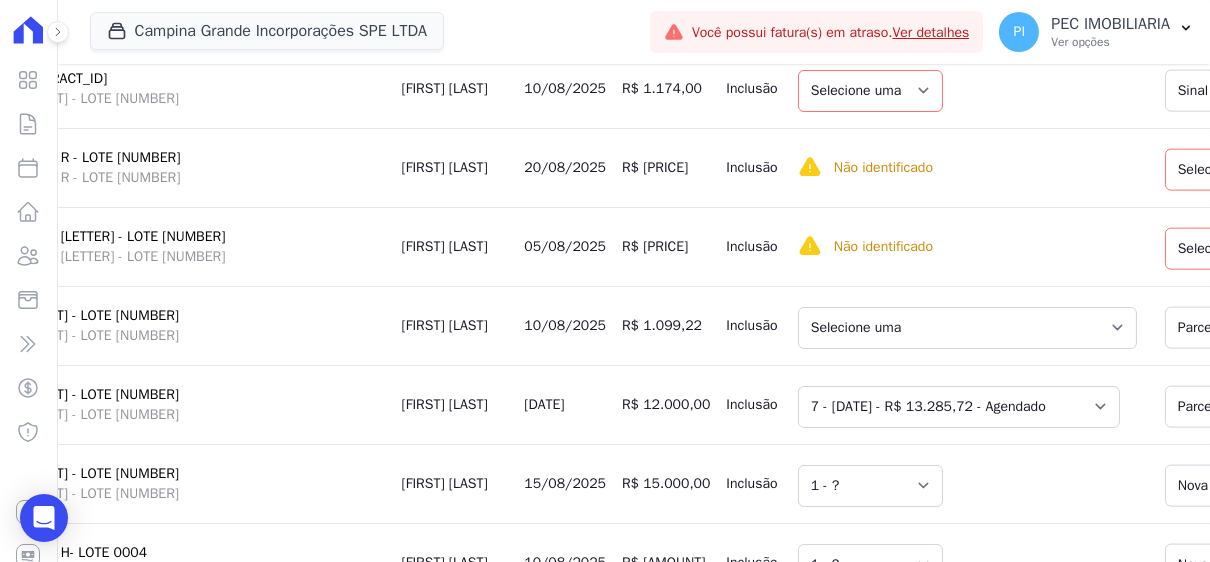 click on "Selecione uma
[NUMBER] - [DATE] - R$ [PRICE] - Agendado
[NUMBER] - [DATE] - R$ [PRICE] - Agendado
[NUMBER] - [DATE] - R$ [PRICE] - Agendado
[NUMBER] - [DATE] - R$ [PRICE] - Agendado
[NUMBER] - [DATE] - R$ [PRICE] - Agendado
[NUMBER] - [DATE] - R$ [PRICE] - Agendado
[NUMBER] - [DATE] - R$ [PRICE] - Agendado" at bounding box center [967, 404] 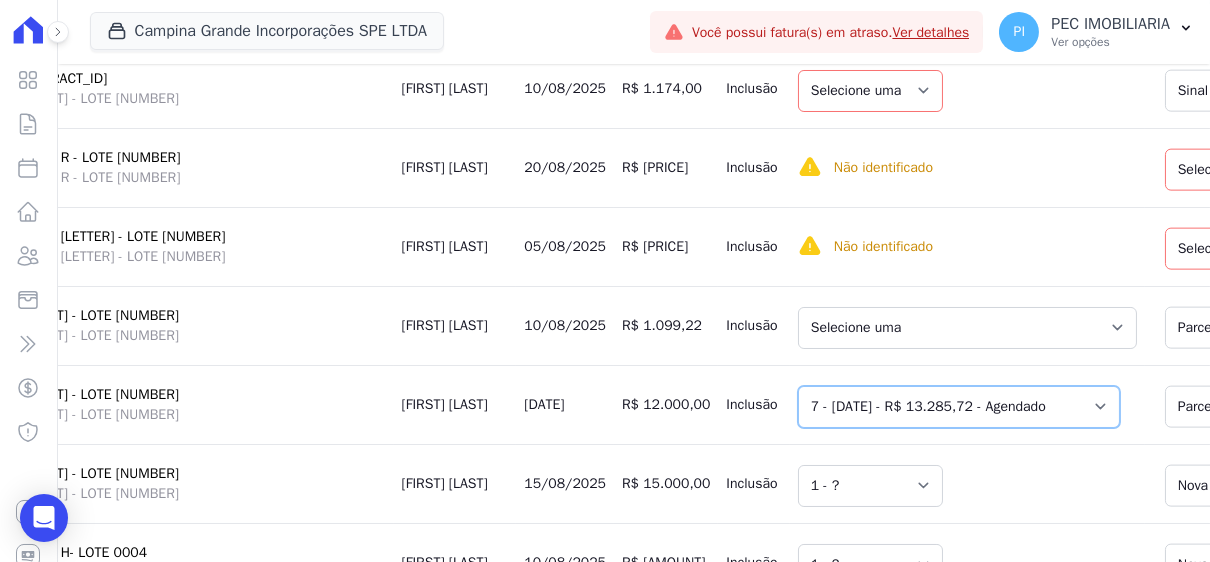 click on "Selecione uma
[NUMBER] - [DATE] - R$ [PRICE] - Agendado
[NUMBER] - [DATE] - R$ [PRICE] - Agendado
[NUMBER] - [DATE] - R$ [PRICE] - Agendado
[NUMBER] - [DATE] - R$ [PRICE] - Agendado
[NUMBER] - [DATE] - R$ [PRICE] - Agendado
[NUMBER] - [DATE] - R$ [PRICE] - Agendado
[NUMBER] - [DATE] - R$ [PRICE] - Agendado" at bounding box center [959, 407] 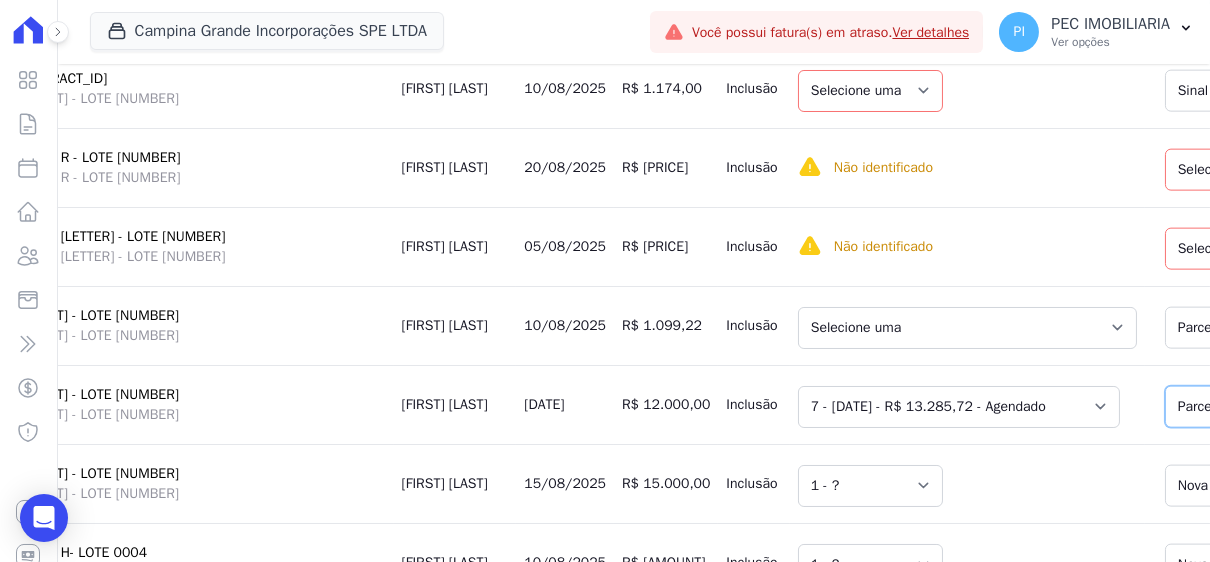 click on "Selecione uma
Nova Parcela Avulsa
Parcela Avulsa Existente
Parcela Normal ([NUMBER] X R$ [PRICE])
Sinal ([NUMBER] X R$ [PRICE])" at bounding box center (1317, 407) 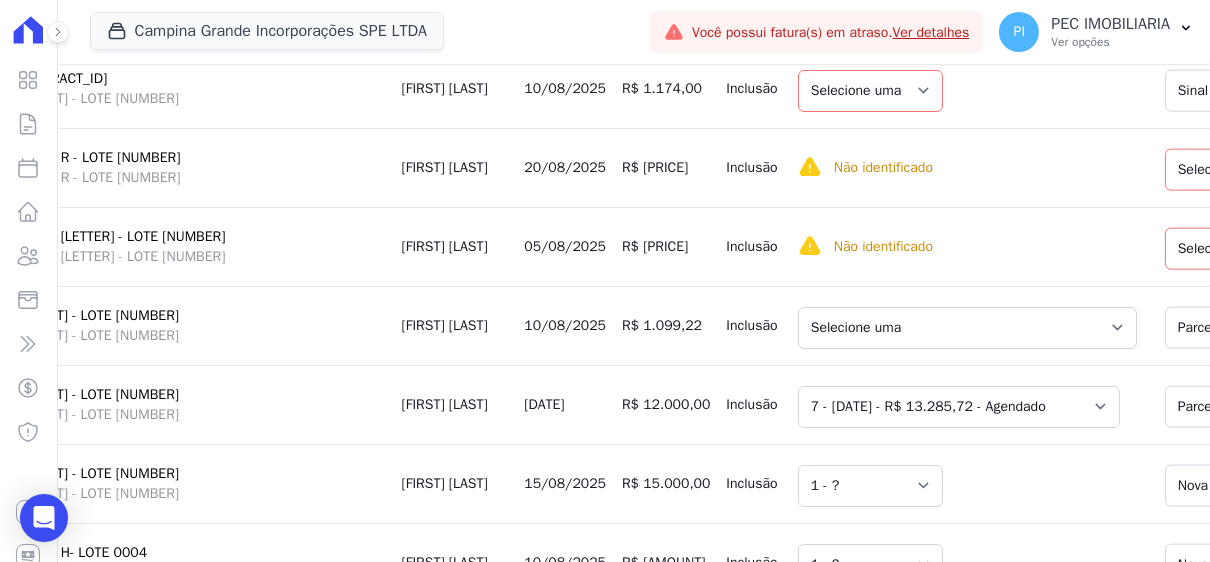 click on "Selecione uma
[NUMBER] - [DATE] - R$ [PRICE] - Agendado
[NUMBER] - [DATE] - R$ [PRICE] - Agendado
[NUMBER] - [DATE] - R$ [PRICE] - Agendado
[NUMBER] - [DATE] - R$ [PRICE] - Agendado
[NUMBER] - [DATE] - R$ [PRICE] - Agendado
[NUMBER] - [DATE] - R$ [PRICE] - Agendado
[NUMBER] - [DATE] - R$ [PRICE] - Agendado" at bounding box center [967, 404] 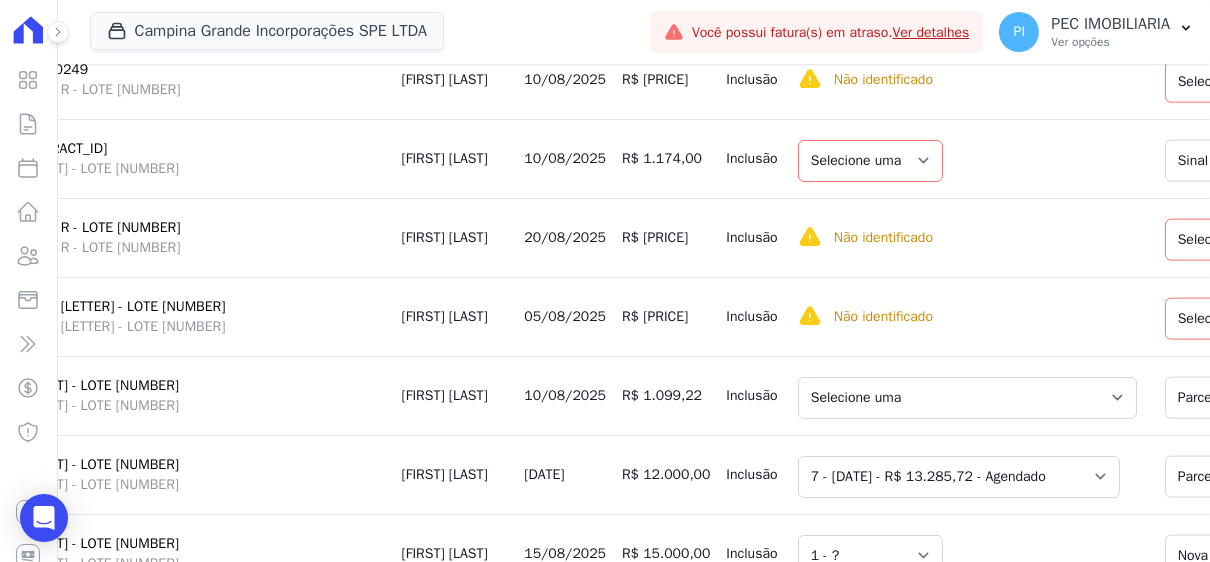 scroll, scrollTop: 5704, scrollLeft: 0, axis: vertical 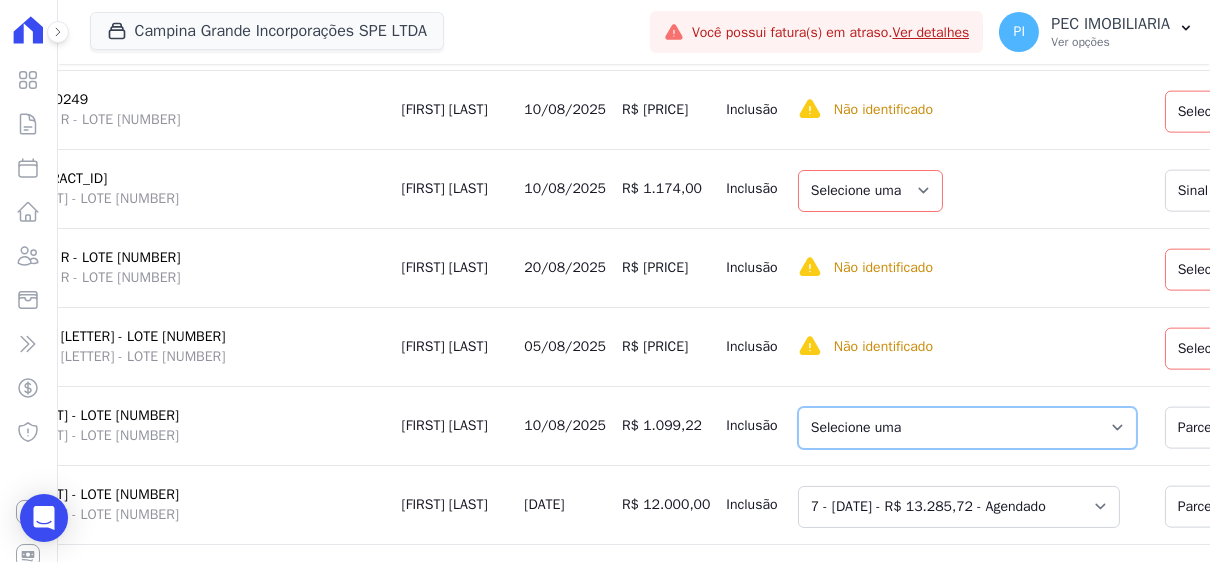 click on "Selecione uma
[NUMBER] - [DATE] - R$ [PRICE] - Agendado
[NUMBER] - [DATE] - R$ [PRICE] - Agendado
[NUMBER] - [DATE] - R$ [PRICE] - Agendado
[NUMBER] - [DATE] - R$ [PRICE] - Agendado
[NUMBER] - [DATE] - R$ [PRICE] - Agendado
[NUMBER] - [DATE] - R$ [PRICE] - Agendado
[NUMBER] - [DATE] - R$ [PRICE] - Agendado
[NUMBER] - [DATE] - R$ [PRICE] - Agendado
[NUMBER] - [DATE] - R$ [PRICE] - Agendado
[NUMBER] - [DATE] - R$ [PRICE] - Agendado
[NUMBER] - [DATE] - R$ [PRICE] - Agendado
[NUMBER] - [DATE] - R$ [PRICE] - Agendado
[NUMBER] - [DATE] - R$ [PRICE] - Agendado
[NUMBER] - [DATE] - R$ [PRICE] - Agendado
[NUMBER] - [DATE] - R$ [PRICE] - Agendado
[NUMBER] - [DATE] - R$ [PRICE] - Agendado
[NUMBER] - [DATE] - R$ [PRICE] - Agendado
[NUMBER] - [DATE] - R$ [PRICE] - Agendado
[NUMBER] - [DATE] - R$ [PRICE] - Agendado
[NUMBER] - [DATE] - R$ [PRICE] - Agendado
[NUMBER] - [DATE] - R$ [PRICE] - Agendado
[NUMBER] - [DATE] - R$ [PRICE] - Agendado
[NUMBER] - [DATE] - R$ [PRICE] - Agendado
[NUMBER] - [DATE] - R$ [PRICE] - Agendado" at bounding box center (967, 428) 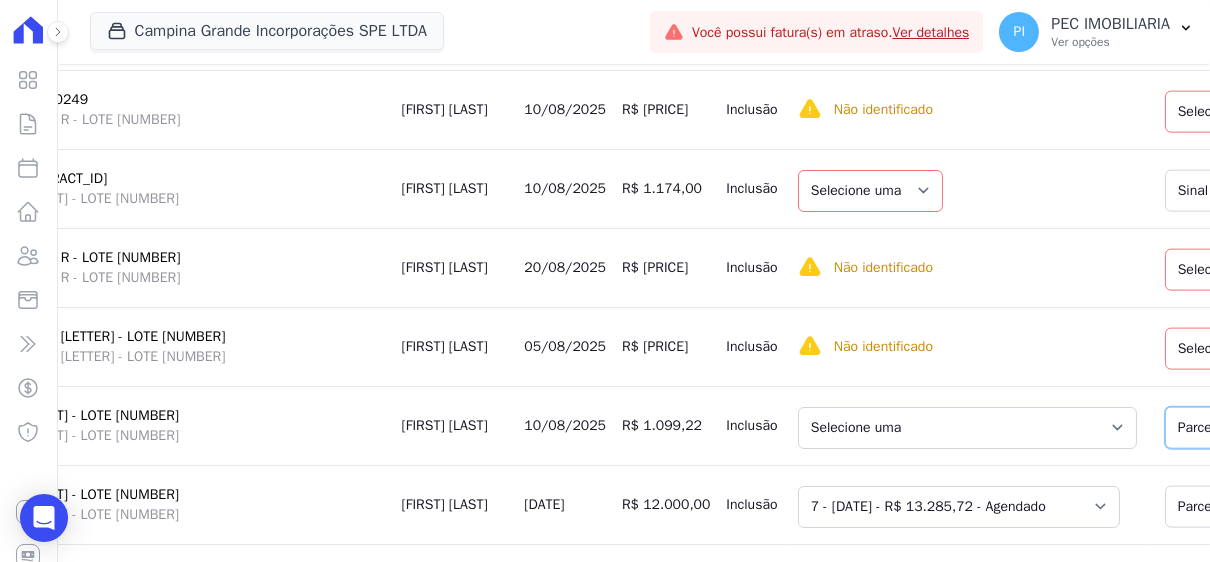 click on "Selecione uma
Nova Parcela Avulsa
Parcela Avulsa Existente
Parcela Normal (100 X R$ [PRICE])
Sinal (2 X R$ [PRICE])" at bounding box center [1298, 428] 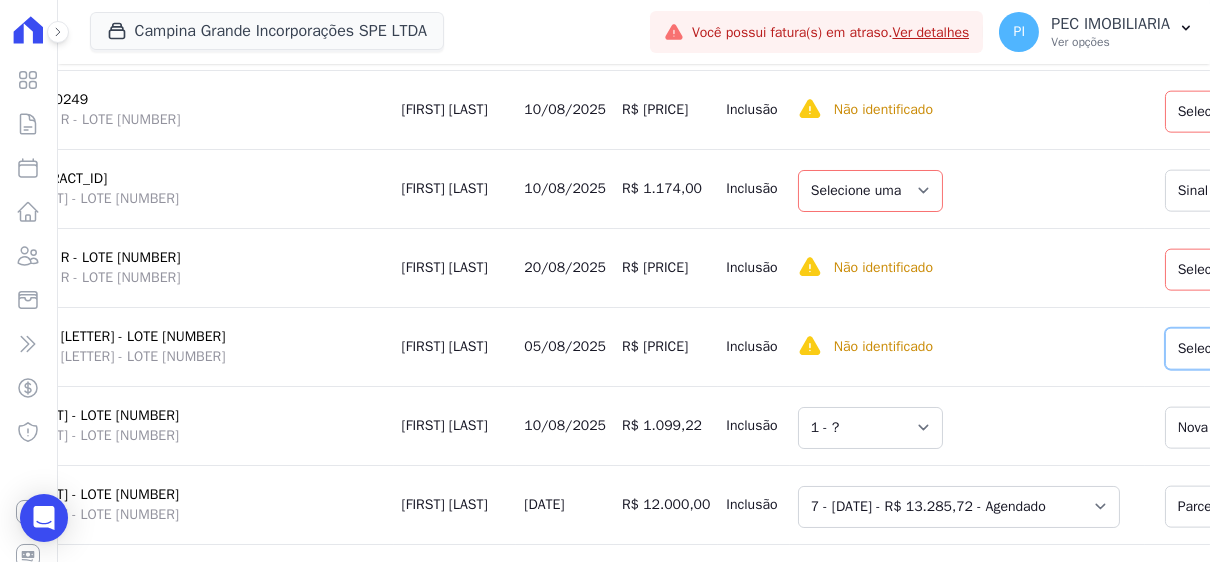 click on "Selecione uma
Nova Parcela Avulsa
Parcela Avulsa Existente
Sinal ([NUMBER] X R$ [PRICE])
Parcela Normal ([NUMBER] X R$ [PRICE])
Intercalada ([NUMBER] X R$ [PRICE])" at bounding box center (1317, 349) 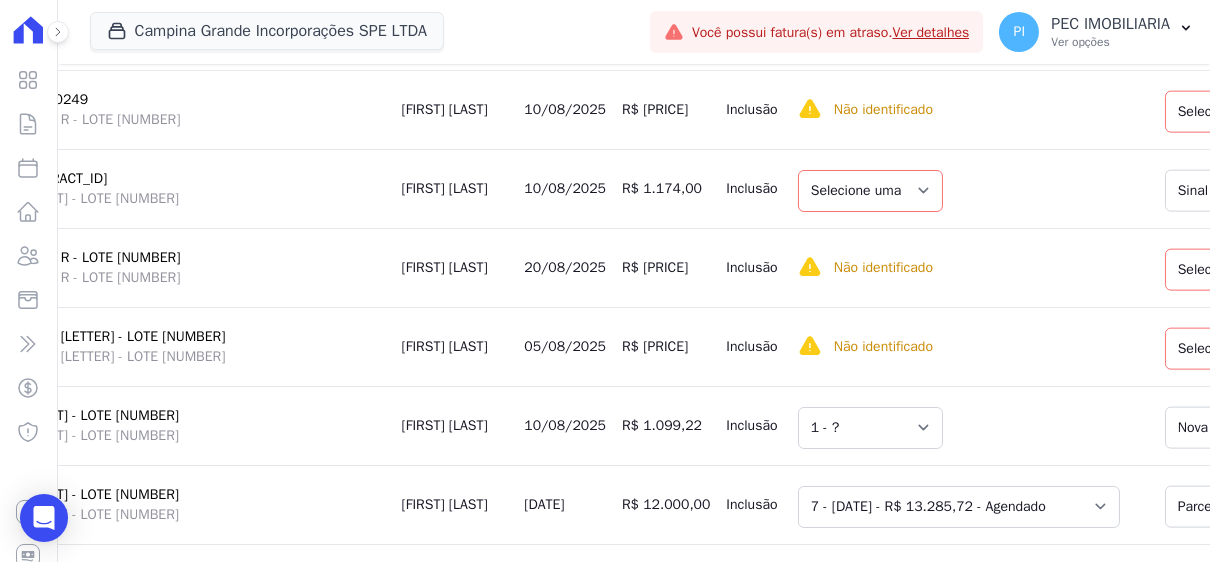 click on "Não identificado
Selecione  primeiro a regra de cobrança." at bounding box center (967, 267) 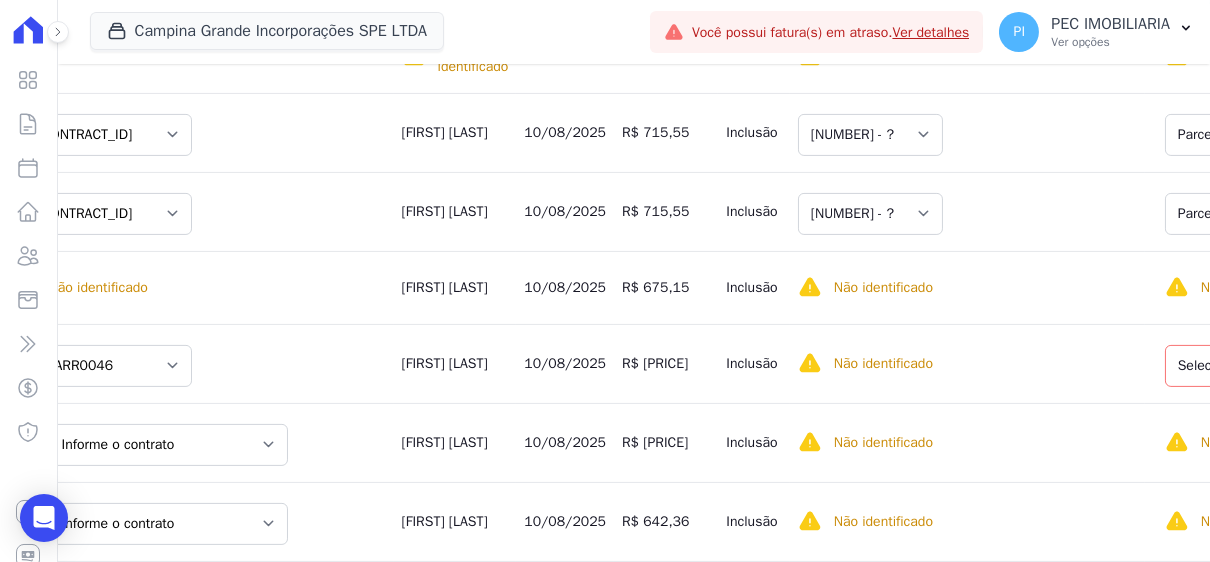 scroll, scrollTop: 1704, scrollLeft: 0, axis: vertical 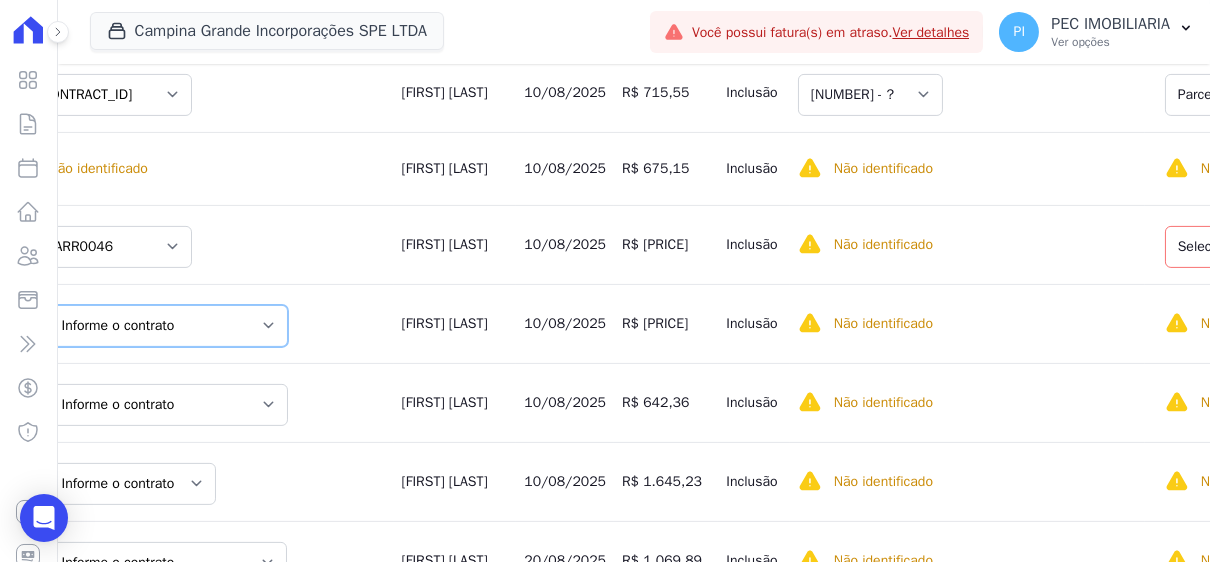click on "Informe o contrato [STREET] - LOTE [NUMBER]
[STREET] - LOTE [NUMBER]" at bounding box center (168, 326) 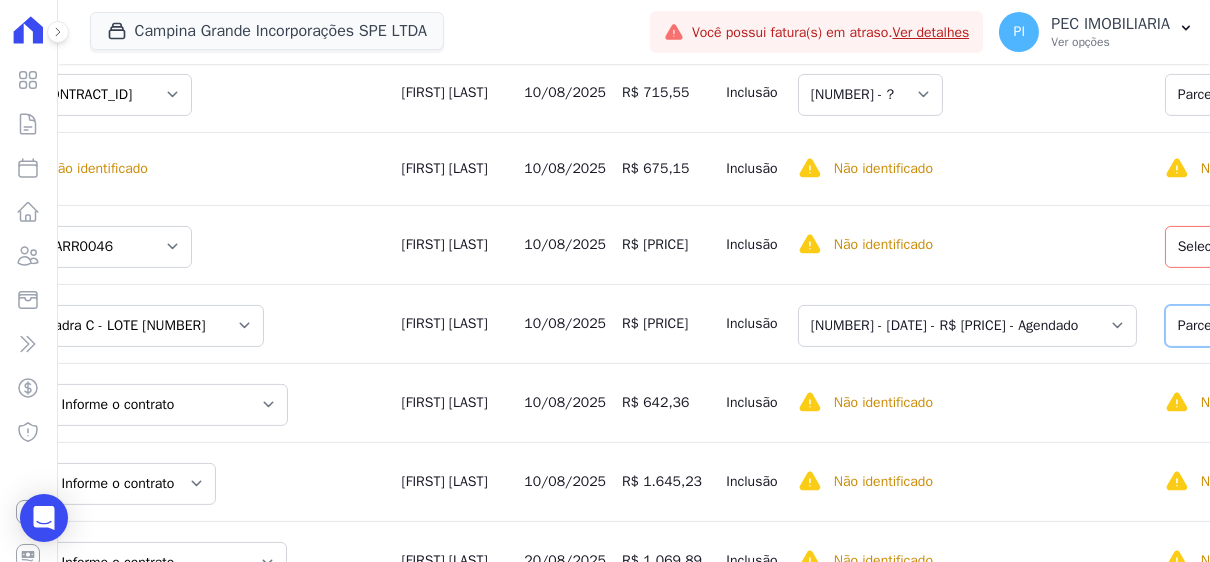 click on "Selecione uma
Nova Parcela Avulsa
Parcela Avulsa Existente
Intercalada ([NUMBER] X R$ [PRICE])
Sinal ([NUMBER] X R$ [PRICE])
Parcela Normal ([NUMBER] X R$ [PRICE])" at bounding box center (1305, 326) 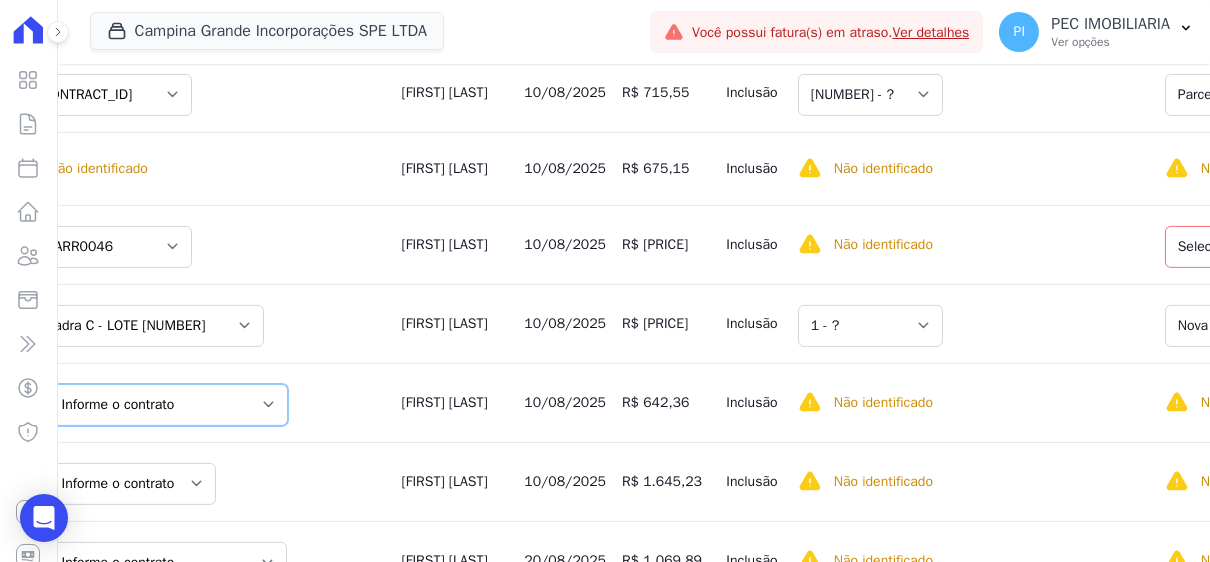click on "Informe o contrato [STREET] - LOTE [NUMBER]
[STREET] - LOTE [NUMBER]" at bounding box center [168, 405] 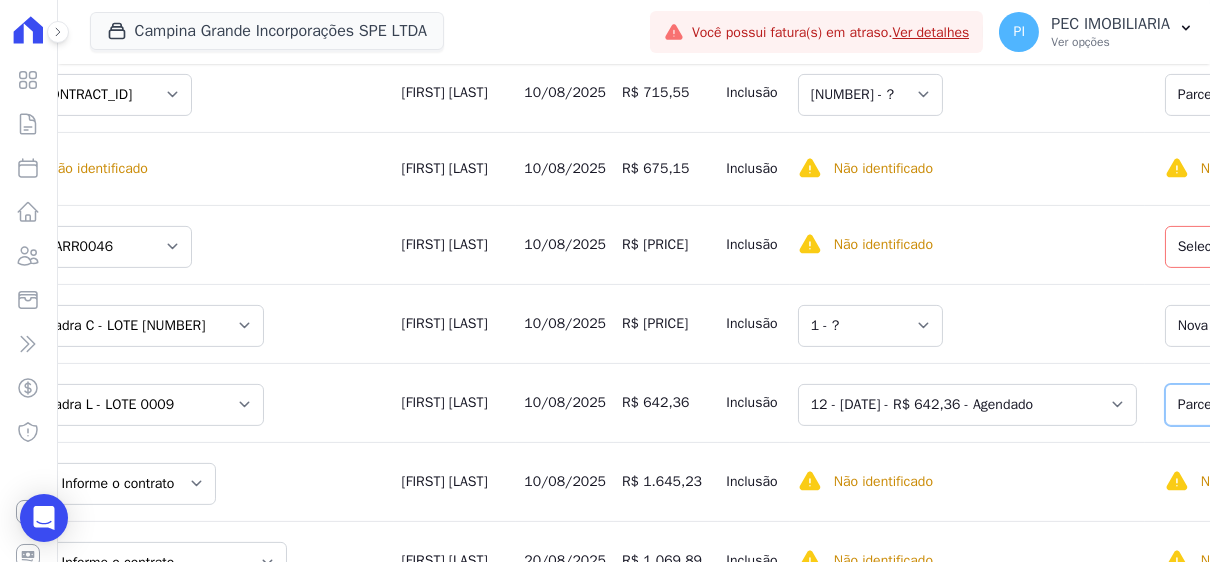 click on "Selecione uma
Nova Parcela Avulsa
Parcela Avulsa Existente
Intercalada ([NUMBER] X R$ [PRICE])
Sinal ([NUMBER] X R$ [PRICE])
Parcela Normal ([NUMBER] X R$ [PRICE])" at bounding box center (1326, 405) 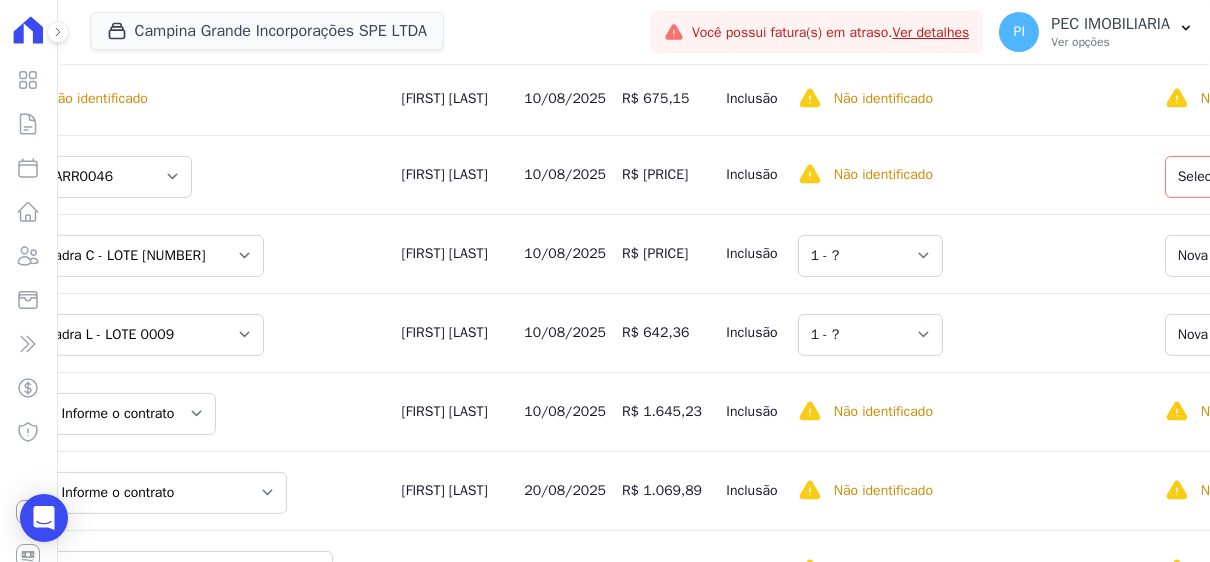 scroll, scrollTop: 1804, scrollLeft: 0, axis: vertical 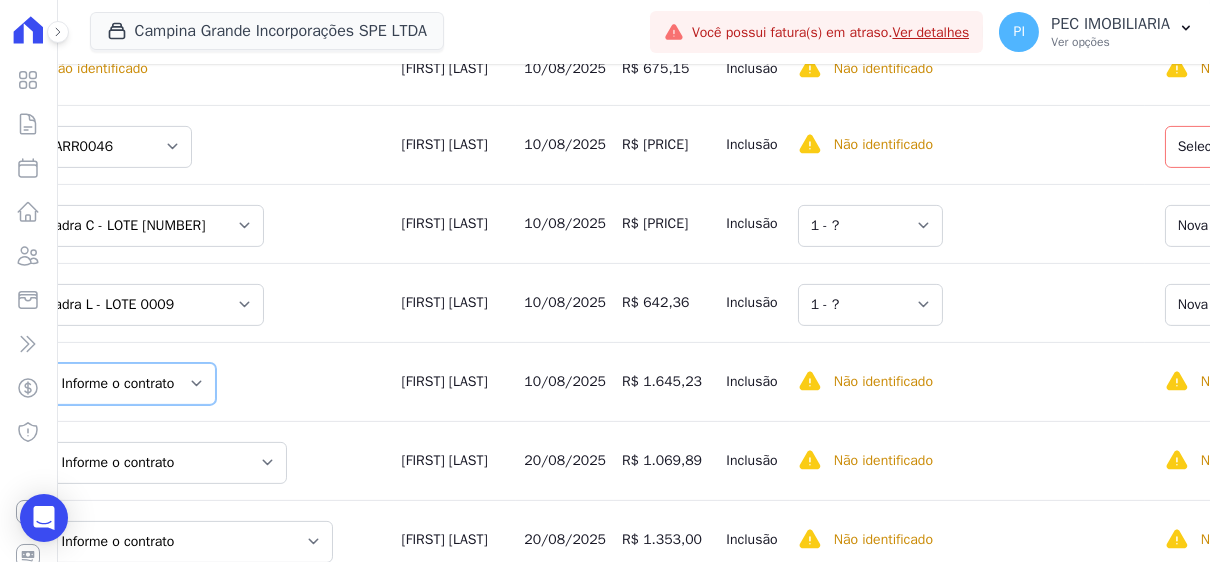 click on "Informe o contrato [CONTRACT_ID]
[CONTRACT_ID]" at bounding box center (132, 384) 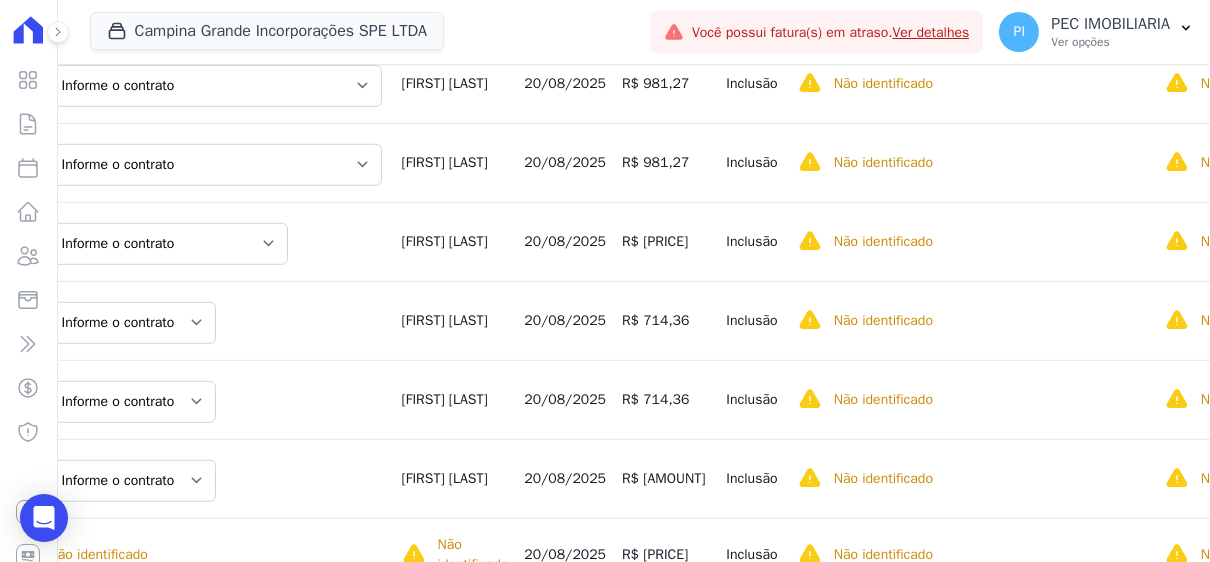 scroll, scrollTop: 3304, scrollLeft: 0, axis: vertical 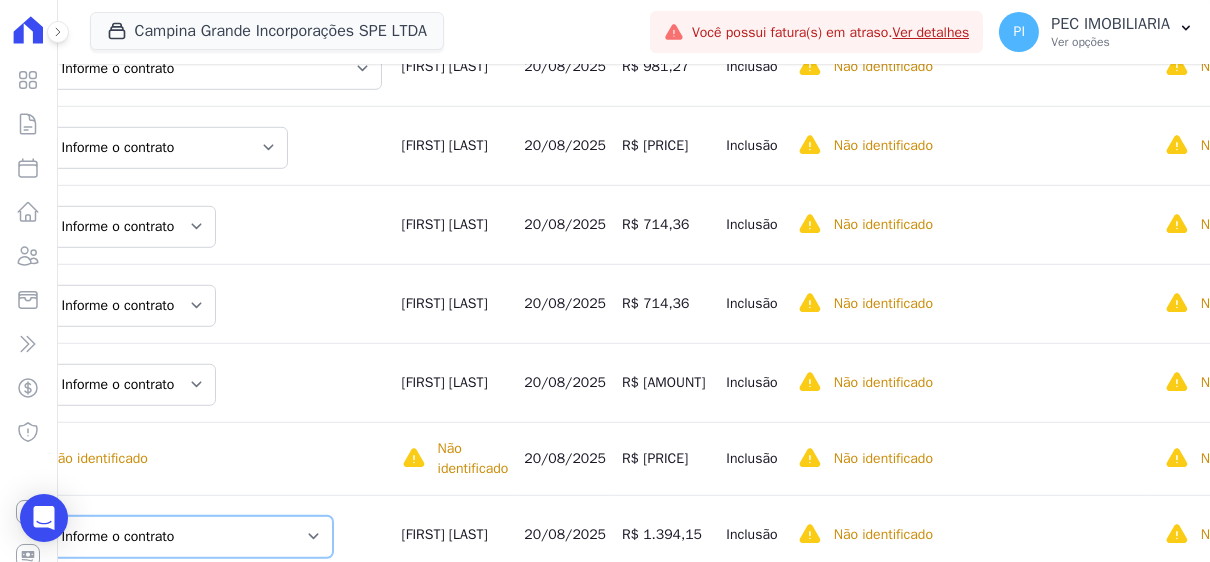 click on "Informe o contrato Quadra [LETTER] - LOTE [NUMBER]
Quadra [LETTER] - LOTE [NUMBER]
Quadra [LETTER] - LOTE [NUMBER]" at bounding box center (191, 537) 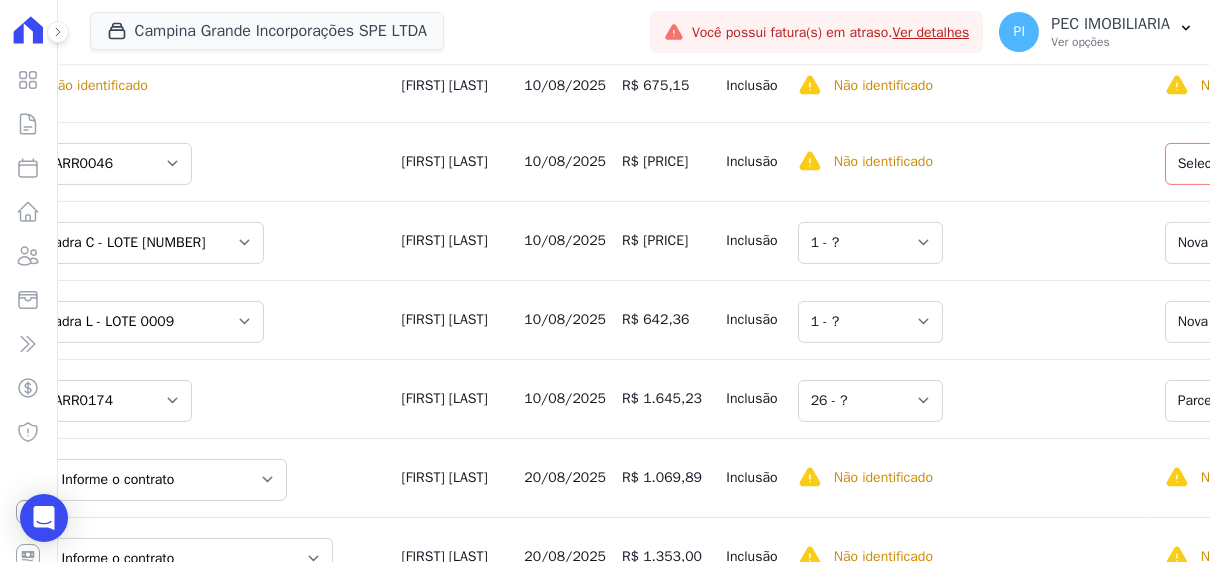 scroll, scrollTop: 1804, scrollLeft: 0, axis: vertical 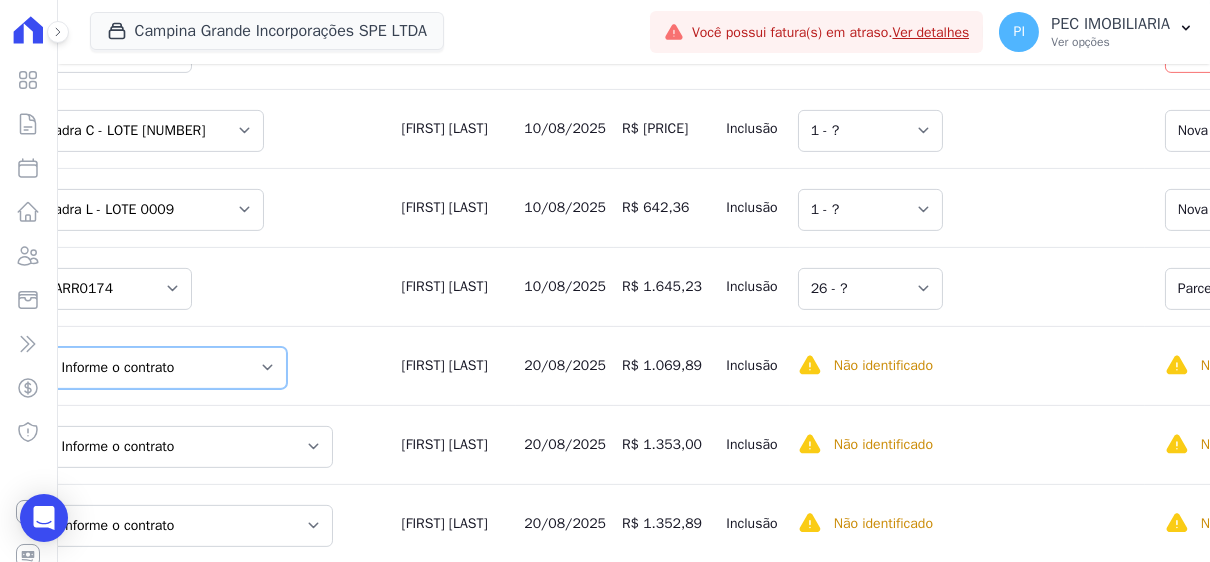 click on "Informe o contrato [CONTRACT_ID]
Quadra P - LOTE [NUMBER]" at bounding box center (168, 368) 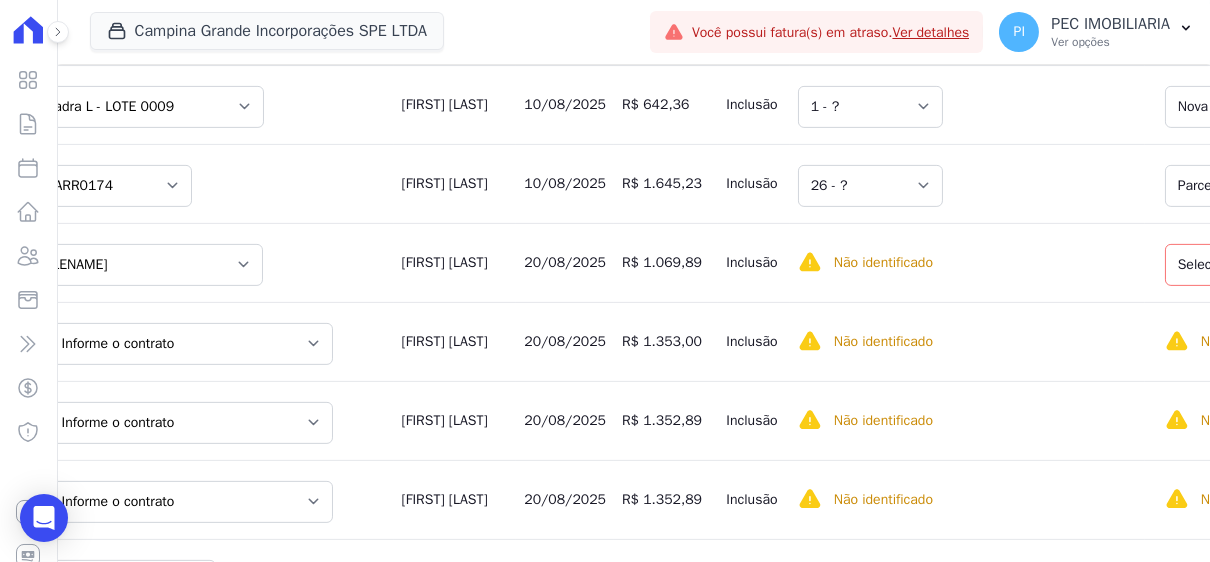 scroll, scrollTop: 1899, scrollLeft: 0, axis: vertical 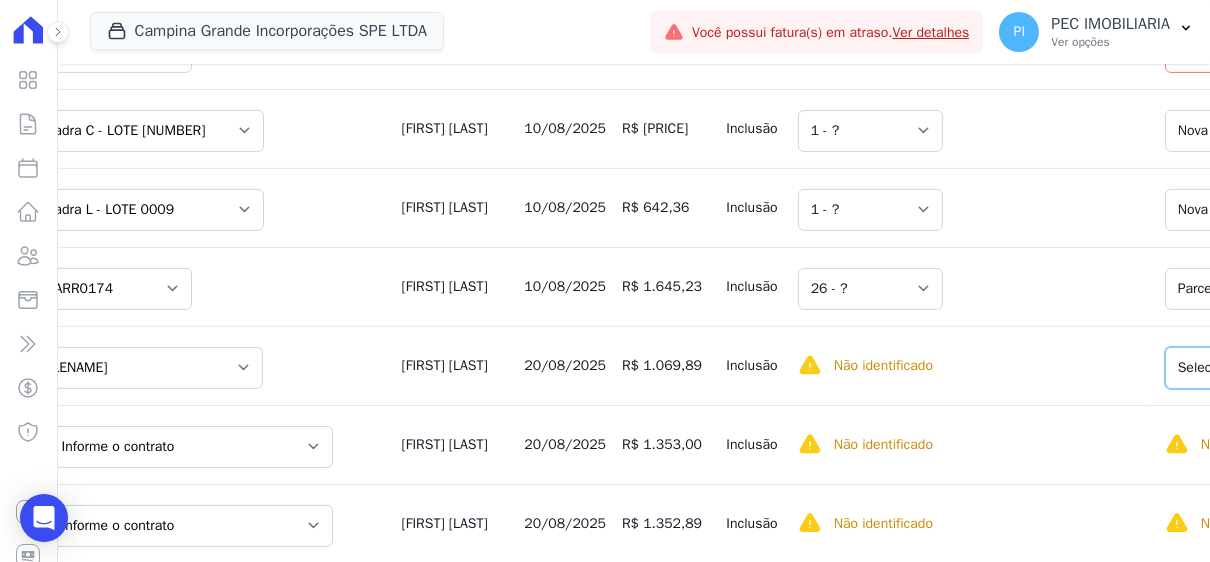 click on "Selecione uma
Nova Parcela Avulsa
Parcela Avulsa Existente
Parcela Normal ([NUMBER] X R$ [PRICE])" at bounding box center (1317, 368) 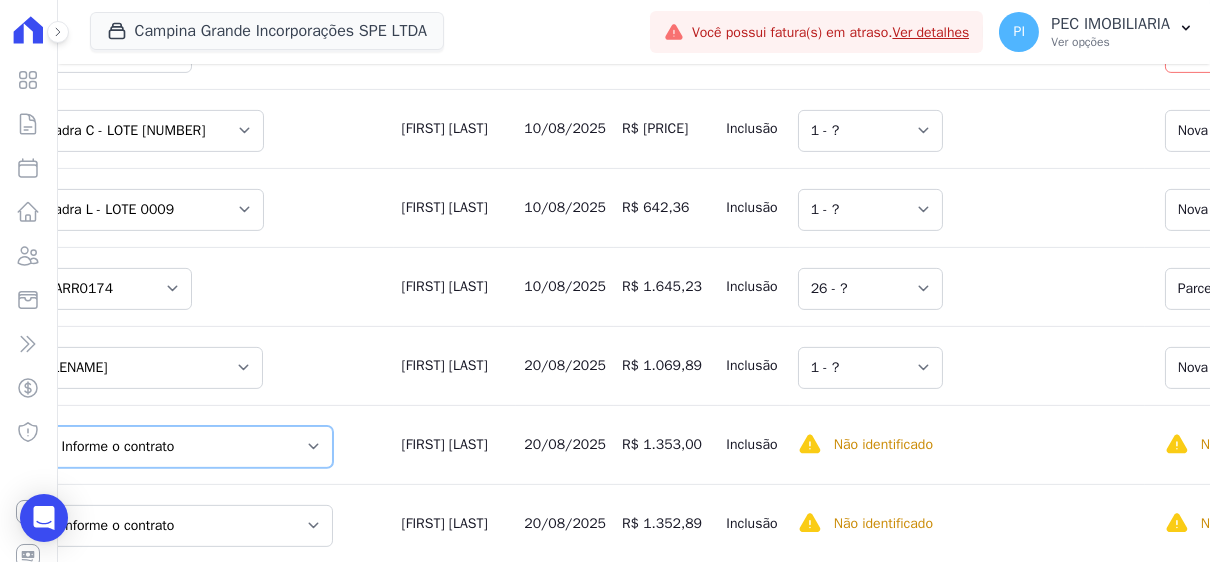 click on "Informe o contrato Quadra B - LOTE [NUMBER]
Quadra B - LOTE [NUMBER]
Quadra B - LOTE [NUMBER]" at bounding box center (191, 447) 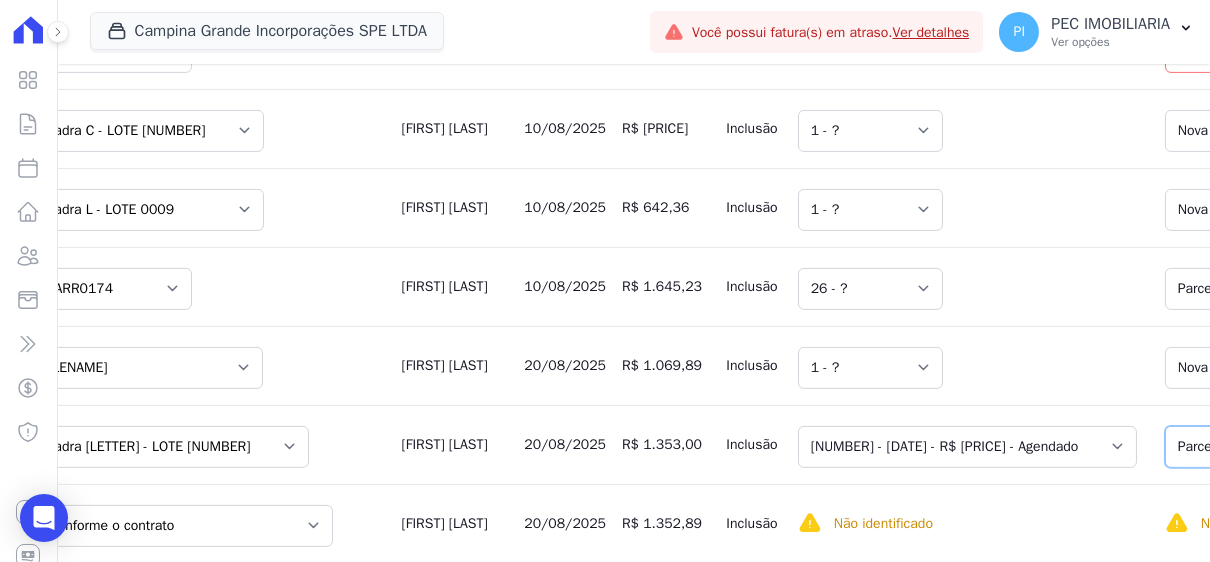 click on "Selecione uma
Nova Parcela Avulsa
Parcela Avulsa Existente
Parcela Normal (90 X R$ 1.352,89)
Sinal (2 X R$ 3.885,95)" at bounding box center (1326, 447) 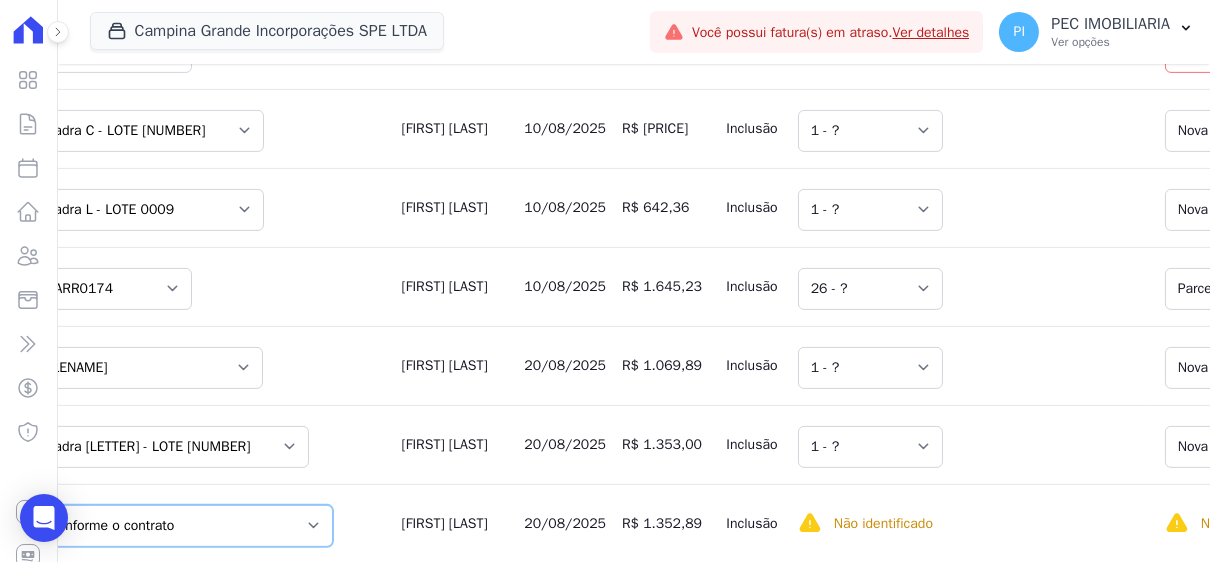 click on "Informe o contrato Quadra B - LOTE [NUMBER]
Quadra B - LOTE [NUMBER]
Quadra B - LOTE [NUMBER]" at bounding box center [191, 526] 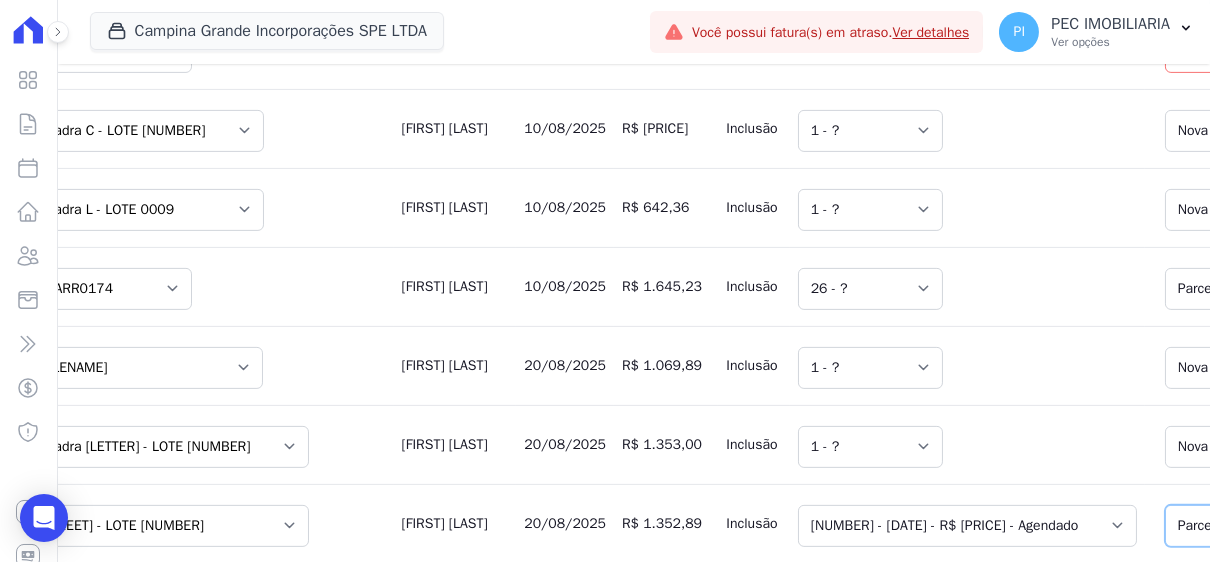 click on "Selecione uma
Nova Parcela Avulsa
Parcela Avulsa Existente
Parcela Normal (90 X R$ 1.352,89)
Sinal (2 X R$ 3.885,95)" at bounding box center [1326, 526] 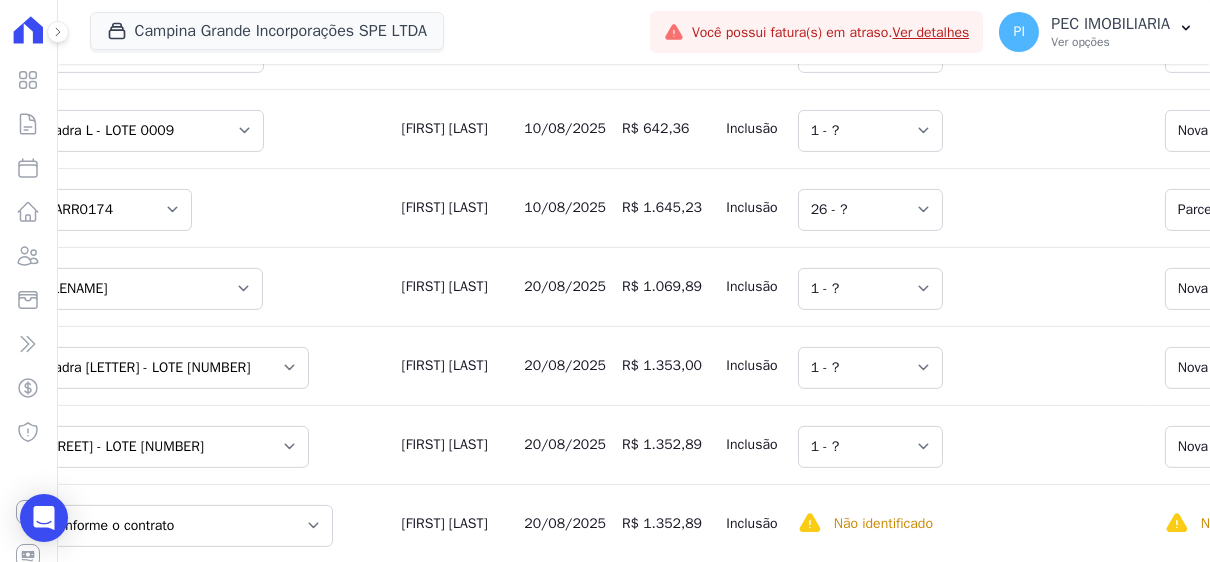 scroll, scrollTop: 2100, scrollLeft: 0, axis: vertical 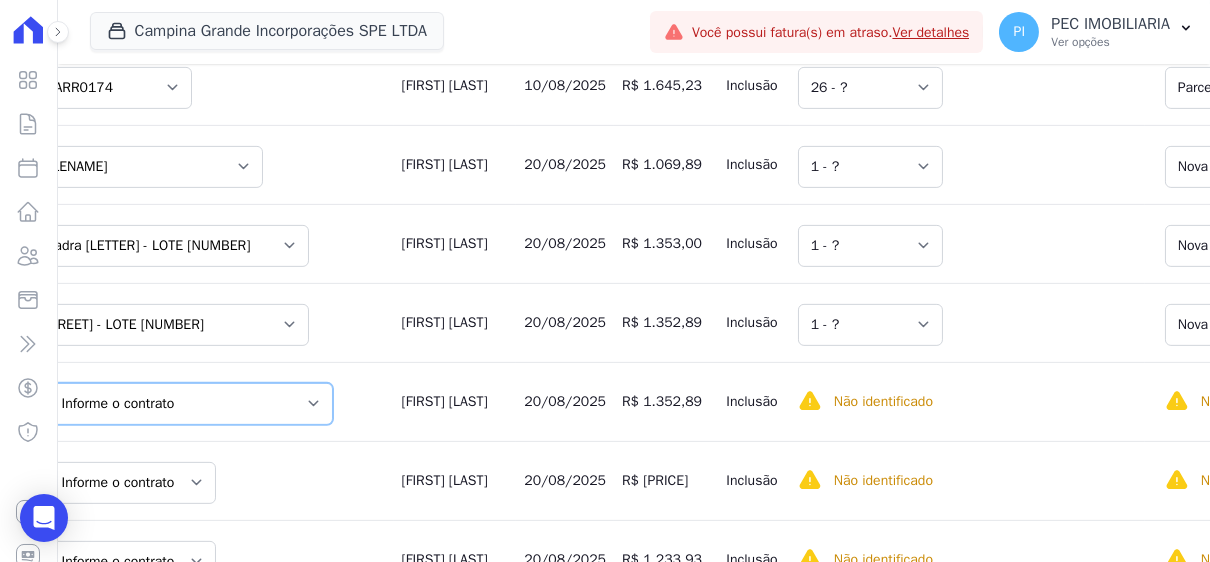 click on "Informe o contrato Quadra B - LOTE [NUMBER]
Quadra B - LOTE [NUMBER]
Quadra B - LOTE [NUMBER]" at bounding box center (191, 404) 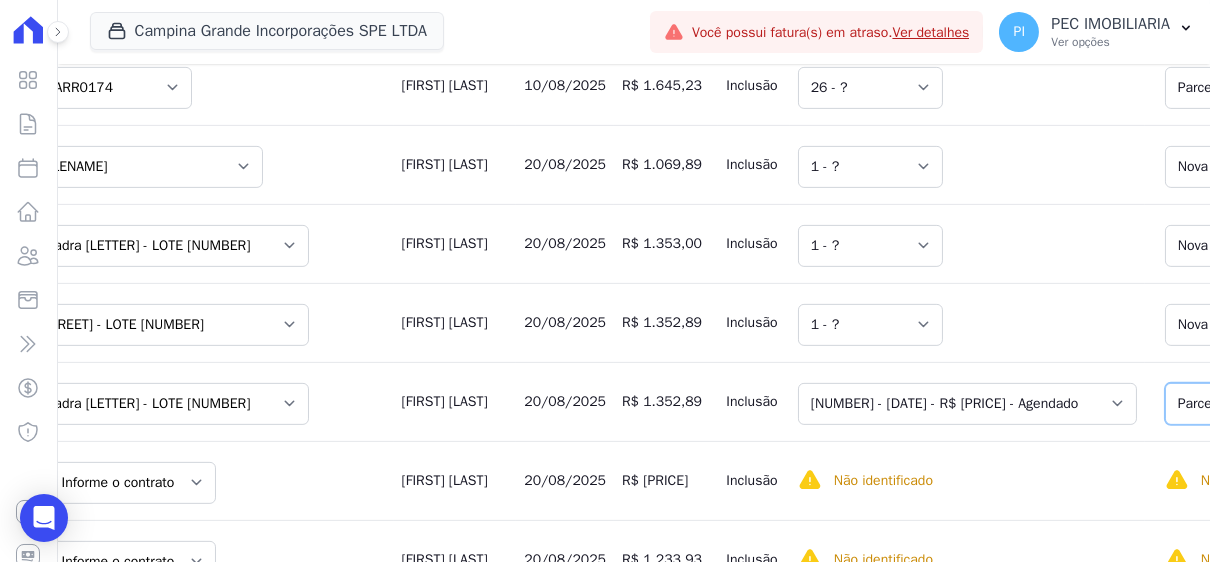 click on "Selecione uma
Nova Parcela Avulsa
Parcela Avulsa Existente
Sinal ([NUMBER] X R$ [PRICE])
Parcela Normal ([NUMBER] X R$ [PRICE])" at bounding box center [1326, 404] 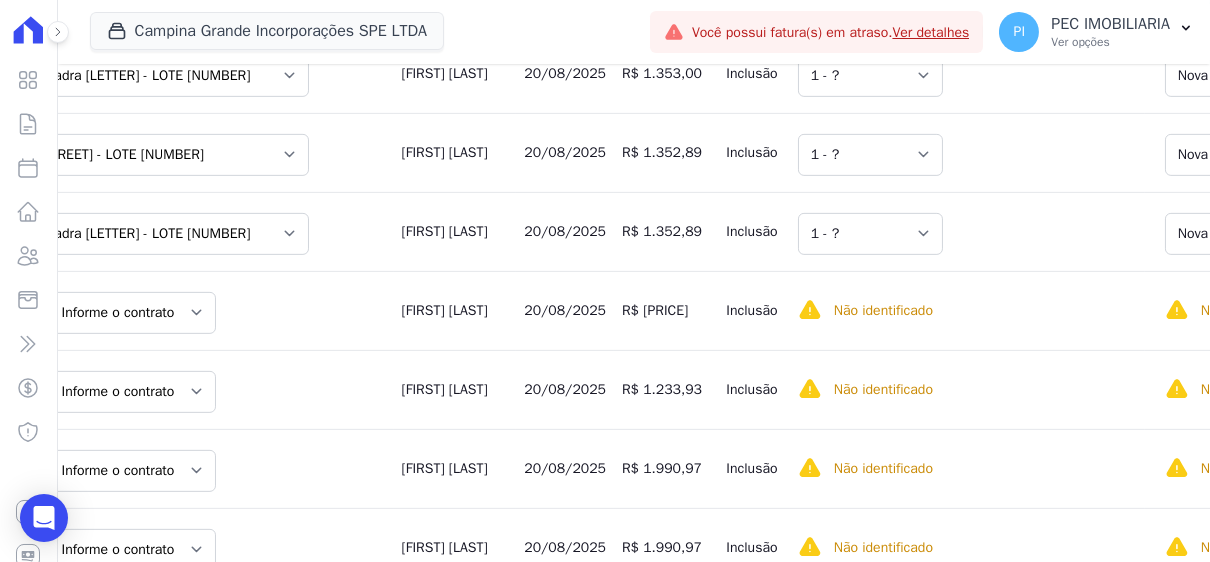 scroll, scrollTop: 2299, scrollLeft: 0, axis: vertical 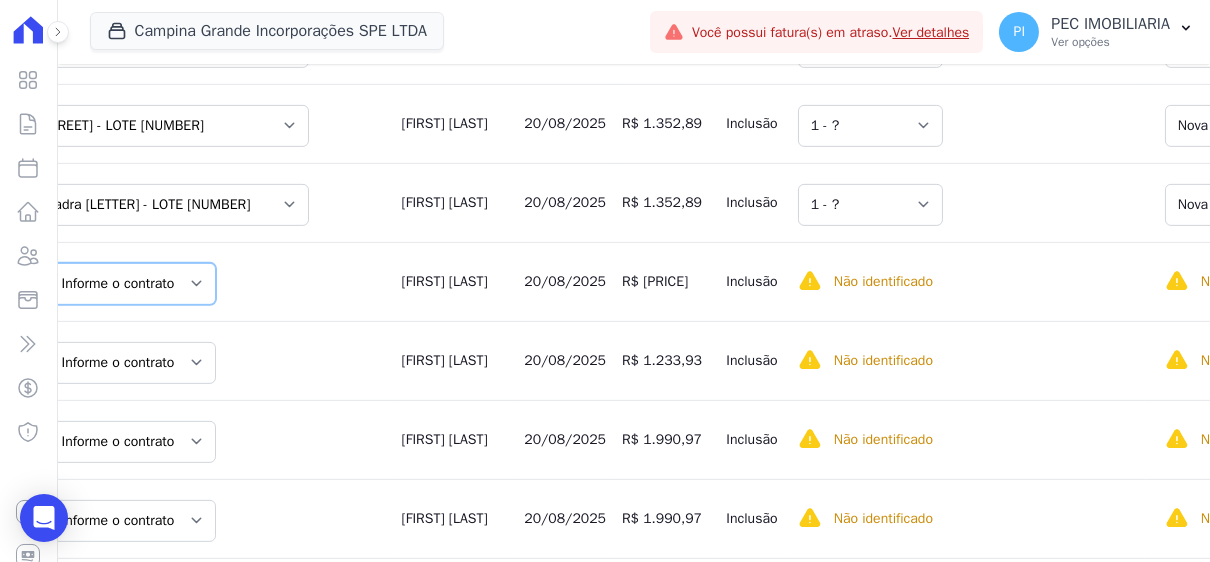 click on "Informe o contrato [ID]
[ID]" at bounding box center [132, 284] 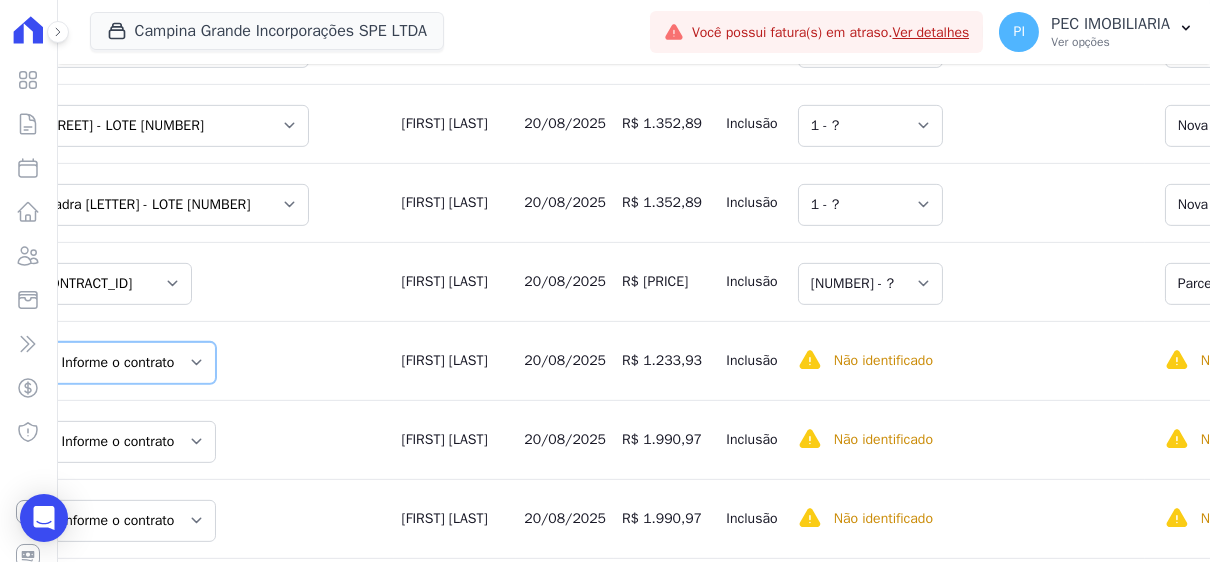 click on "Informe o contrato [ID]
[ID]" at bounding box center (132, 363) 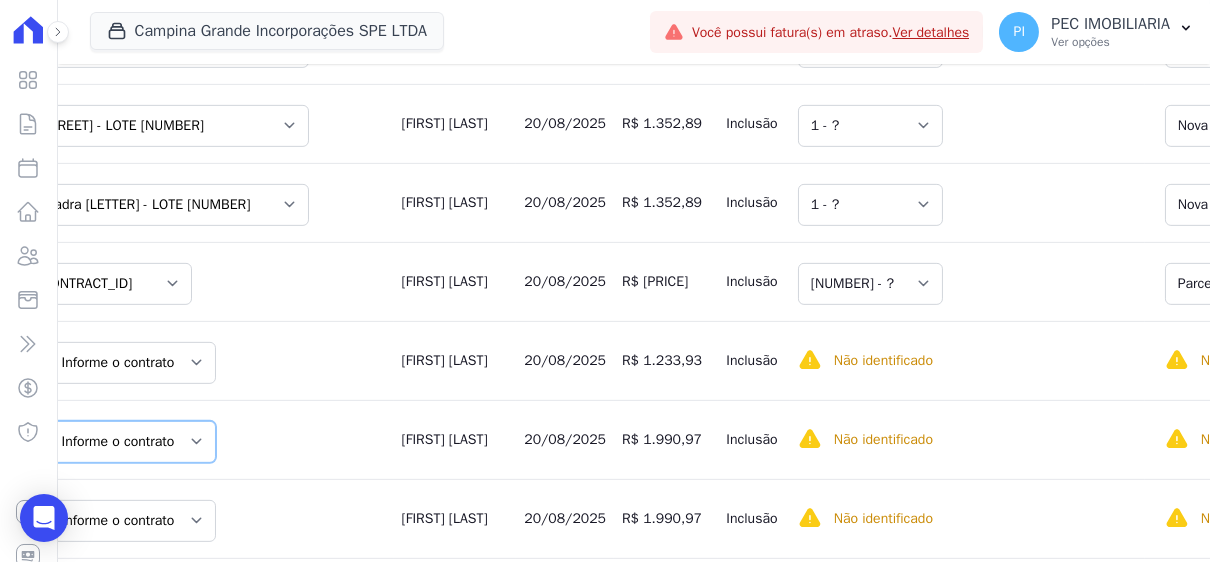 click on "Informe o contrato [CONTRACT_ID]
[CONTRACT_ID]" at bounding box center [132, 442] 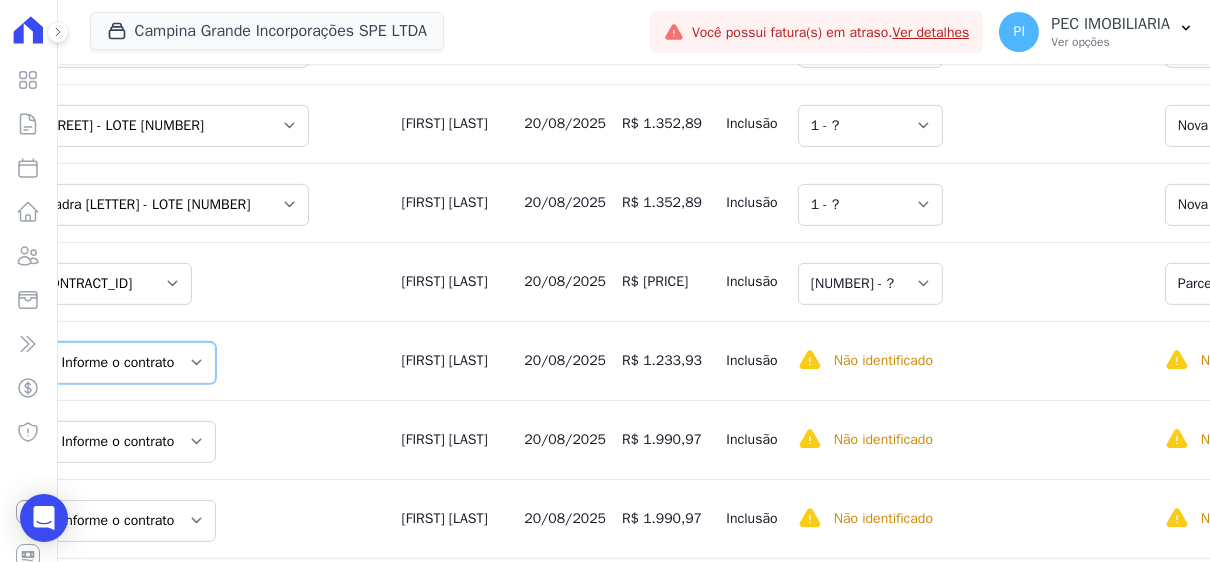 click on "Informe o contrato [ID]
[ID]" at bounding box center [132, 363] 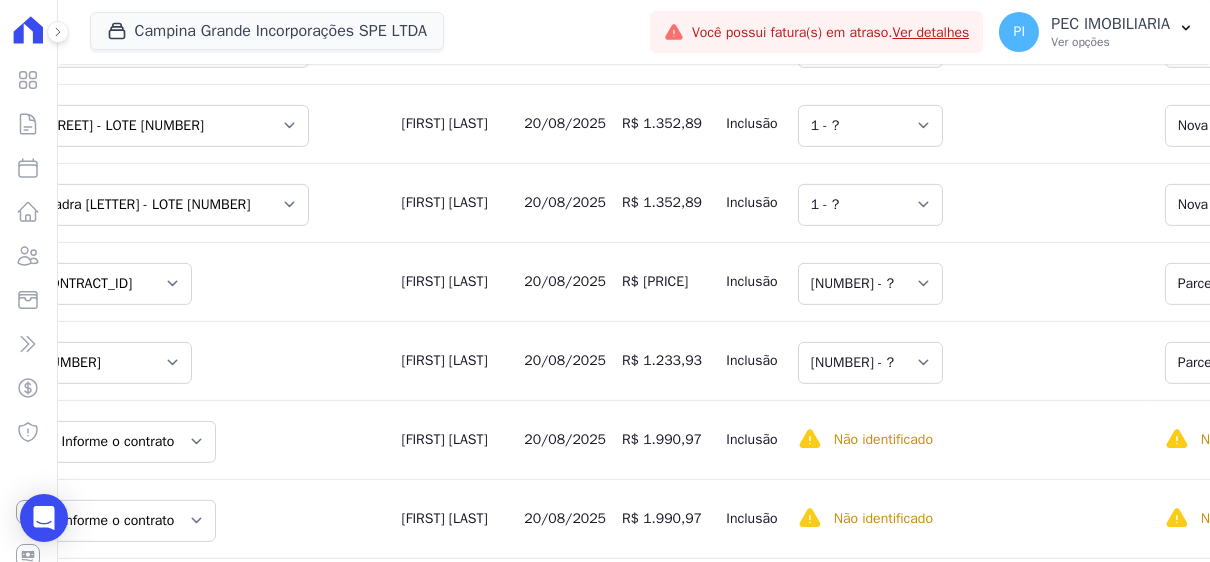scroll, scrollTop: 2400, scrollLeft: 0, axis: vertical 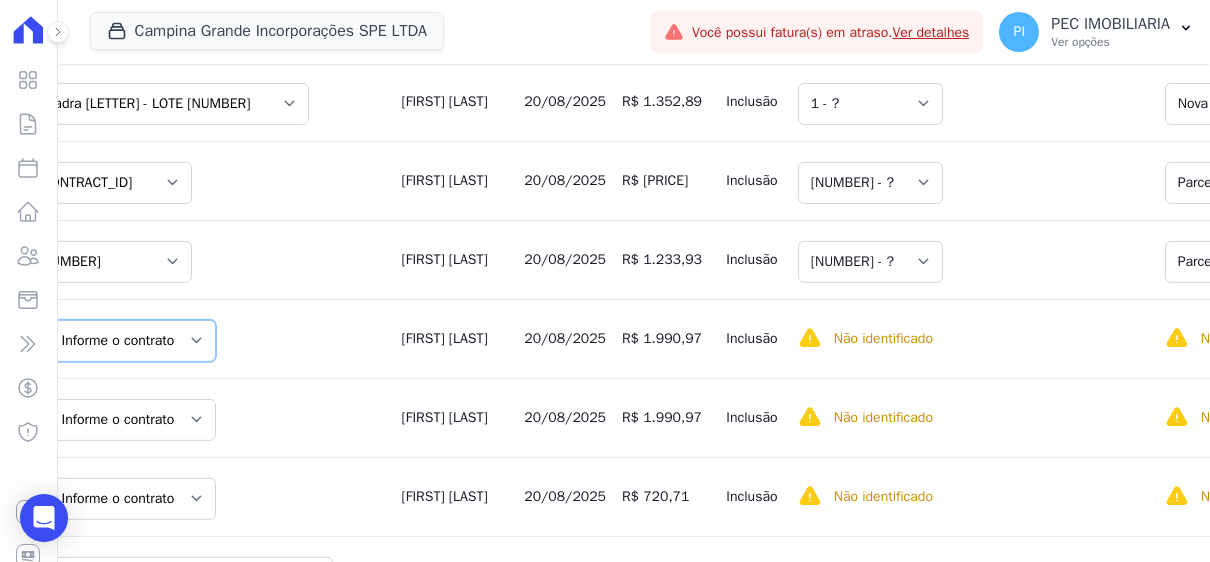 click on "Informe o contrato [CONTRACT_ID]
[CONTRACT_ID]" at bounding box center (132, 341) 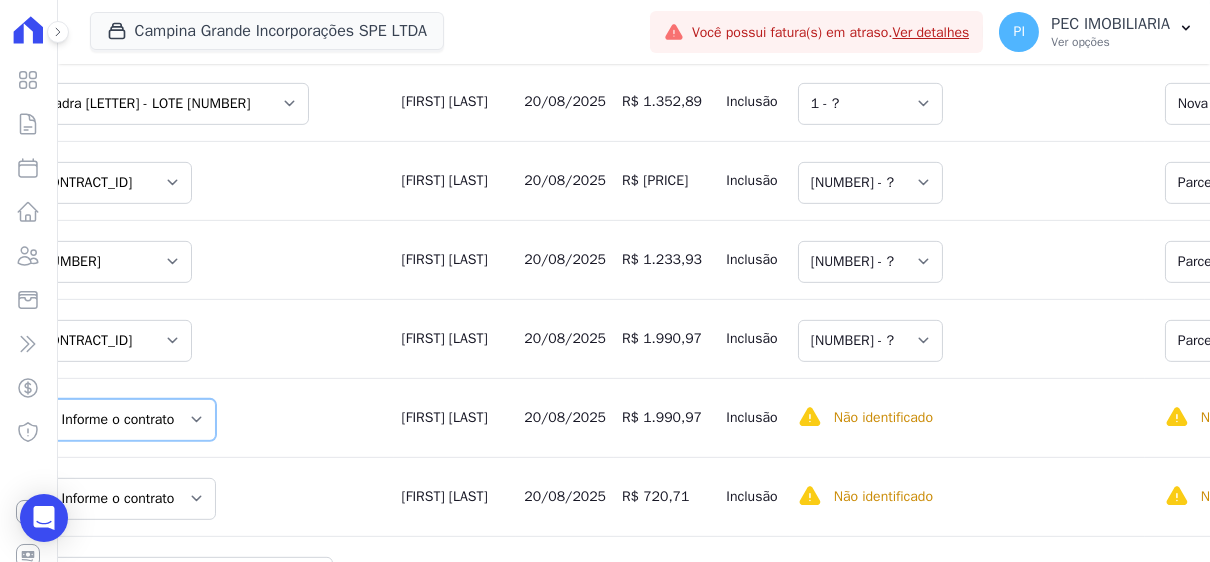 click on "Informe o contrato [CONTRACT_ID]
[CONTRACT_ID]" at bounding box center [132, 420] 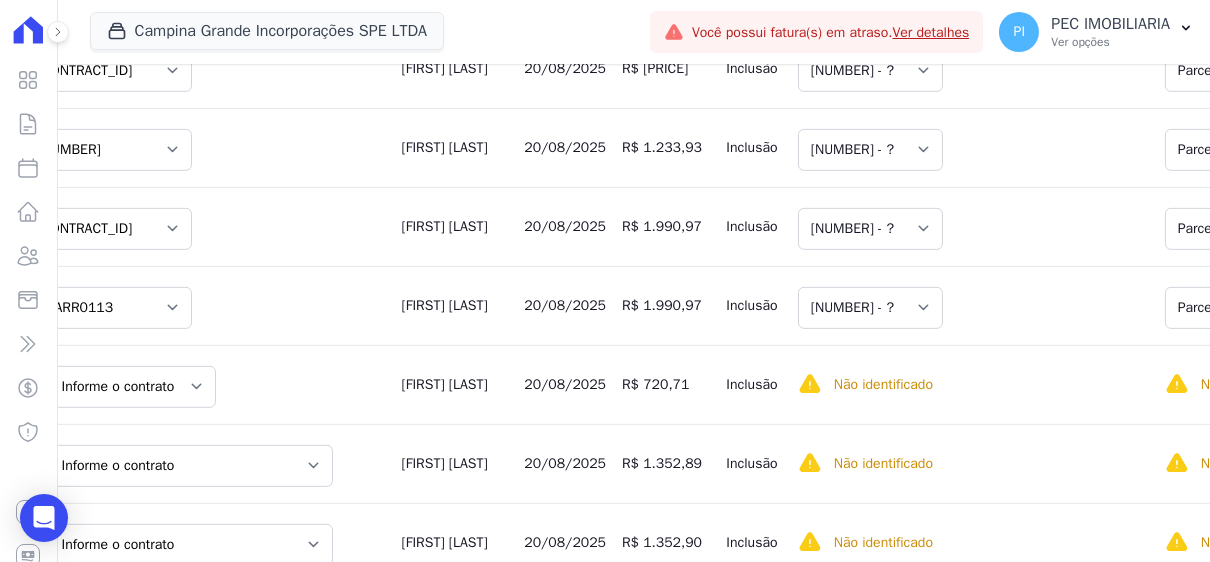 scroll, scrollTop: 2600, scrollLeft: 0, axis: vertical 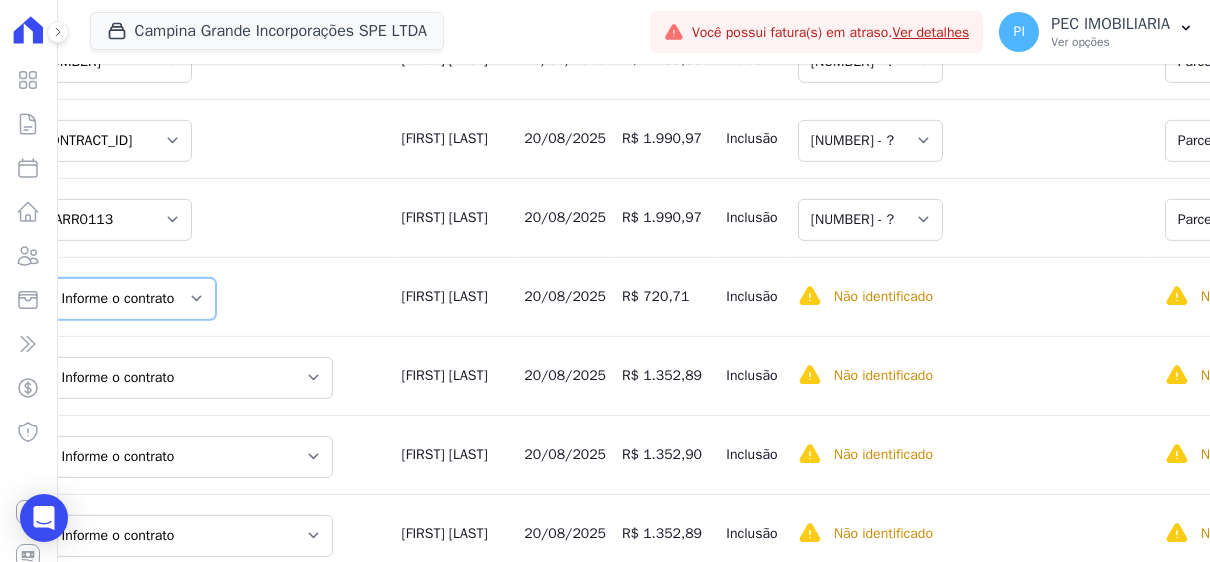 click on "Informe o contrato [CONTRACT_ID]
[CONTRACT_ID]" at bounding box center (132, 299) 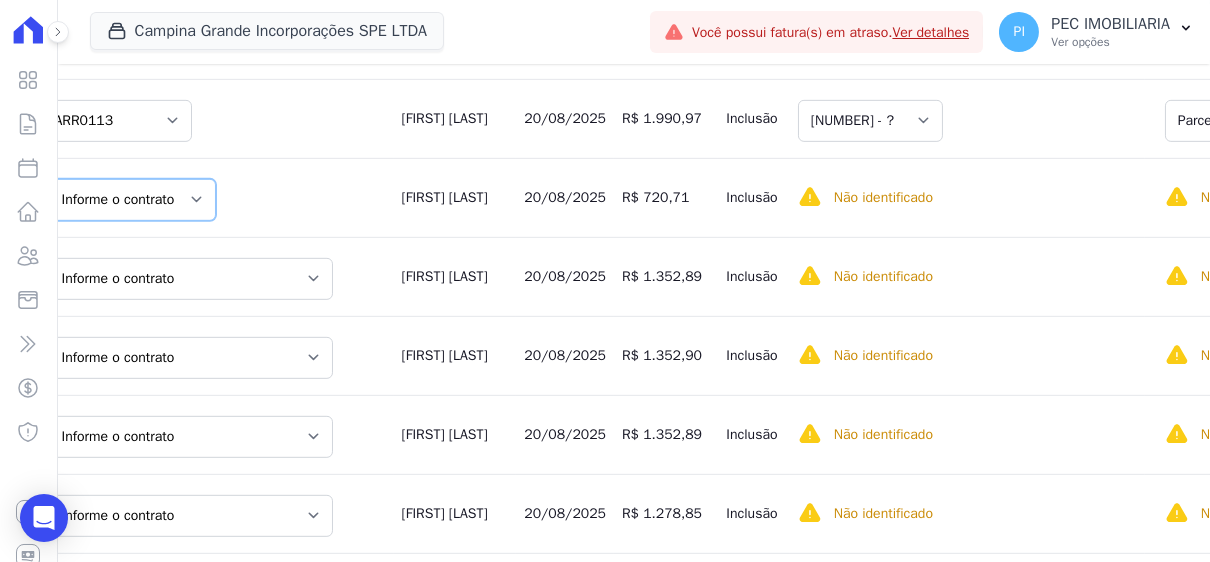scroll, scrollTop: 2600, scrollLeft: 0, axis: vertical 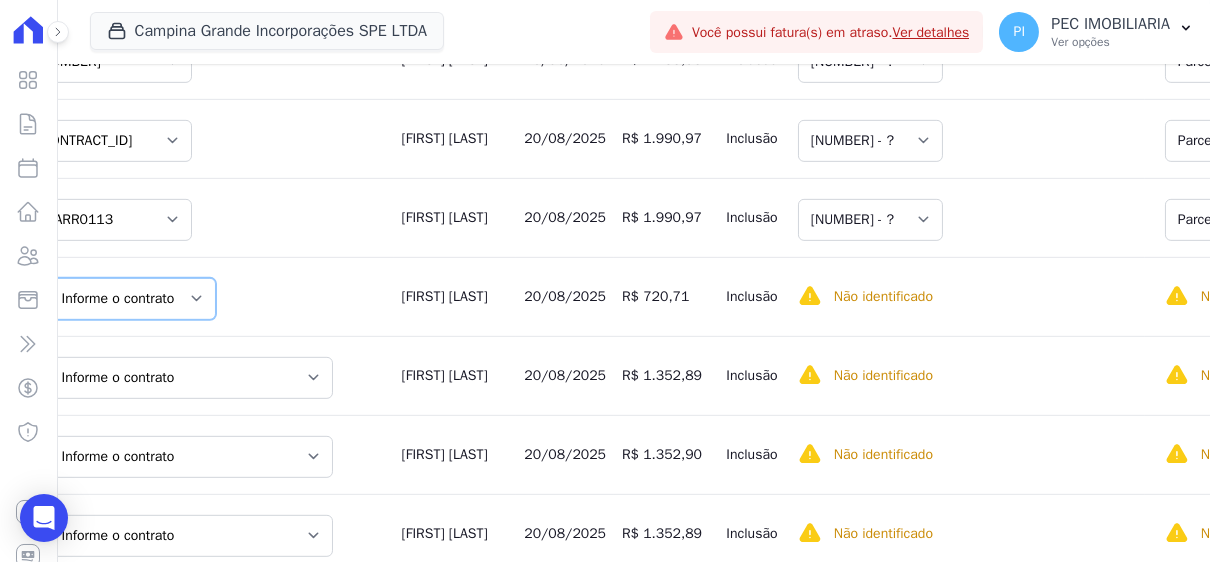 click on "Informe o contrato [CONTRACT_ID]
[CONTRACT_ID]" at bounding box center [132, 299] 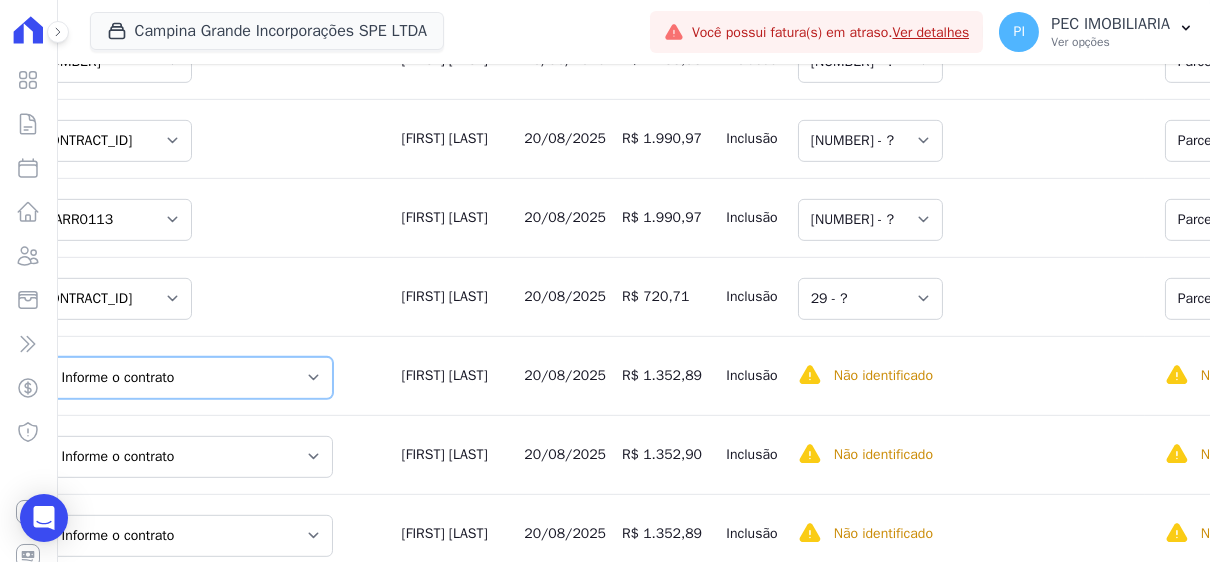 click on "Informe o contrato Quadra B - LOTE 0006
Quadra B - LOTE 0029
Quadra B - LOTE 0030
Quadra B - LOTE 0031" at bounding box center (191, 378) 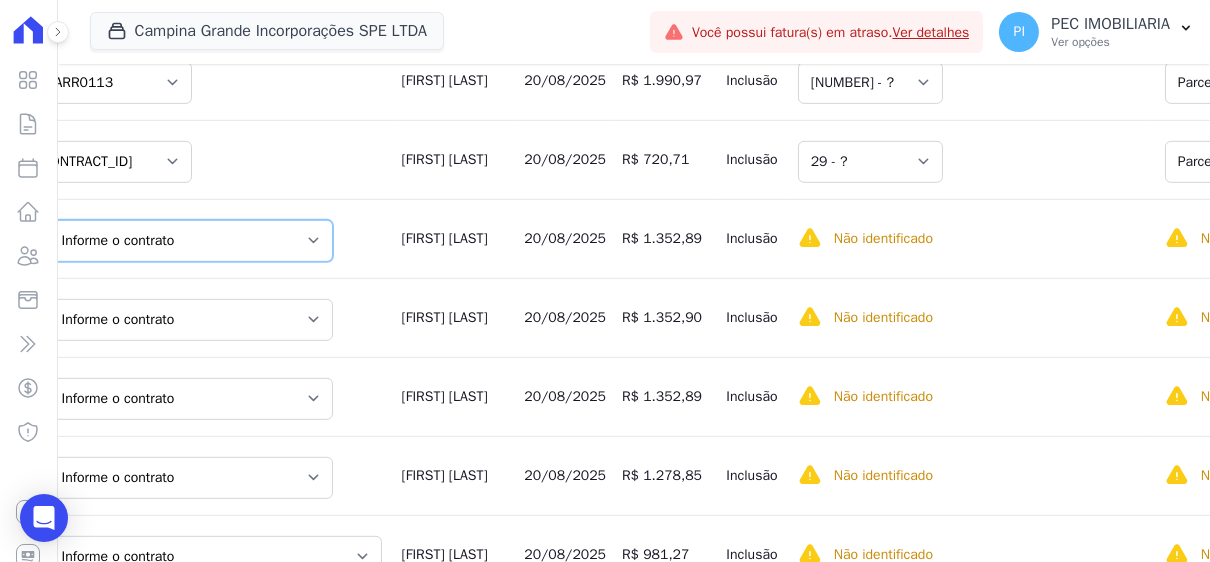 scroll, scrollTop: 2737, scrollLeft: 0, axis: vertical 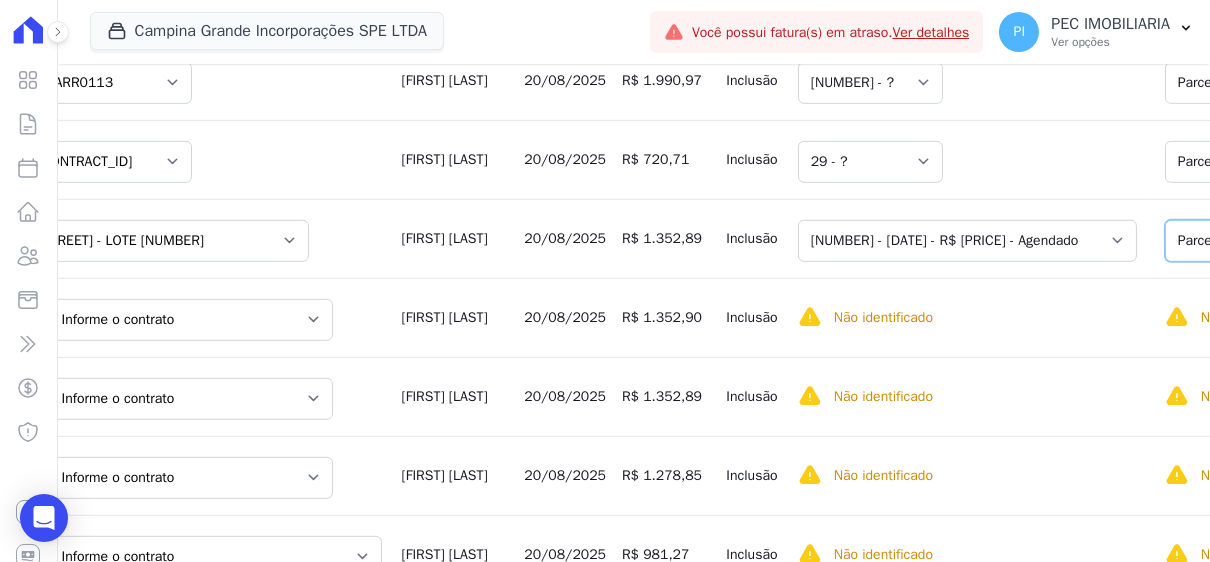 click on "Selecione uma
Nova Parcela Avulsa
Parcela Avulsa Existente
Parcela Normal ([NUMBER] X R$ [PRICE])
Sinal ([NUMBER] X R$ [PRICE])" at bounding box center (1317, 241) 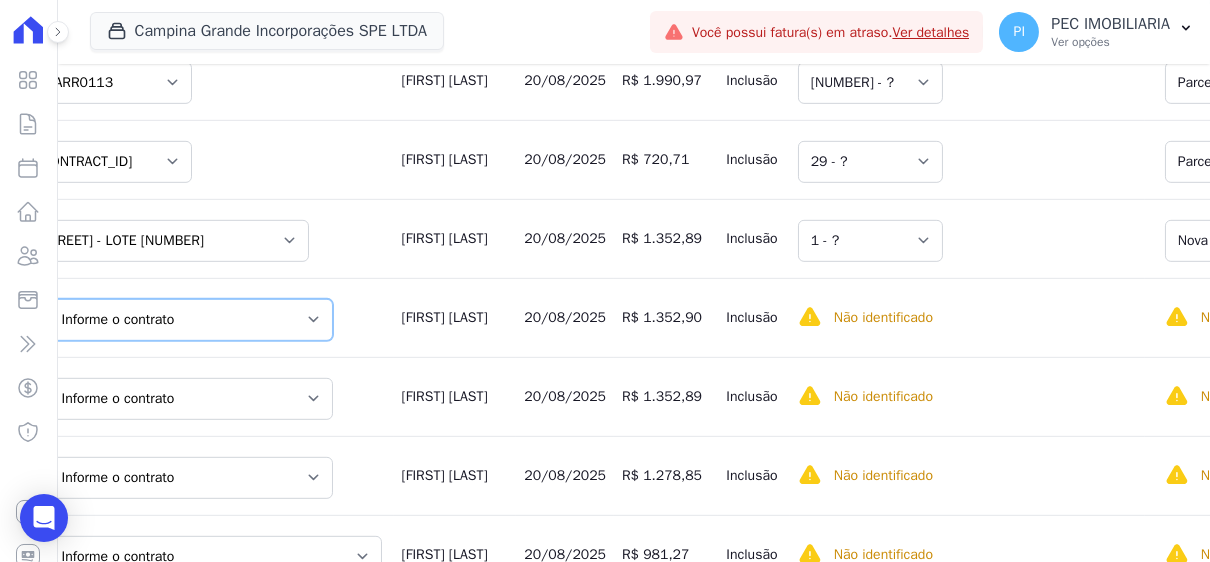 click on "Informe o contrato Quadra B - LOTE 0006
Quadra B - LOTE 0029
Quadra B - LOTE 0030
Quadra B - LOTE 0031" at bounding box center [191, 320] 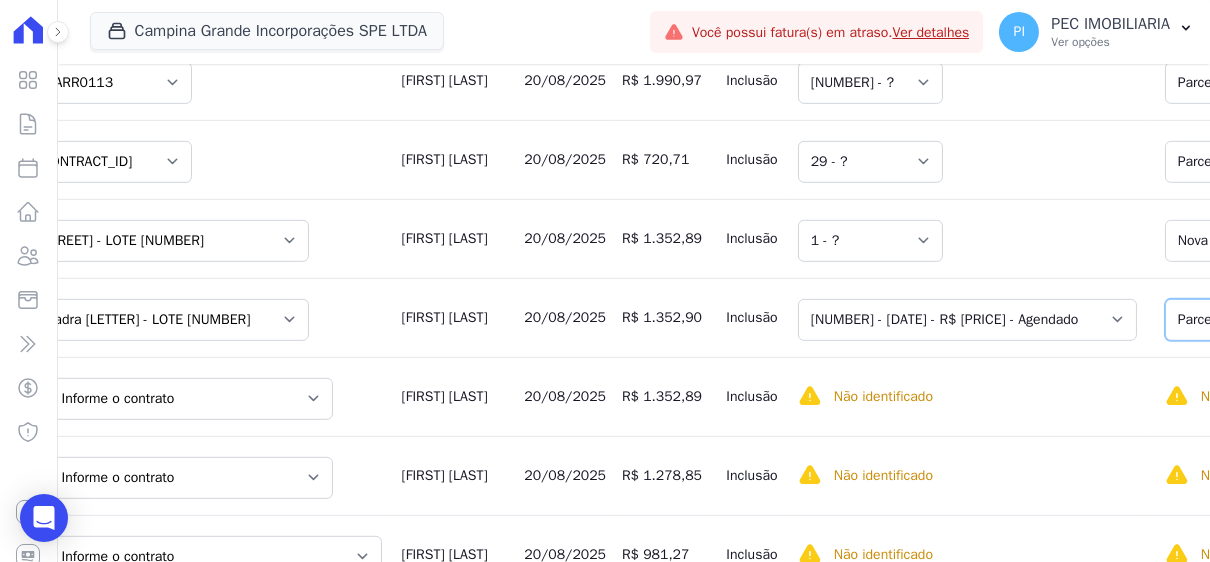 click on "Selecione uma
Nova Parcela Avulsa
Parcela Avulsa Existente
Parcela Normal ([NUMBER] X R$ [PRICE])
Sinal ([NUMBER] X R$ [PRICE])" at bounding box center [1326, 320] 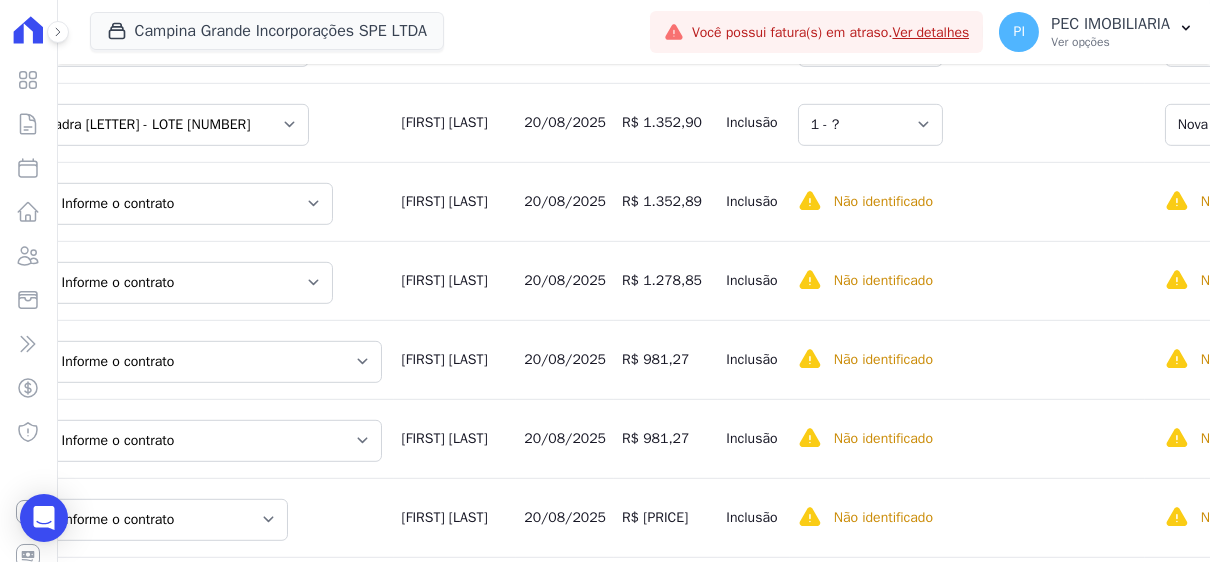 scroll, scrollTop: 2937, scrollLeft: 0, axis: vertical 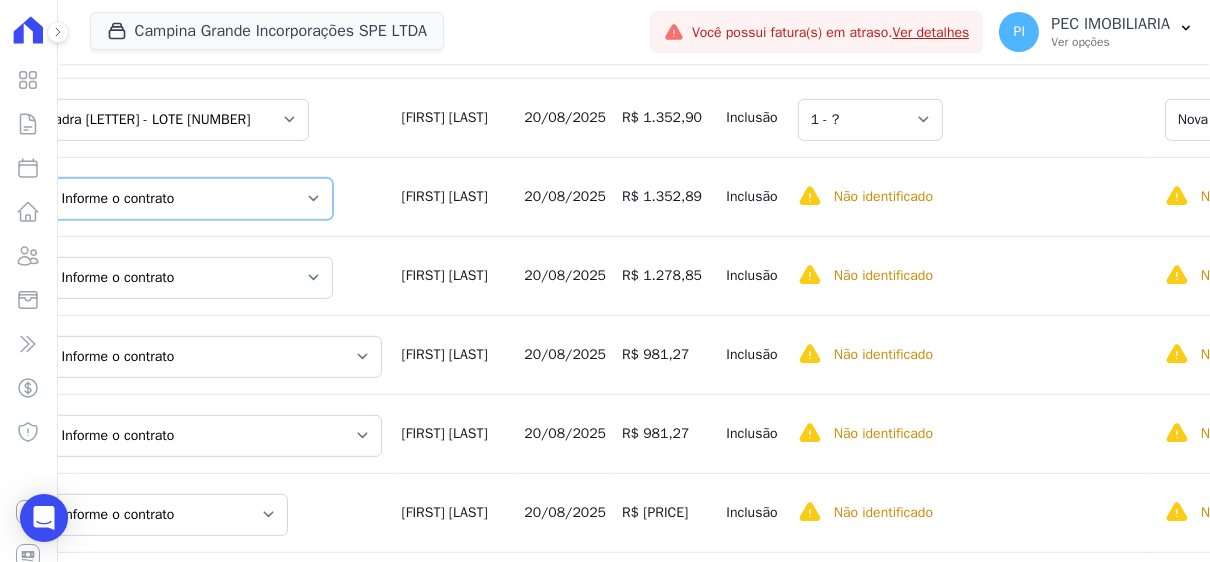 click on "Informe o contrato Quadra B - LOTE 0006
Quadra B - LOTE 0029
Quadra B - LOTE 0030
Quadra B - LOTE 0031" at bounding box center [191, 199] 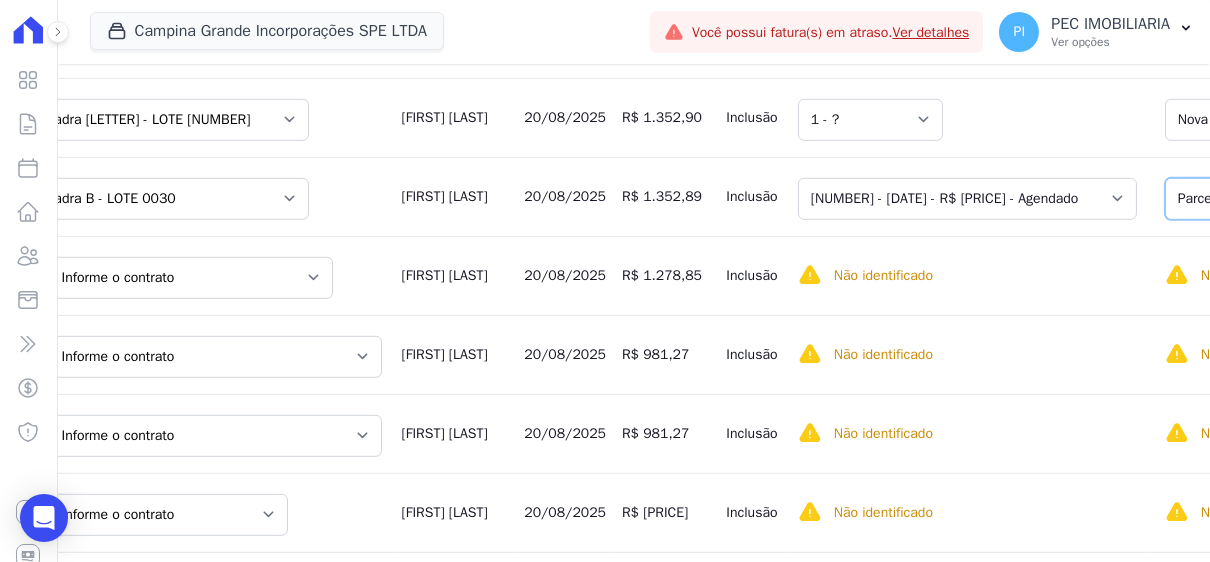 click on "Selecione uma
Nova Parcela Avulsa
Parcela Avulsa Existente
Parcela Normal ([NUMBER] X R$ [PRICE])
Sinal ([NUMBER] X R$ [PRICE])" at bounding box center (1326, 199) 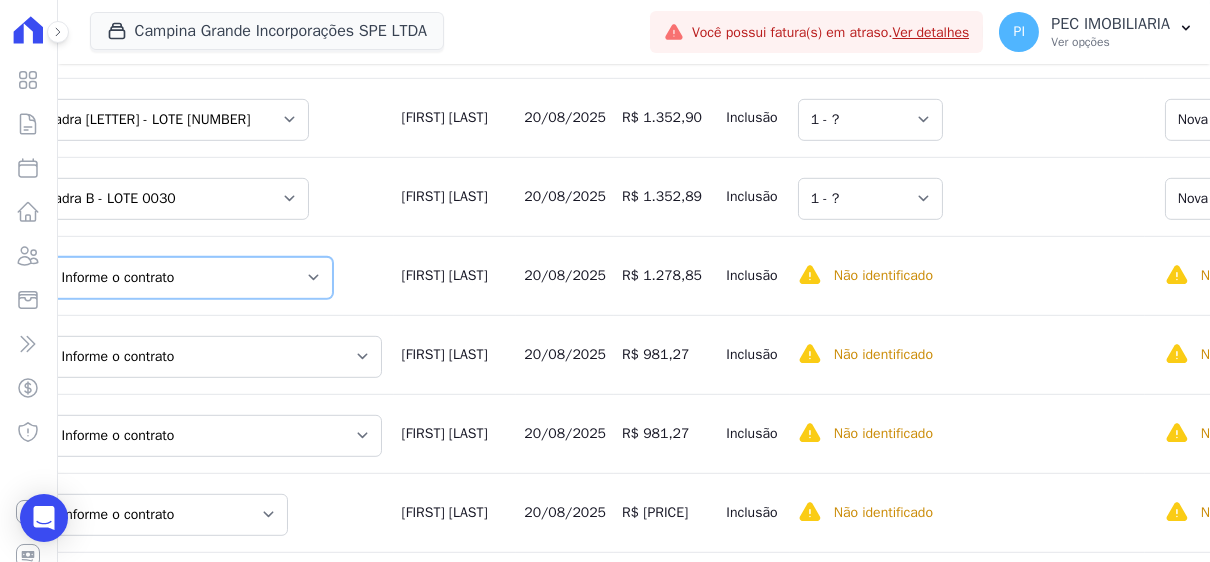 click on "Informe o contrato Quadra B - LOTE 0006
Quadra B - LOTE 0029
Quadra B - LOTE 0030
Quadra B - LOTE 0031" at bounding box center [191, 278] 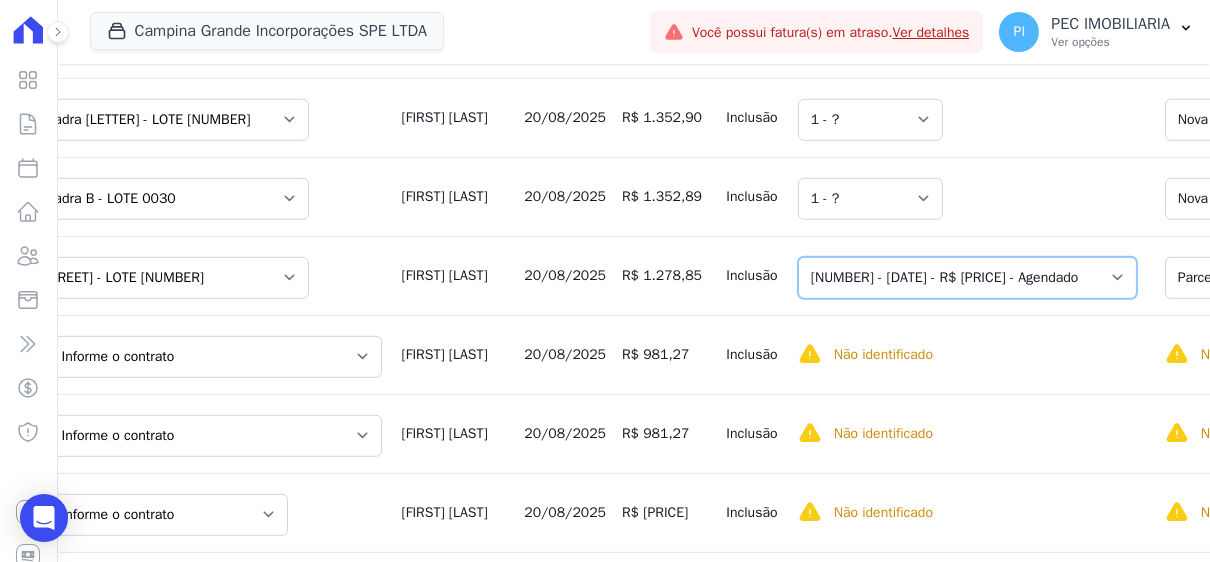click on "Selecione uma
1 - [DATE] - R$ 1.352,89 - Agendado
2 - [DATE] - R$ 1.352,89 - Agendado
3 - [DATE] - R$ 1.352,89 - Agendado
4 - [DATE] - R$ 1.352,89 - Agendado
5 - [DATE] - R$ 1.352,89 - Agendado
6 - [DATE] - R$ 1.352,89 - Agendado
7 - [DATE] - R$ 1.352,89 - Agendado
8 - [DATE] - R$ 1.352,89 - Agendado
9 - [DATE] - R$ 1.352,89 - Agendado
10 - [DATE] - R$ 1.352,89 - Agendado
11 - [DATE] - R$ 1.352,89 - Agendado
12 - [DATE] - R$ 1.352,89 - Agendado
13 - [DATE] - R$ 1.352,89 - Agendado
14 - [DATE] - R$ 1.352,89 - Agendado
15 - [DATE] - R$ 1.352,89 - Agendado
16 - [DATE] - R$ 1.352,89 - Agendado
17 - [DATE] - R$ 1.352,89 - Agendado
18 - [DATE] - R$ 1.352,89 - Agendado
19 - [DATE] - R$ 1.352,89 - Agendado
20 - [DATE] - R$ 1.352,89 - Agendado
21 - [DATE] - R$ 1.352,89 - Agendado
22 - [DATE] - R$ 1.352,89 - Agendado
23 - [DATE] - R$ 1.352,89 - Agendado" at bounding box center (967, 278) 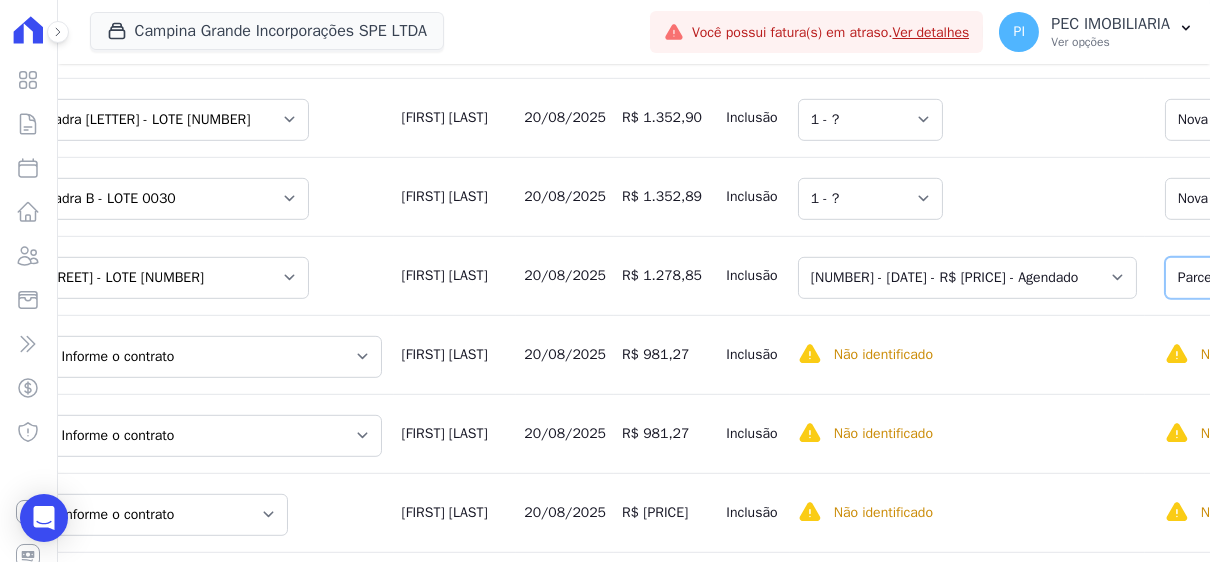 click on "Selecione uma
Nova Parcela Avulsa
Parcela Avulsa Existente
Parcela Normal ([NUMBER] X R$ [PRICE])
Sinal ([NUMBER] X R$ [PRICE])" at bounding box center [1326, 278] 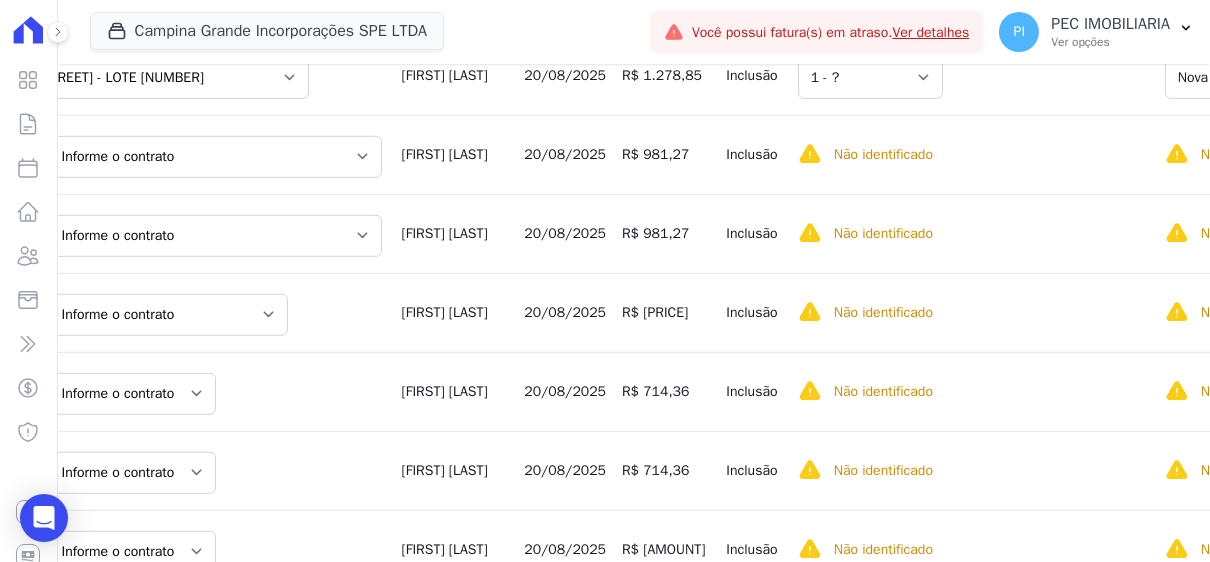 scroll, scrollTop: 2937, scrollLeft: 0, axis: vertical 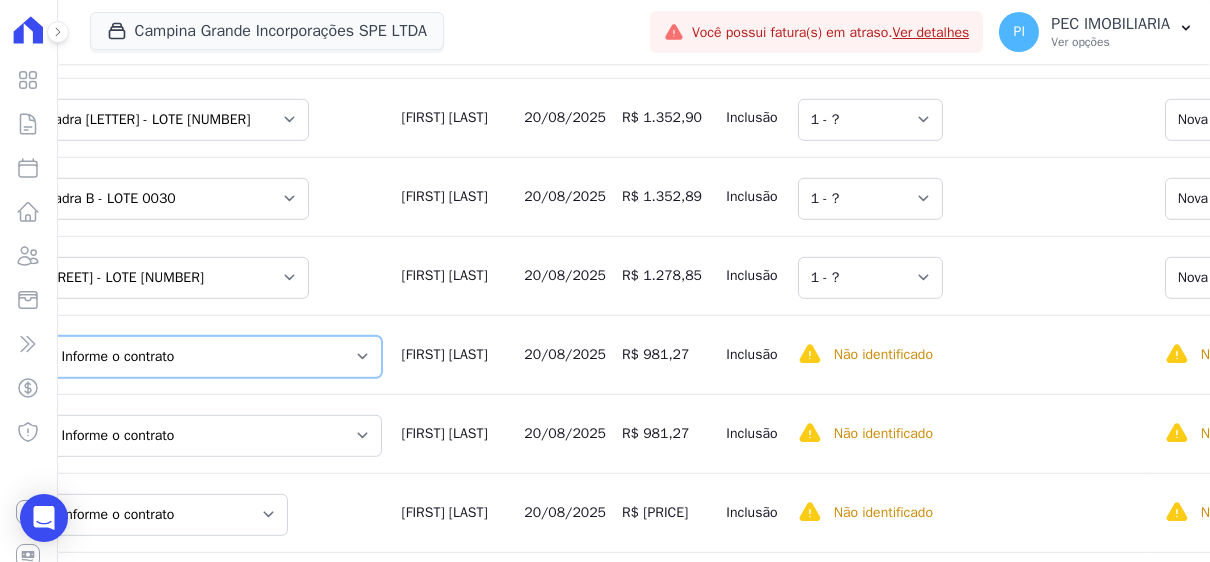 click on "Informe o contrato Quadra O- LOTE [NUMBER]
Quadra O- LOTE [NUMBER]" at bounding box center (215, 357) 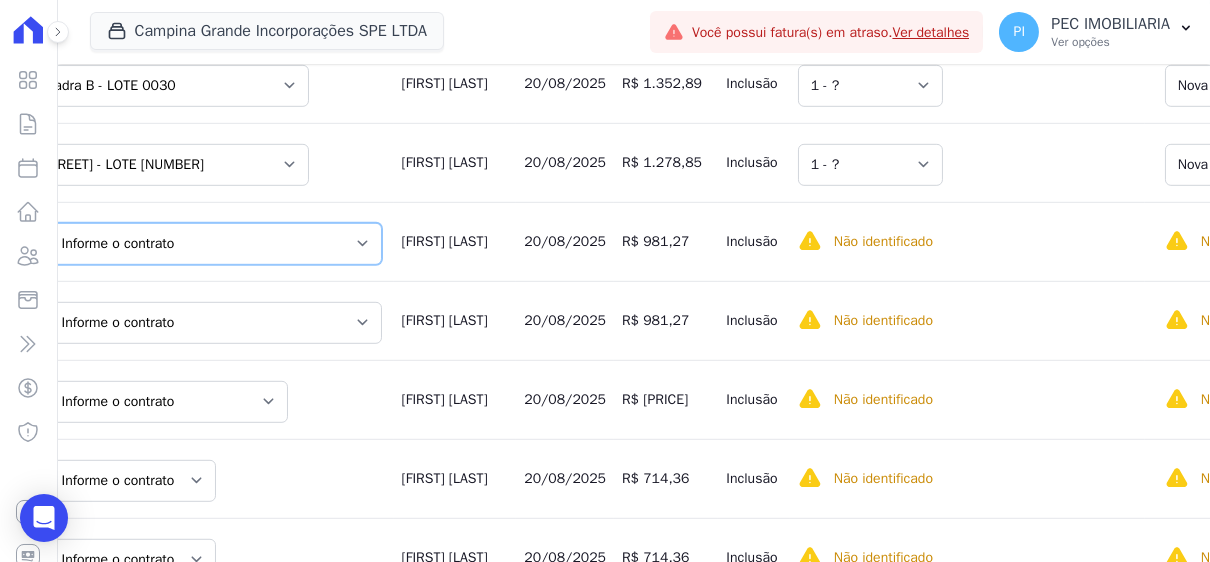 scroll, scrollTop: 2937, scrollLeft: 0, axis: vertical 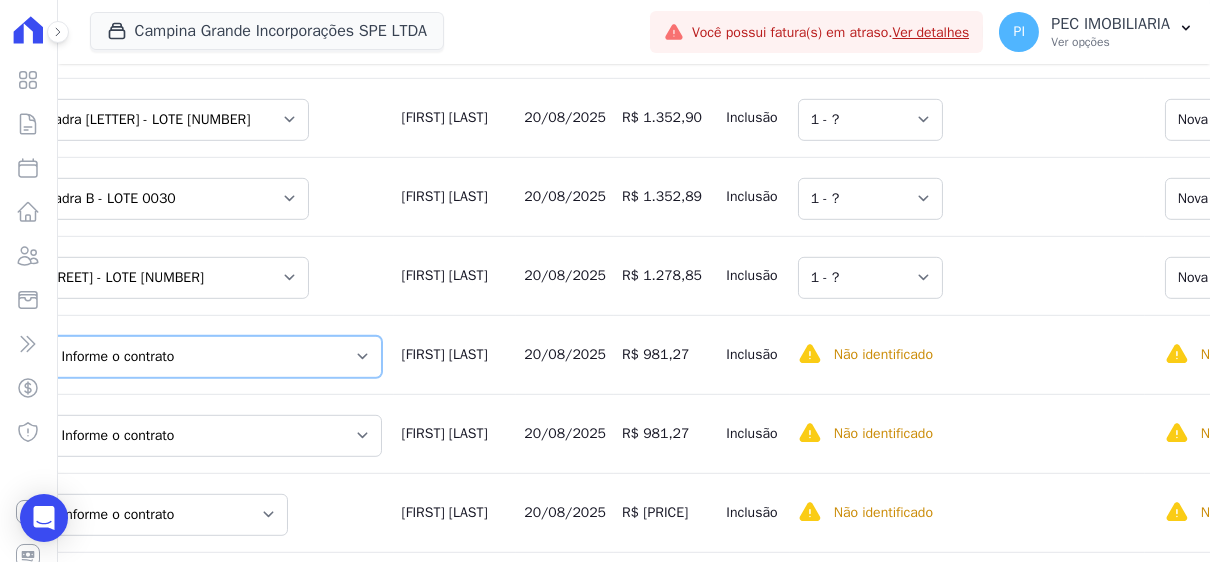 click on "Informe o contrato Quadra O- LOTE [NUMBER]
Quadra O- LOTE [NUMBER]" at bounding box center (215, 357) 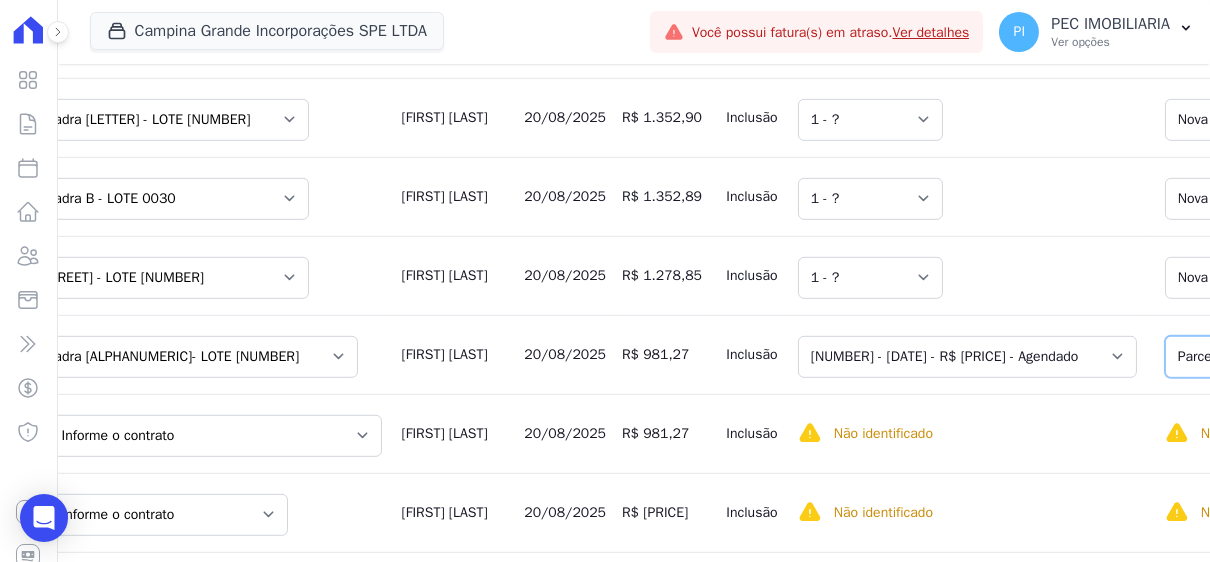 click on "Selecione uma
Nova Parcela Avulsa
Parcela Avulsa Existente
Parcela Normal ([NUMBER] X R$ [PRICE])" at bounding box center (1317, 357) 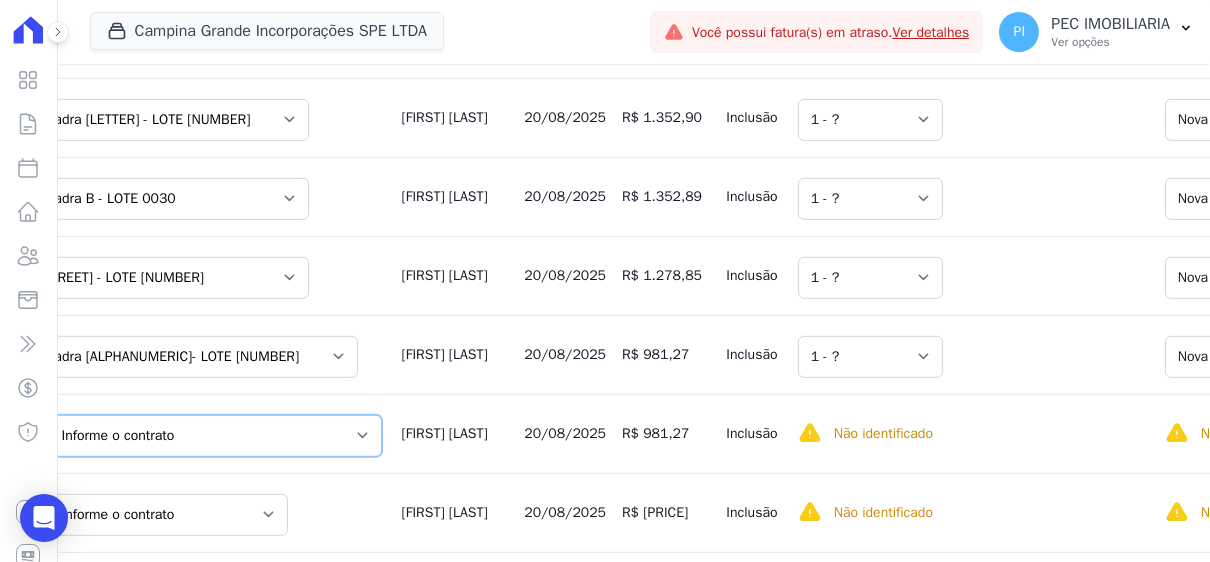 click on "Informe o contrato Quadra O- LOTE [NUMBER]
Quadra O- LOTE [NUMBER]" at bounding box center (215, 436) 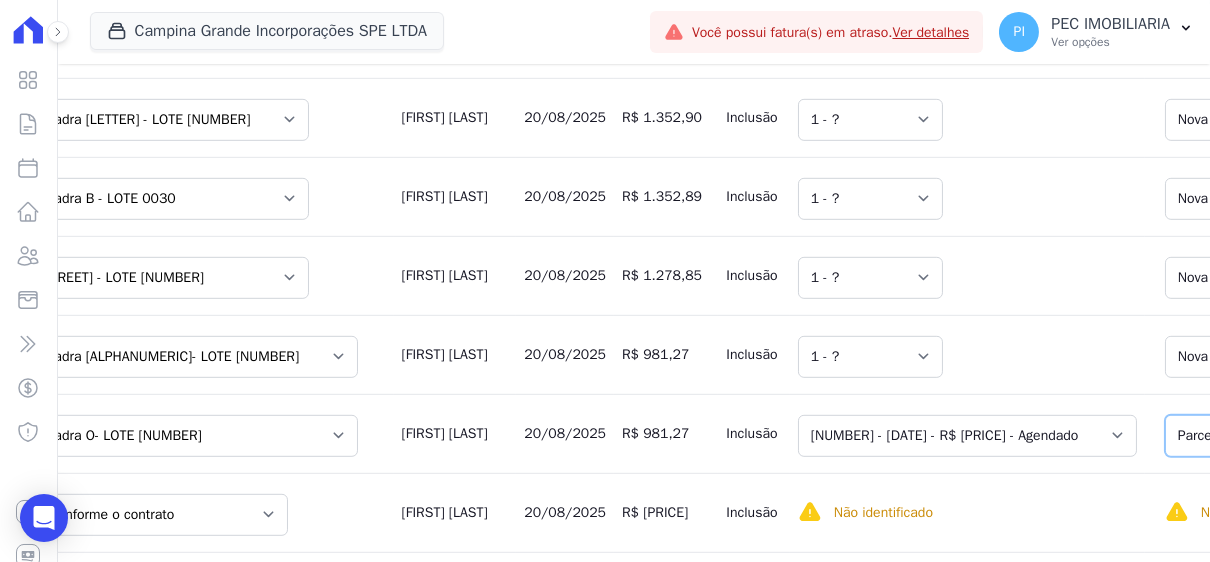 click on "Selecione uma
Nova Parcela Avulsa
Parcela Avulsa Existente
Parcela Normal ([NUMBER] X R$ [PRICE])" at bounding box center (1317, 436) 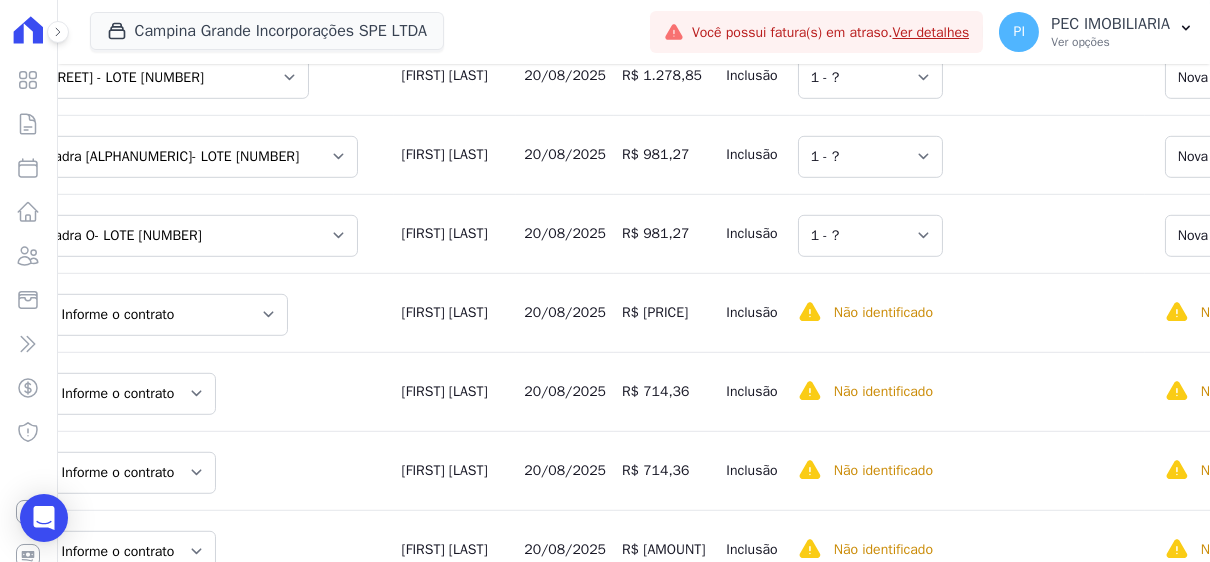 scroll, scrollTop: 3137, scrollLeft: 0, axis: vertical 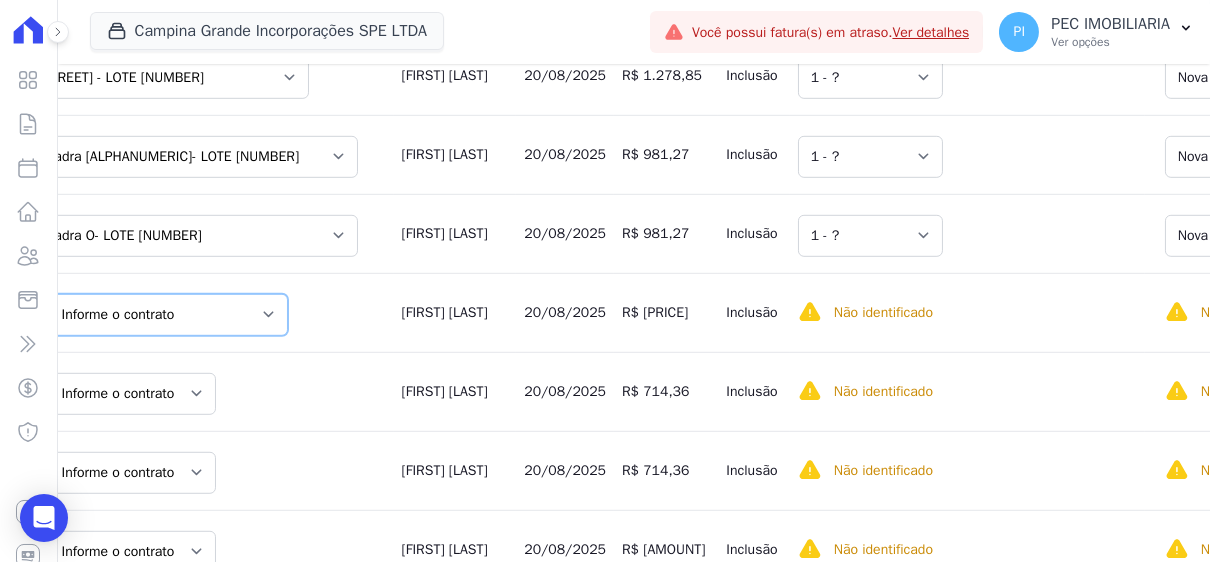 click on "Informe o contrato [CONTRACT_ID]
Quadra [LETTER] - LOTE [NUMBER]" at bounding box center [168, 315] 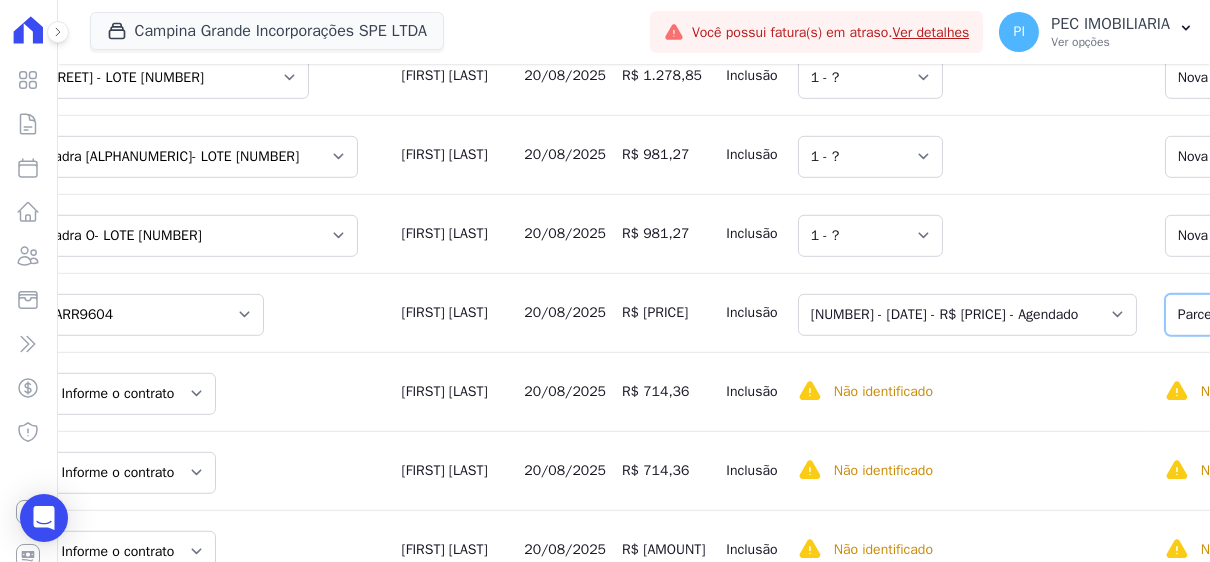 click on "Selecione uma
Nova Parcela Avulsa
Parcela Avulsa Existente
Parcela Normal ([NUMBER] X R$ [PRICE])
Intercalada ([NUMBER] X R$ [PRICE])" at bounding box center [1326, 315] 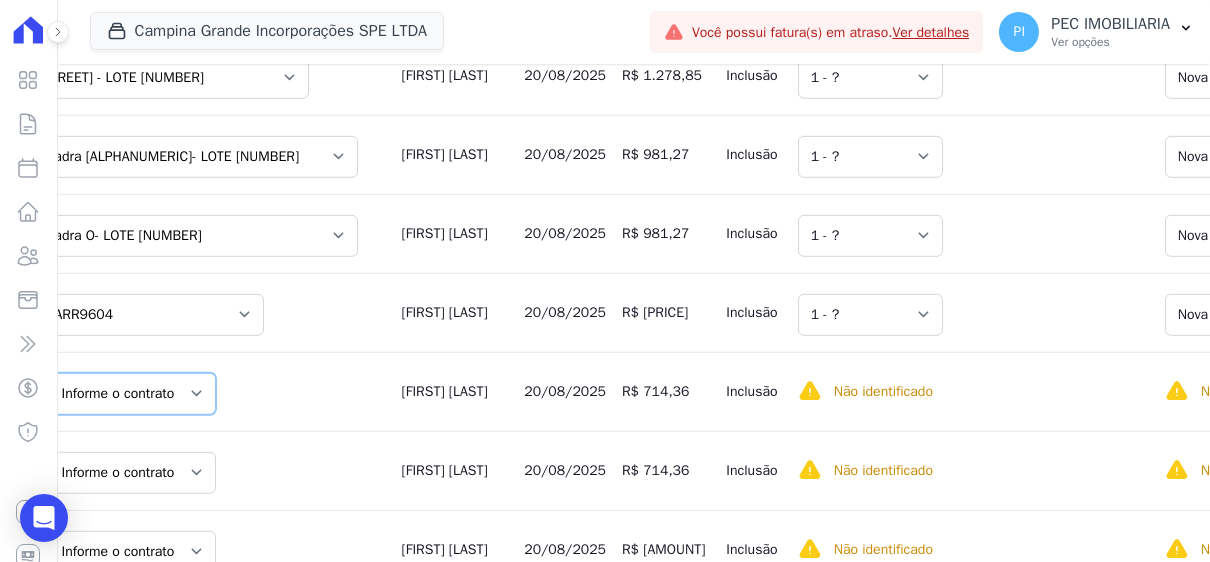 click on "Informe o contrato [ID]
[ID]
[ID]" at bounding box center (132, 394) 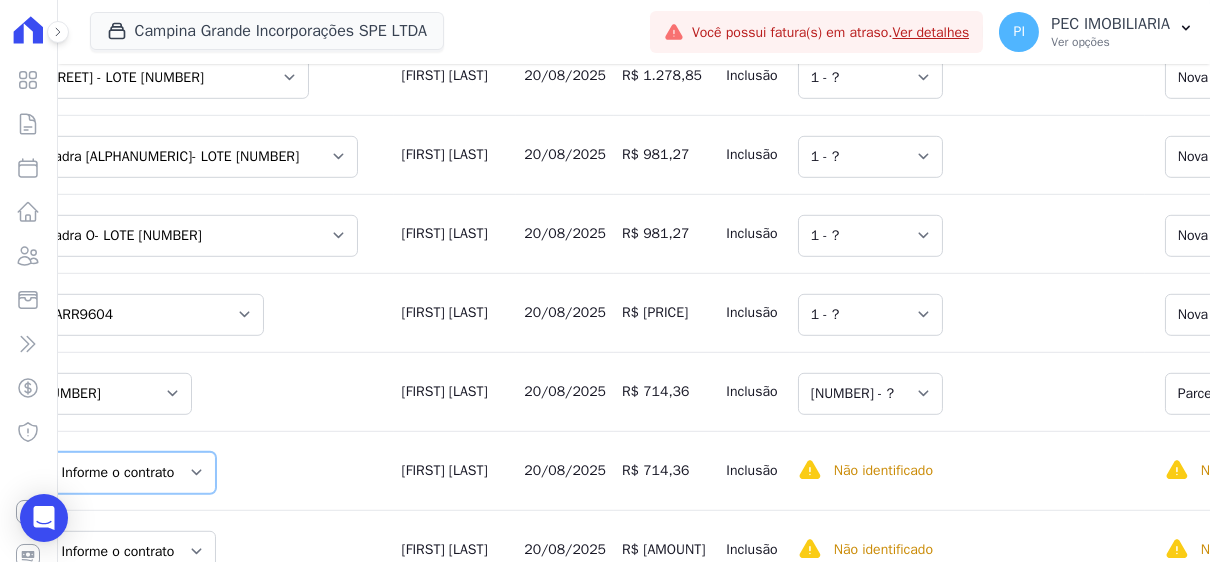 click on "Informe o contrato [ID]
[ID]
[ID]" at bounding box center [132, 473] 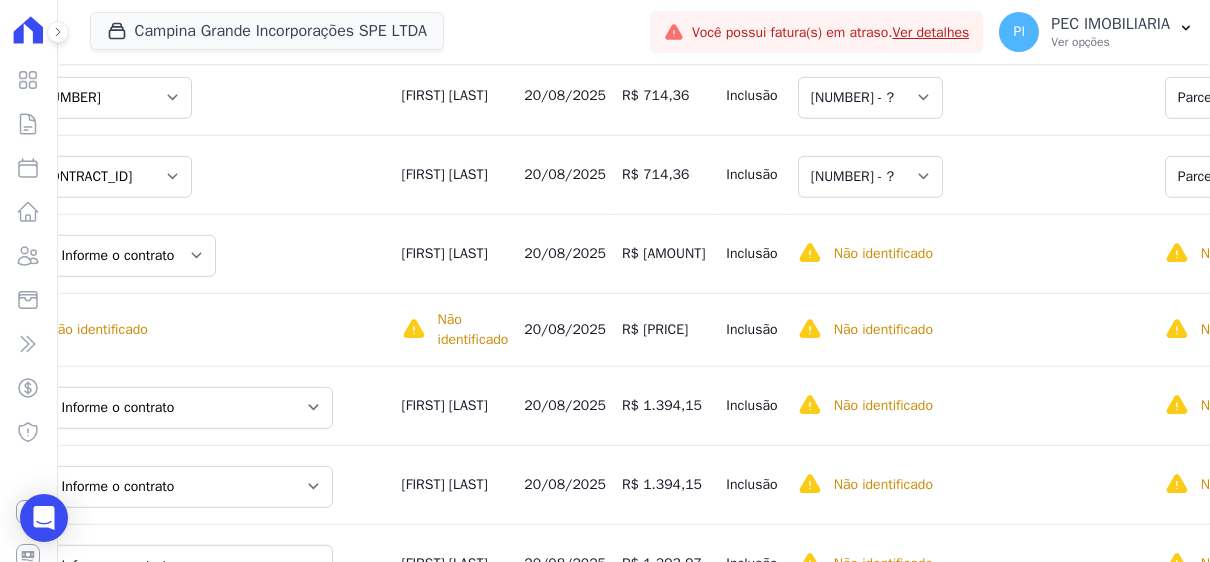 scroll, scrollTop: 3437, scrollLeft: 0, axis: vertical 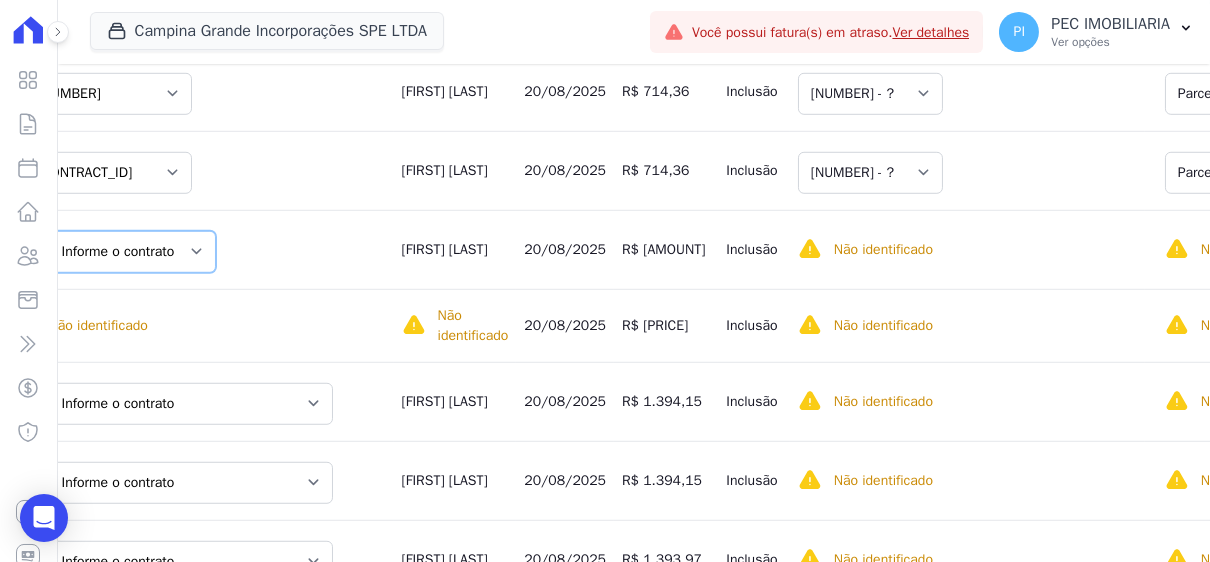 click on "Informe o contrato [CONTRACT_ID]
[CONTRACT_ID]" at bounding box center (132, 252) 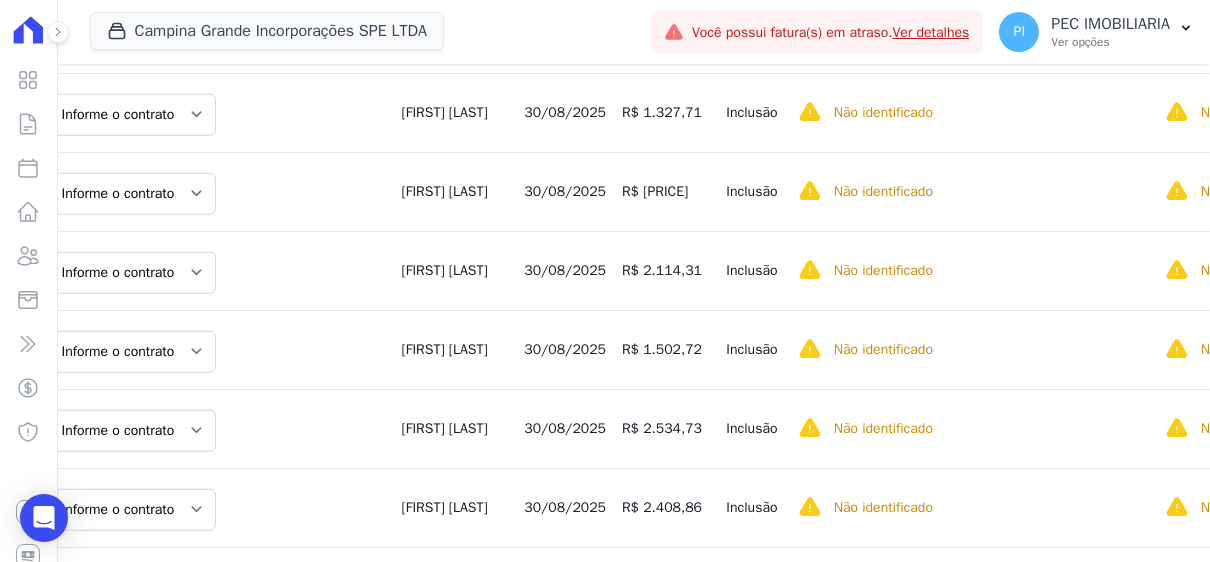 scroll, scrollTop: 4537, scrollLeft: 0, axis: vertical 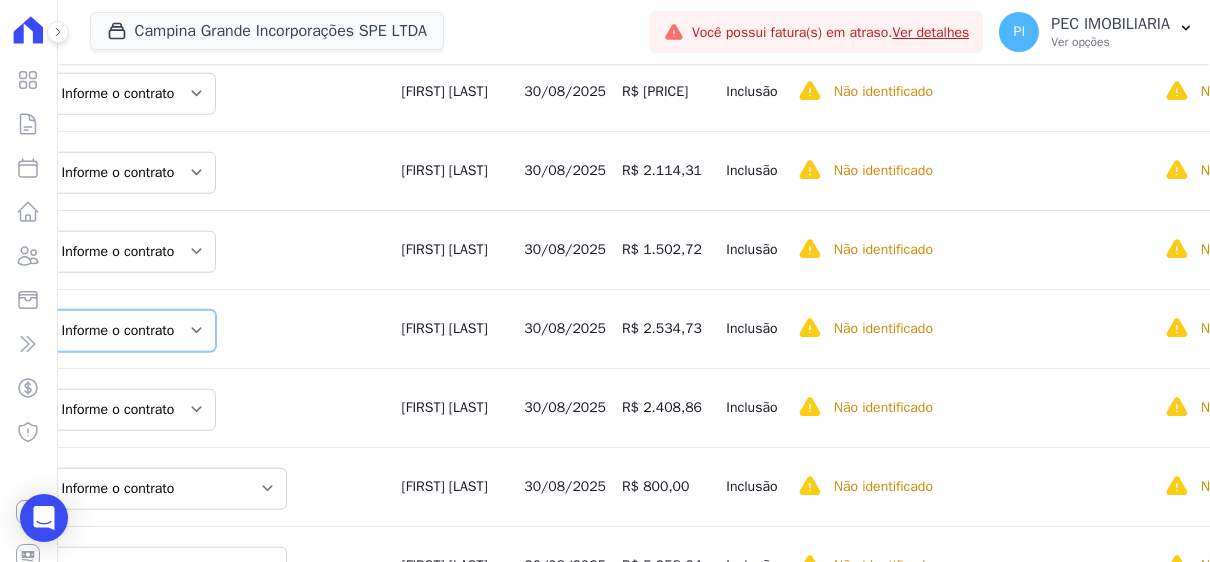 click on "Informe o contrato [CONTRACT_ID]
[CONTRACT_ID]" at bounding box center (132, 331) 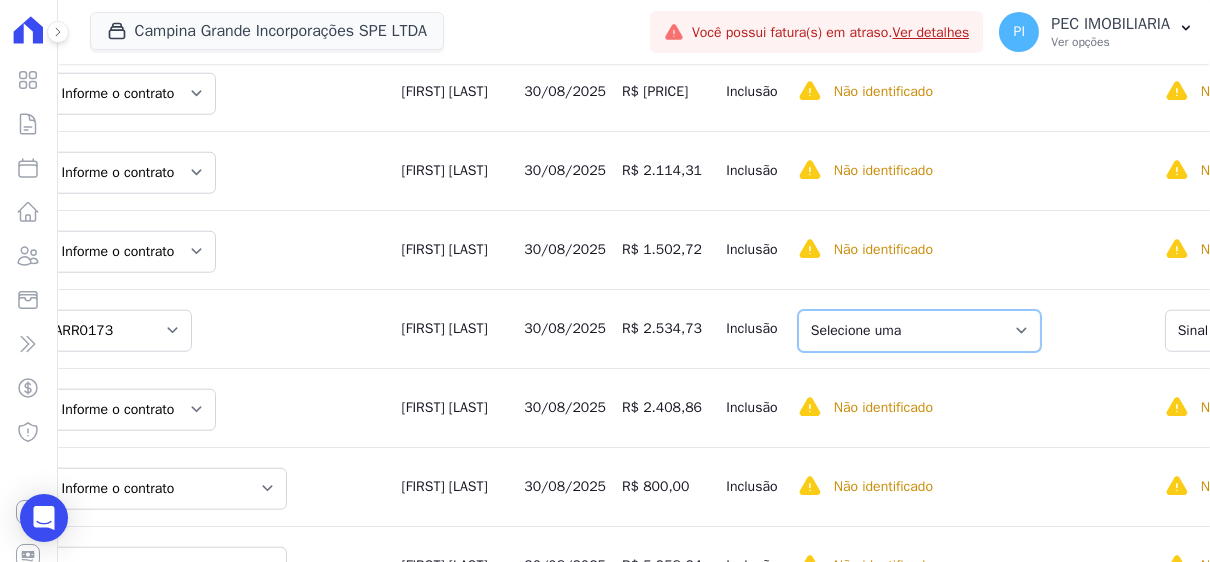 click on "Selecione uma
[NUMBER] - [DATE] - Agendado" at bounding box center (919, 331) 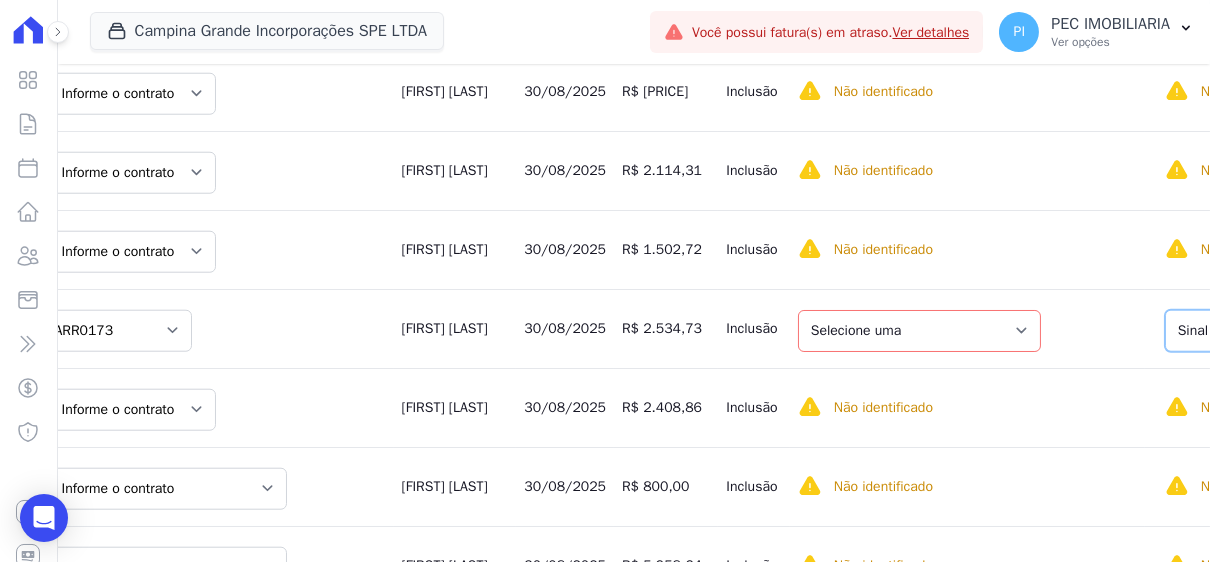 click on "Selecione uma
Nova Parcela Avulsa
Parcela Avulsa Existente
Intercalada ([NUMBER] X R$ [PRICE])
Parcela Normal ([NUMBER] X R$ [PRICE])
Sinal ([NUMBER] X R$ [PRICE])" at bounding box center (1317, 331) 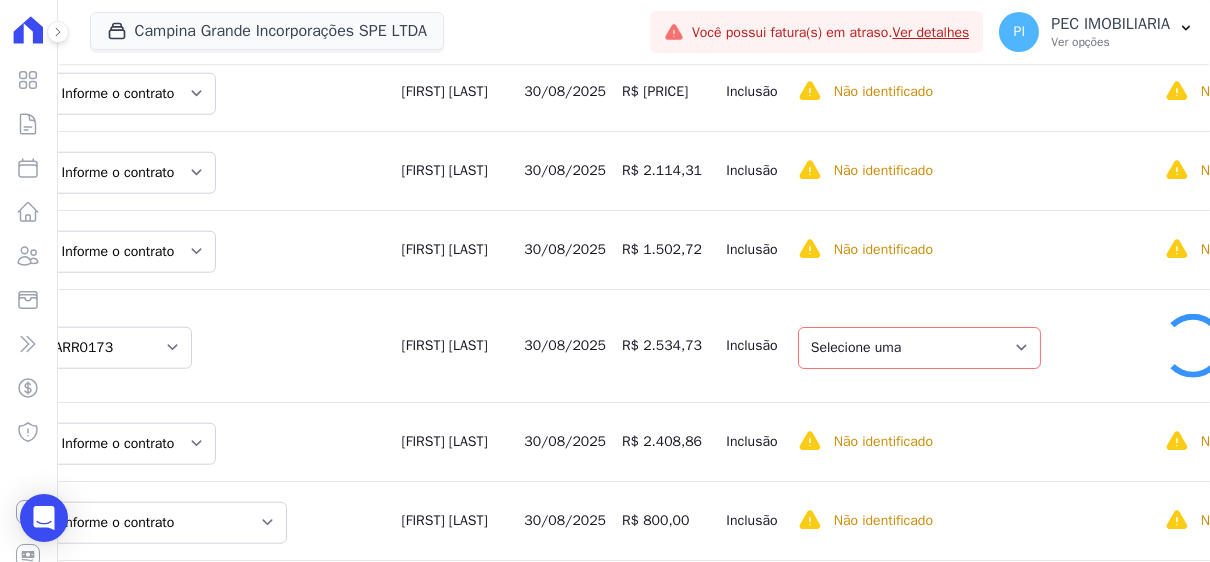 select on "1" 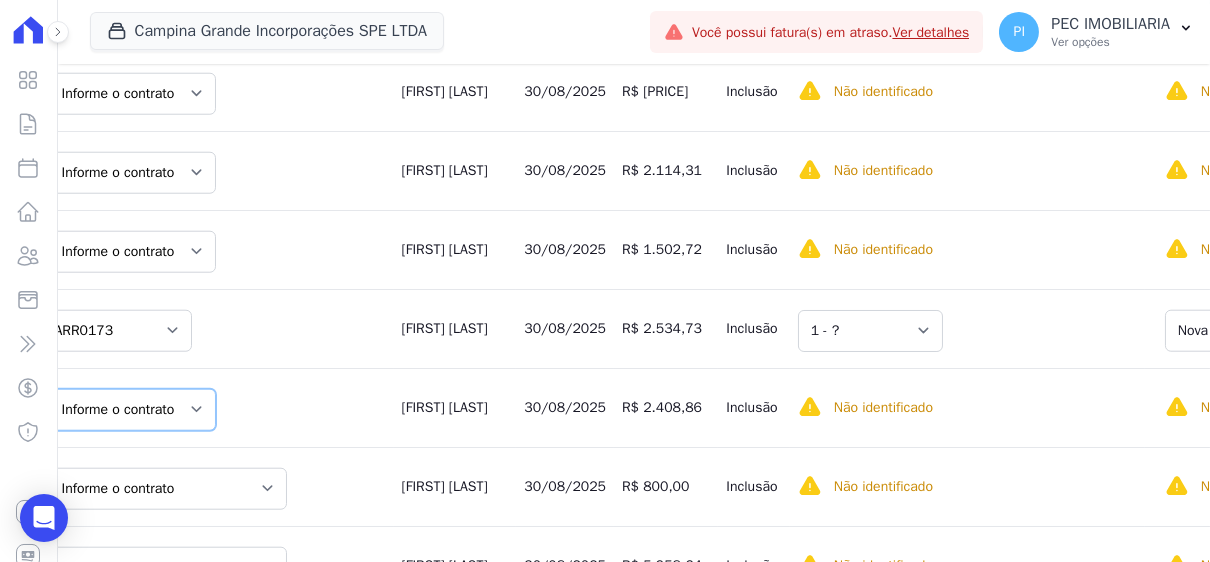 click on "Informe o contrato [CONTRACT_ID]
[CONTRACT_ID]" at bounding box center [132, 410] 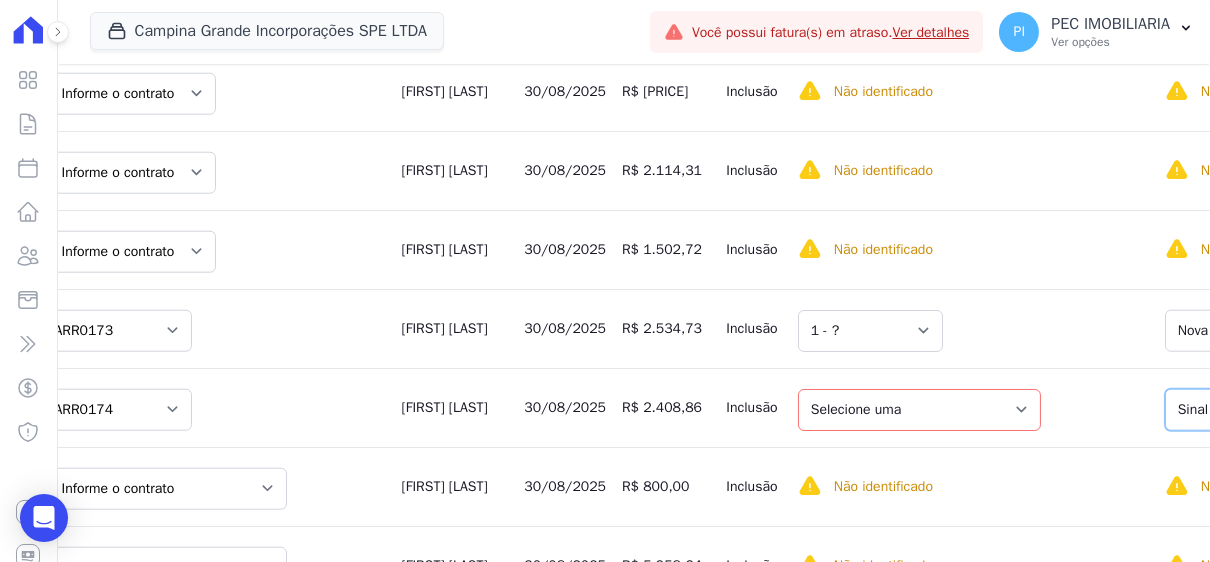 click on "Selecione uma
Nova Parcela Avulsa
Parcela Avulsa Existente
Parcela Normal ([NUMBER] X R$ [PRICE])
Intercalada ([NUMBER] X R$ [PRICE])
Sinal ([NUMBER] X R$ [PRICE])" at bounding box center (1317, 410) 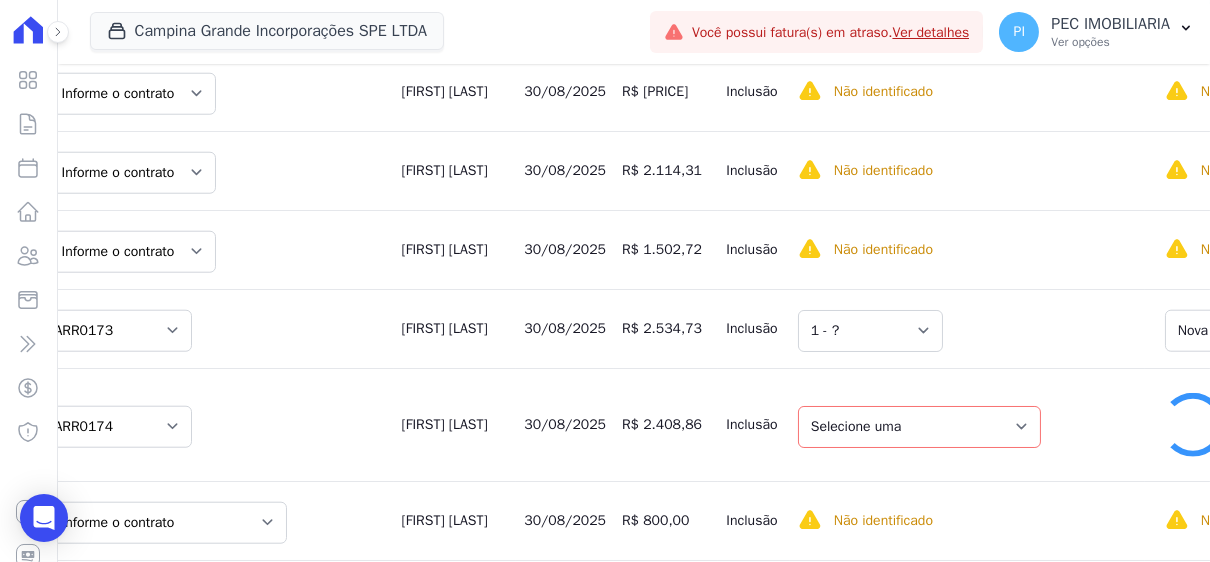 select on "1" 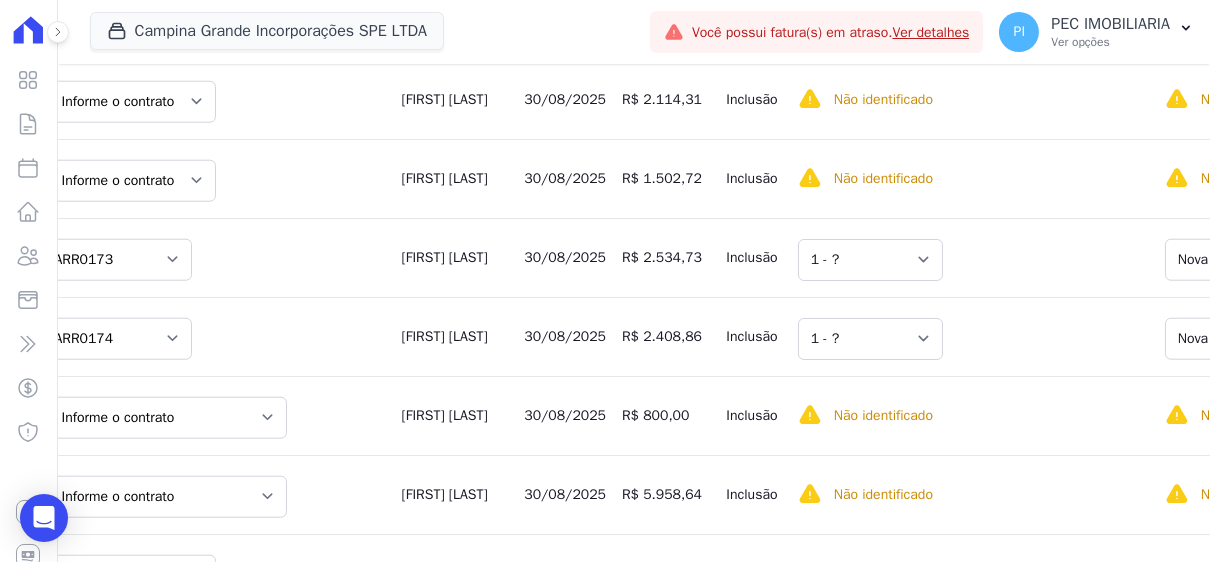 scroll, scrollTop: 4637, scrollLeft: 0, axis: vertical 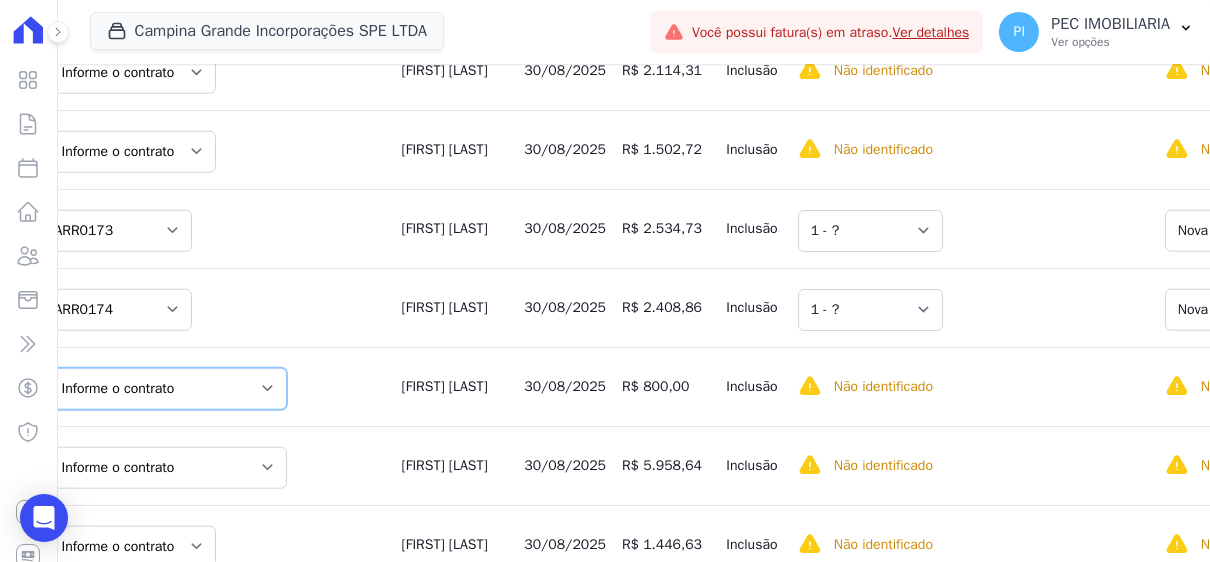 click on "Informe o contrato [ID]
[ID]" at bounding box center [168, 389] 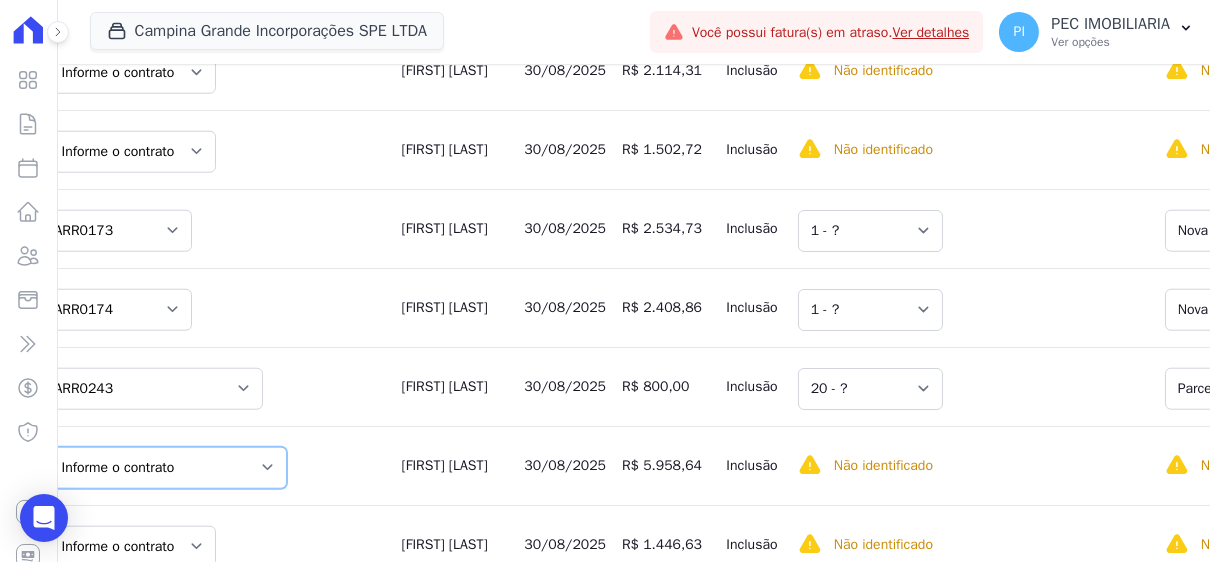 click on "Informe o contrato [ID]
[ID]" at bounding box center (168, 468) 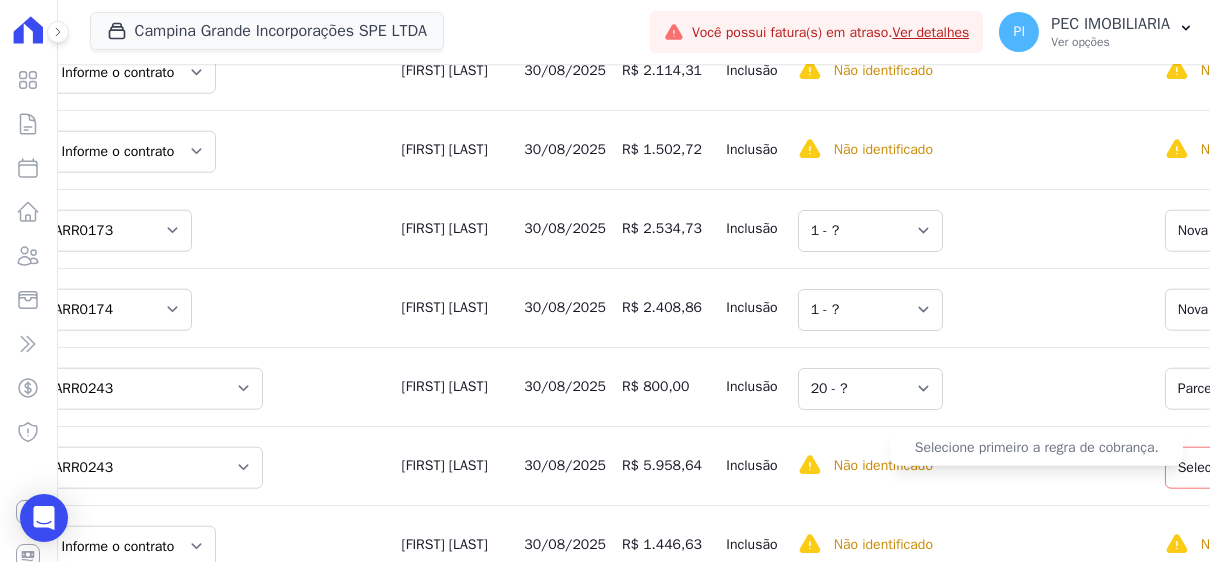 click on "Selecione  primeiro a regra de cobrança." at bounding box center (1037, 448) 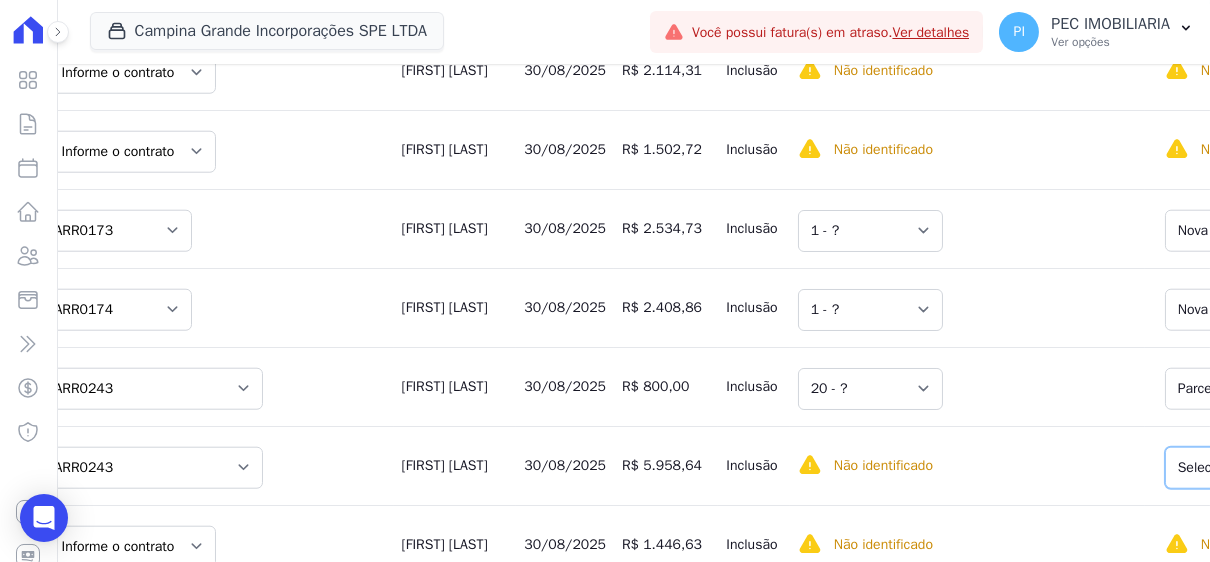 click on "Selecione uma
Nova Parcela Avulsa
Parcela Avulsa Existente
Parcela Normal ([NUMBER] X R$ [PRICE])
Intercalada ([NUMBER] X R$ [PRICE])
Sinal ([NUMBER] X R$ [PRICE])" at bounding box center [1314, 468] 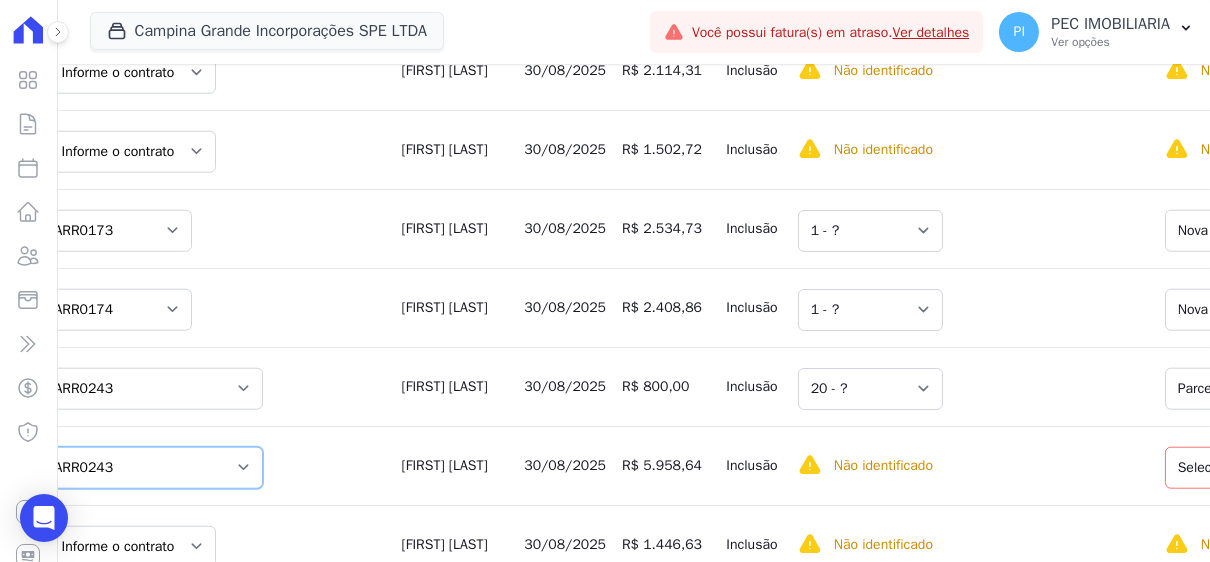 click on "Informe o contrato [ID]
[ID]" at bounding box center [144, 468] 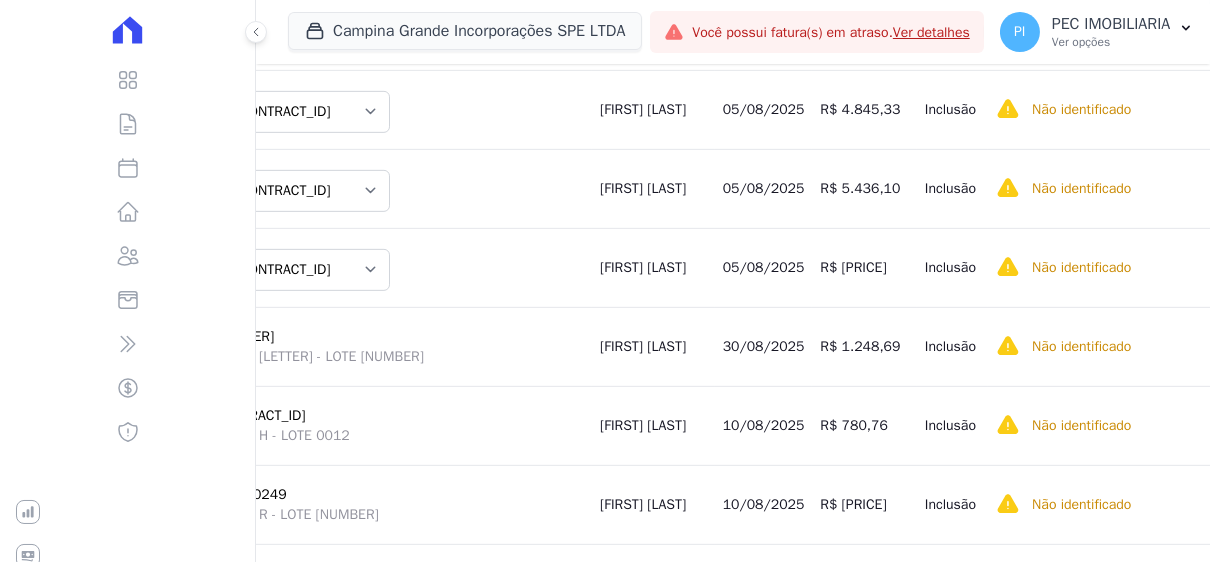 scroll, scrollTop: 2483, scrollLeft: 0, axis: vertical 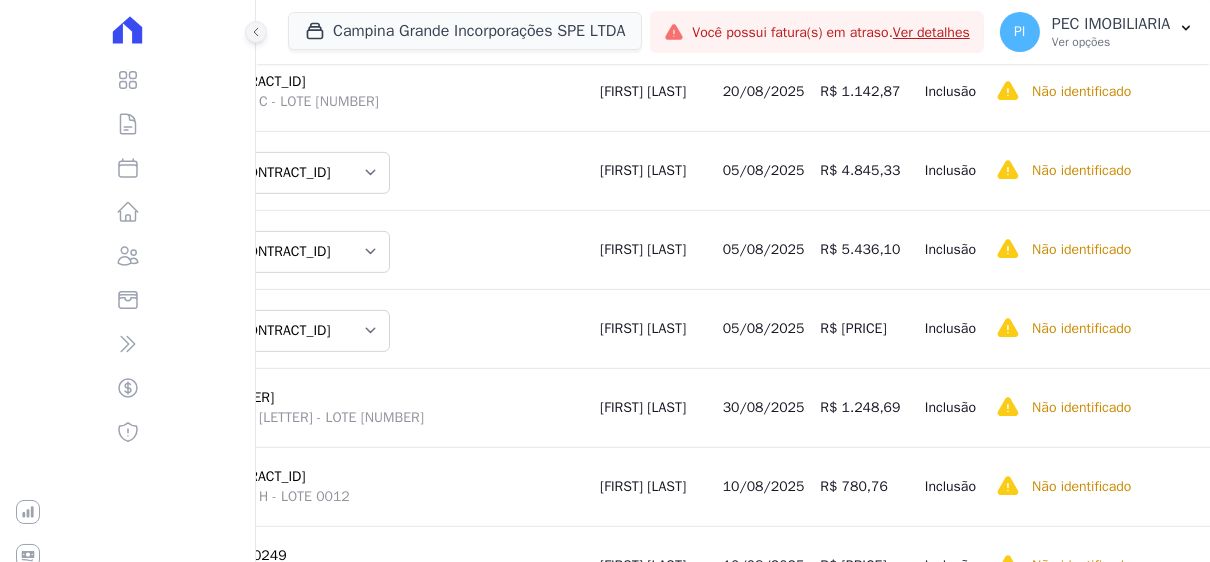 click 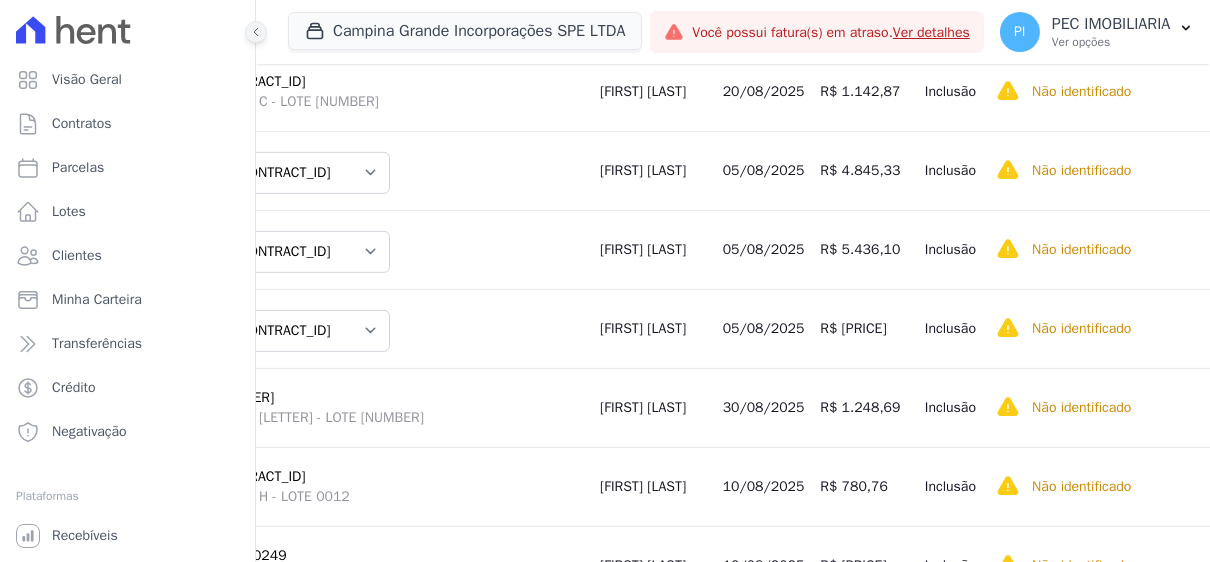 click 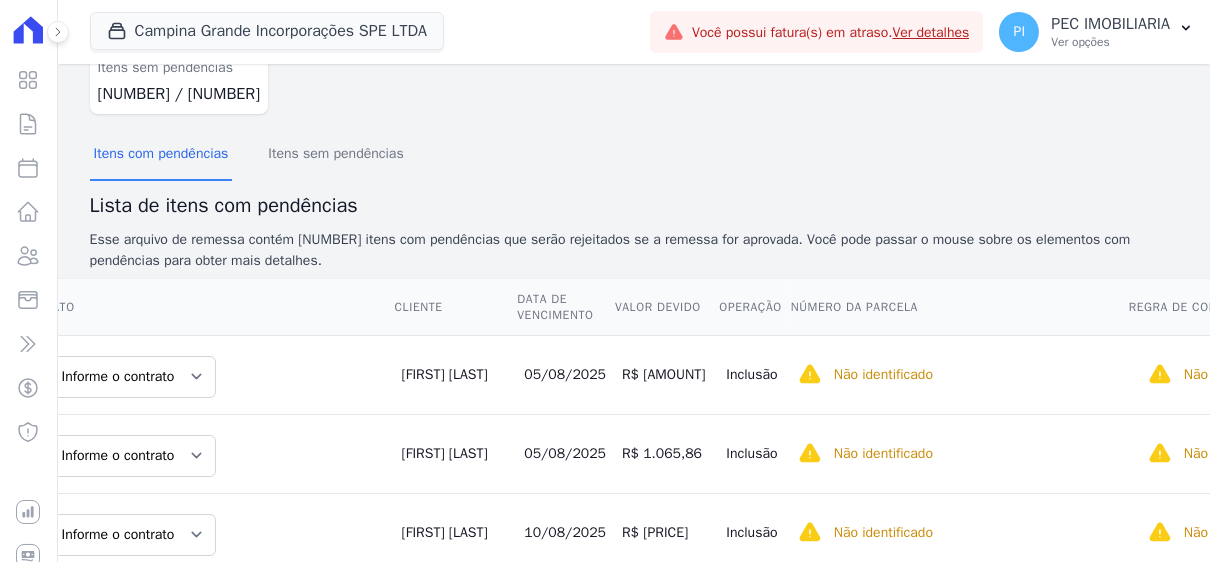 scroll, scrollTop: 200, scrollLeft: 0, axis: vertical 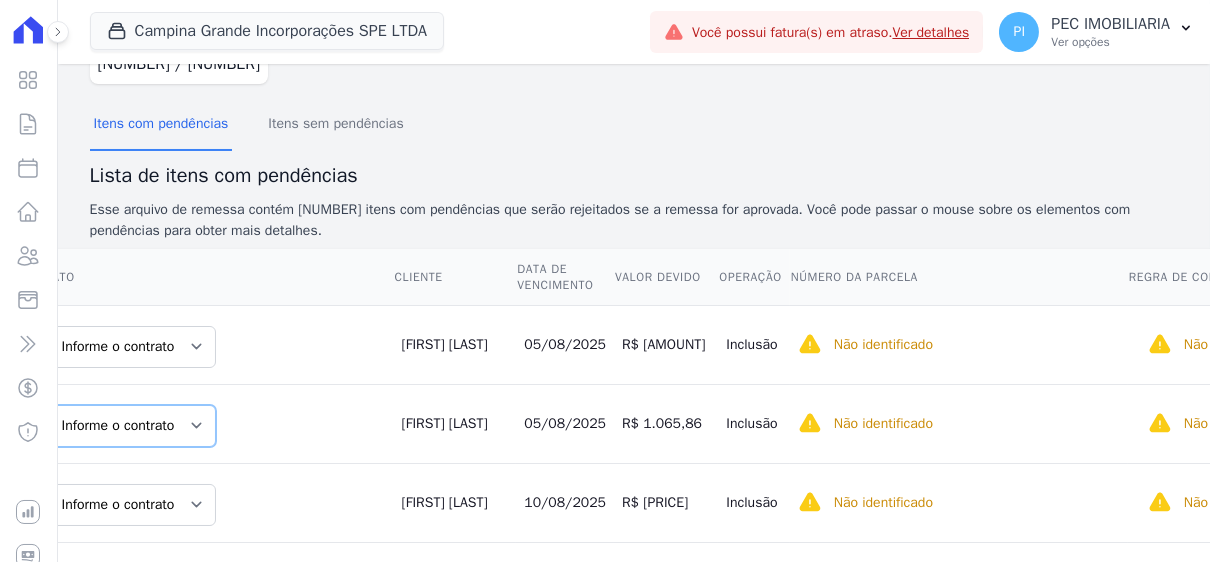 click on "Informe o contrato [CONTRACT]
[CONTRACT]" at bounding box center [132, 426] 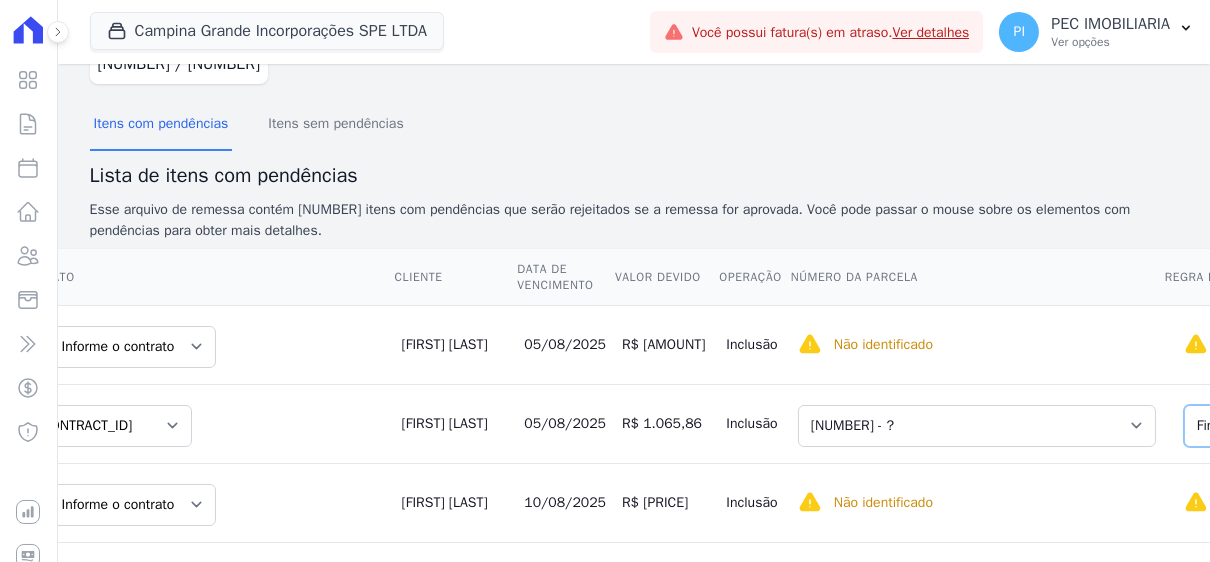 click on "Selecione uma
Nova Parcela Avulsa
Parcela Avulsa Existente
Intercalada ([NUMBER] X R$ [PRICE])
Financiamento CEF ([NUMBER] X R$ [PRICE])" at bounding box center [1348, 426] 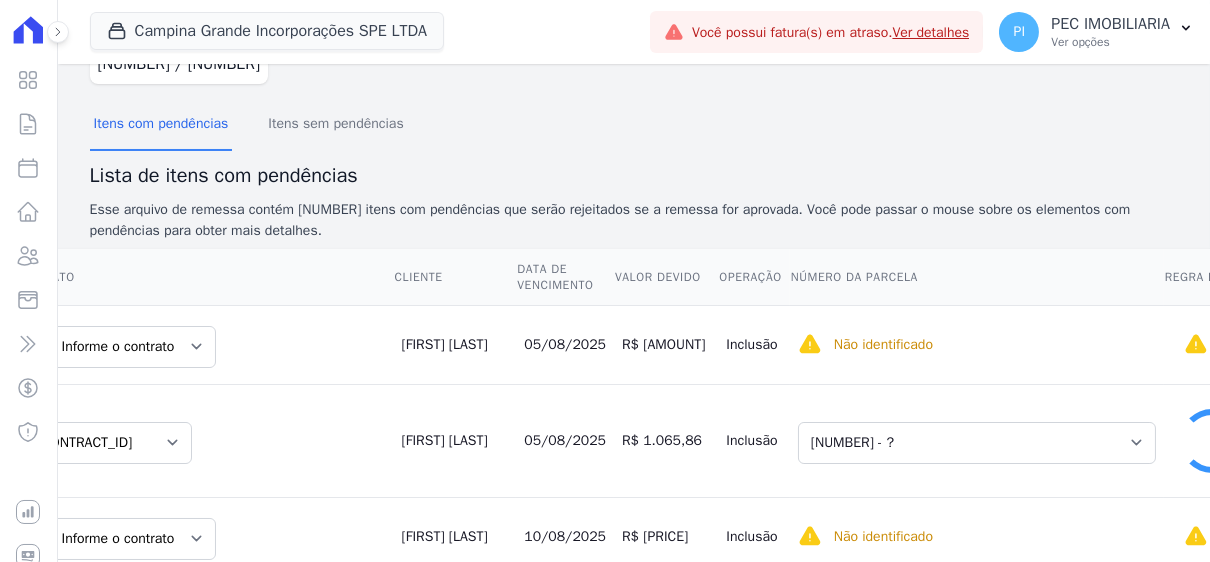 select on "1" 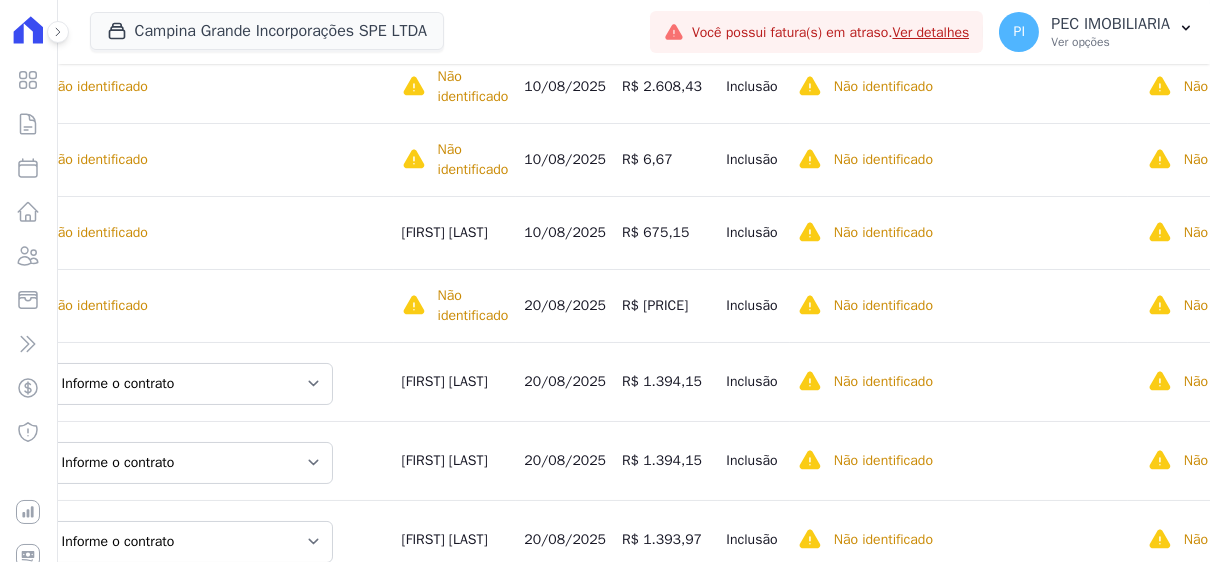scroll, scrollTop: 699, scrollLeft: 0, axis: vertical 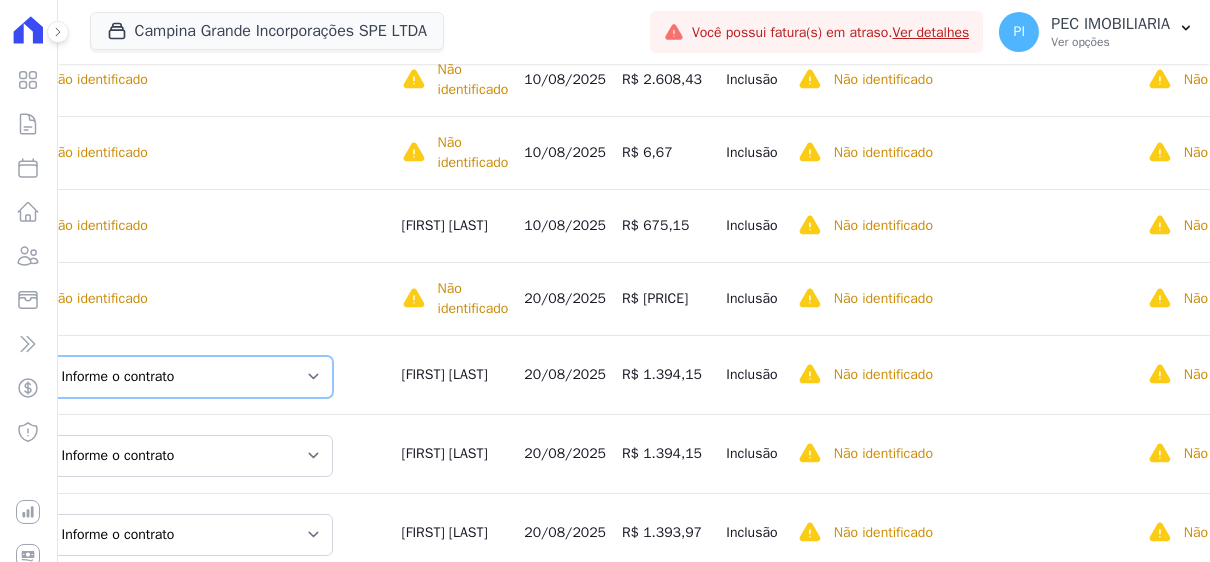 click on "Informe o contrato Quadra [LETTER] - LOTE [NUMBER]
Quadra [LETTER] - LOTE [NUMBER]
Quadra [LETTER] - LOTE [NUMBER]" at bounding box center [191, 377] 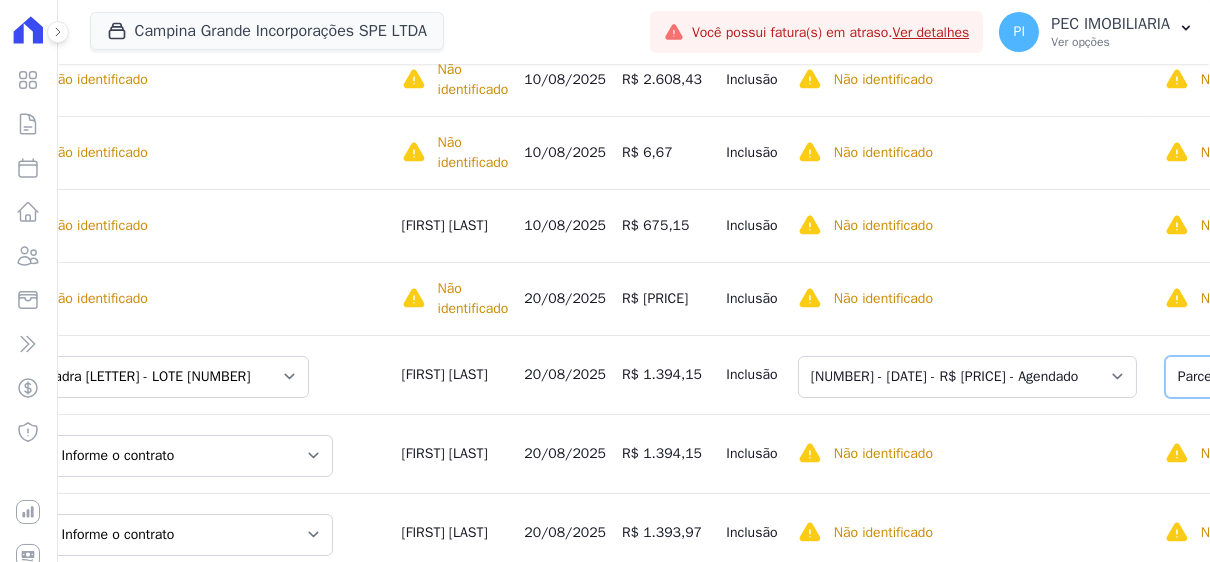 click on "Selecione uma
Nova Parcela Avulsa
Parcela Avulsa Existente
Sinal (2 X R$ [PRICE])
Parcela Normal (90 X R$ [PRICE])" at bounding box center [1317, 377] 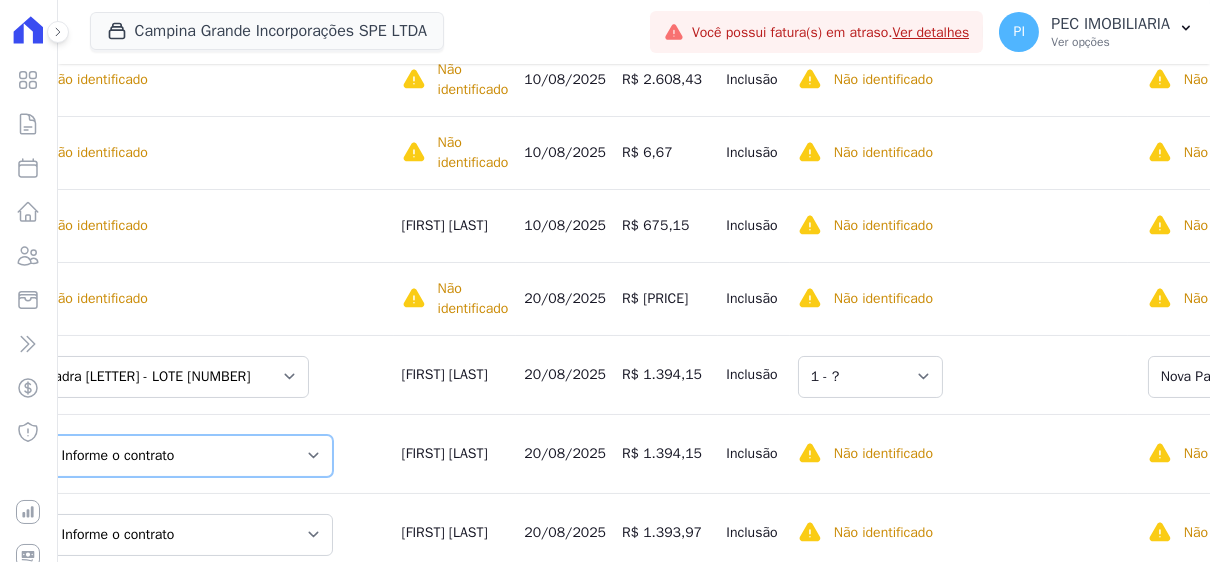 click on "Informe o contrato Quadra [LETTER] - LOTE [NUMBER]
Quadra [LETTER] - LOTE [NUMBER]
Quadra [LETTER] - LOTE [NUMBER]" at bounding box center [191, 456] 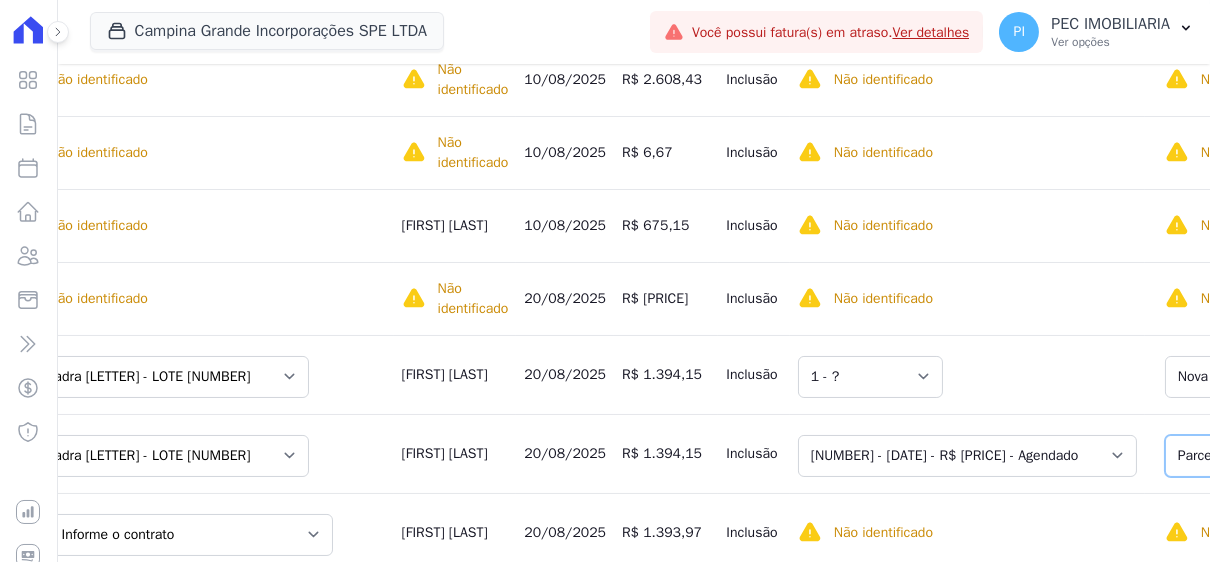 click on "Selecione uma
Nova Parcela Avulsa
Parcela Avulsa Existente
Sinal (2 X R$ [PRICE])
Parcela Normal (90 X R$ [PRICE])" at bounding box center [1317, 456] 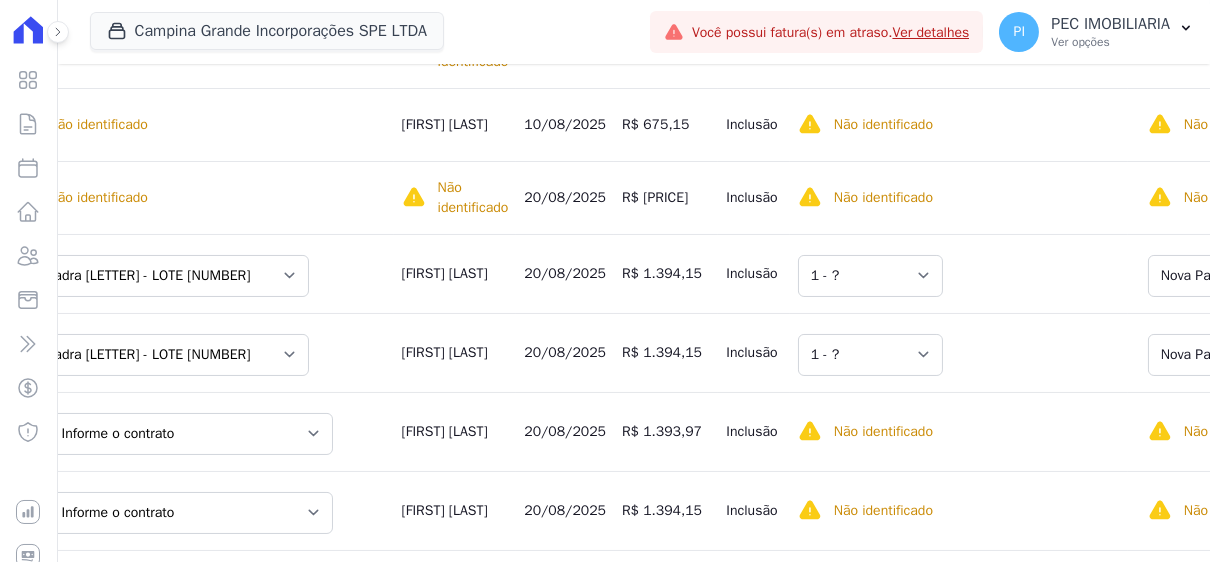 scroll, scrollTop: 900, scrollLeft: 0, axis: vertical 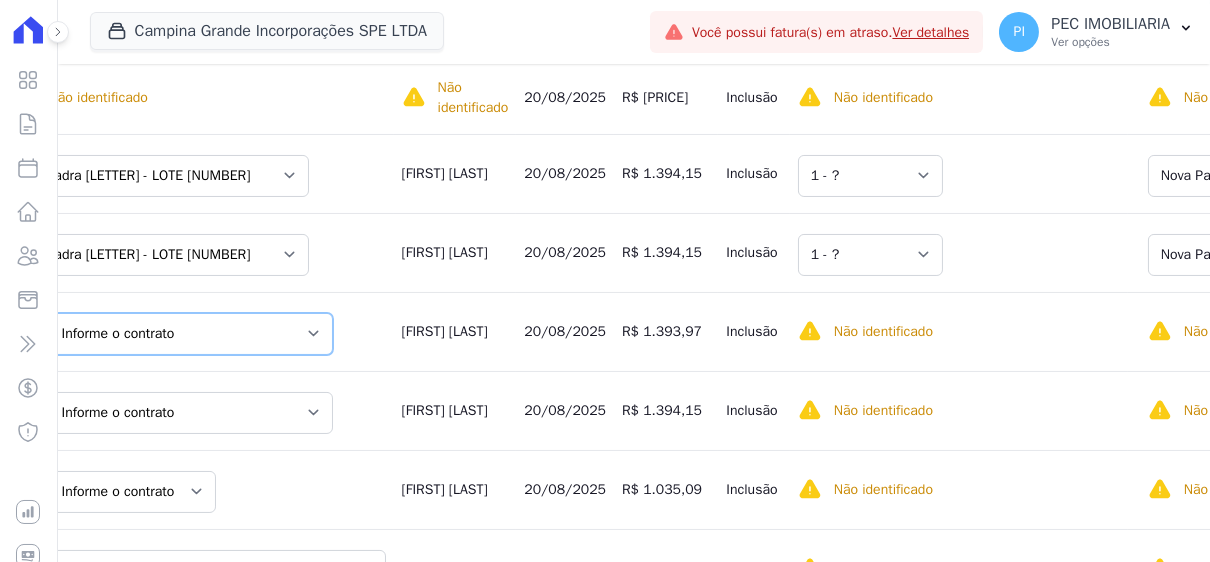 click on "Informe o contrato Quadra [LETTER] - LOTE [NUMBER]
Quadra [LETTER] - LOTE [NUMBER]
Quadra [LETTER] - LOTE [NUMBER]" at bounding box center (191, 334) 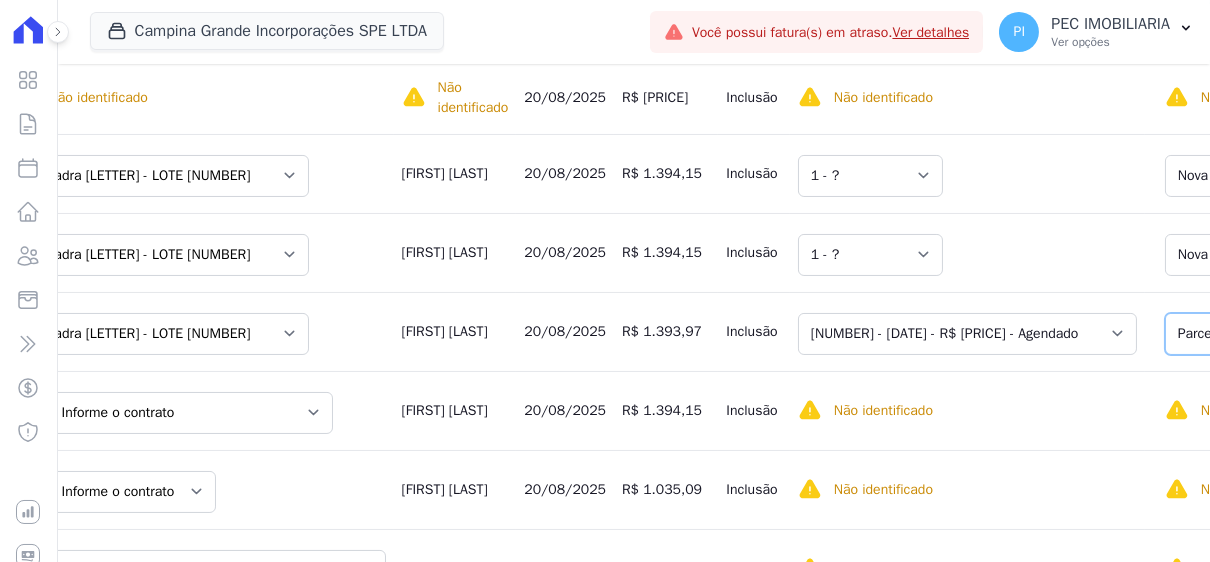 click on "Selecione uma
Nova Parcela Avulsa
Parcela Avulsa Existente
Sinal (2 X R$ [PRICE])
Parcela Normal (90 X R$ [PRICE])" at bounding box center [1317, 334] 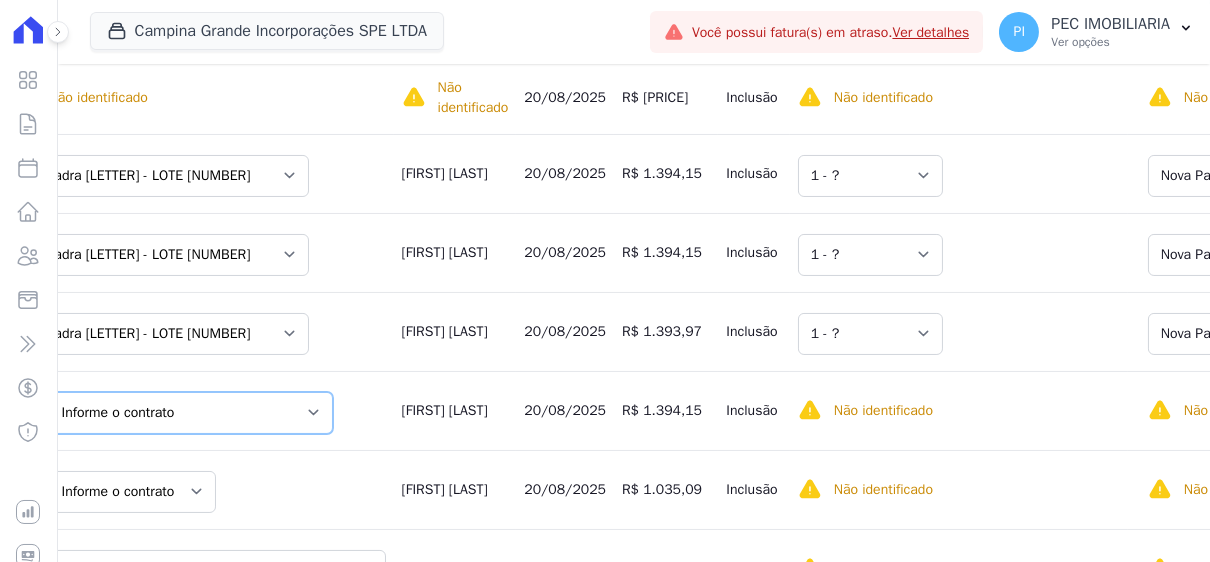click on "Informe o contrato Quadra [LETTER] - LOTE [NUMBER]
Quadra [LETTER] - LOTE [NUMBER]
Quadra [LETTER] - LOTE [NUMBER]" at bounding box center (191, 413) 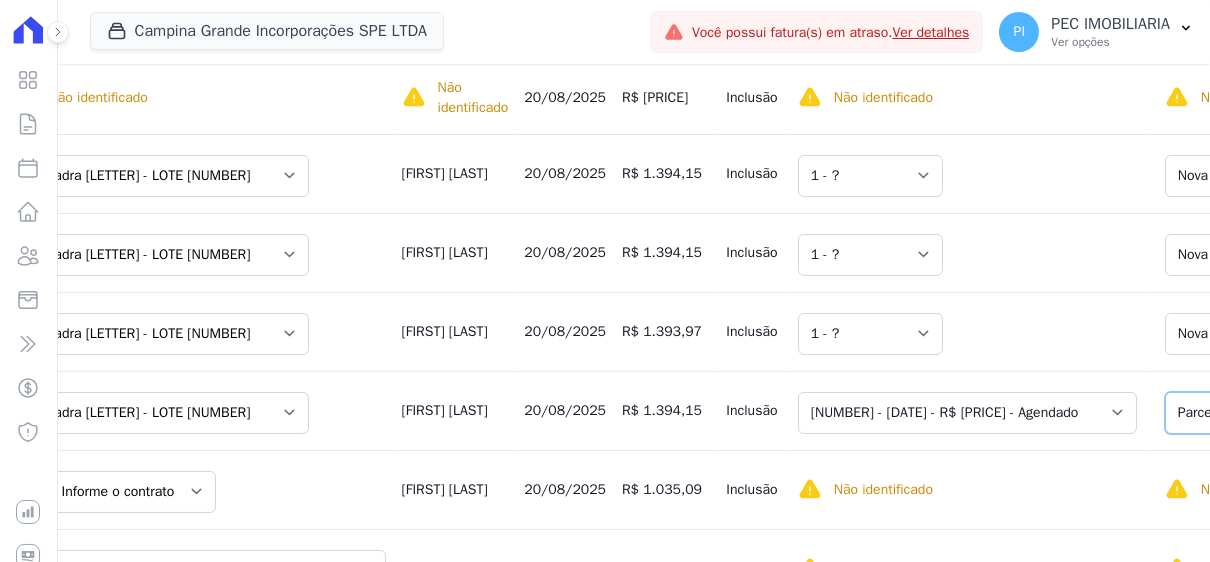 click on "Selecione uma
Nova Parcela Avulsa
Parcela Avulsa Existente
Sinal (2 X R$ [PRICE])
Parcela Normal (90 X R$ [PRICE])" at bounding box center (1317, 413) 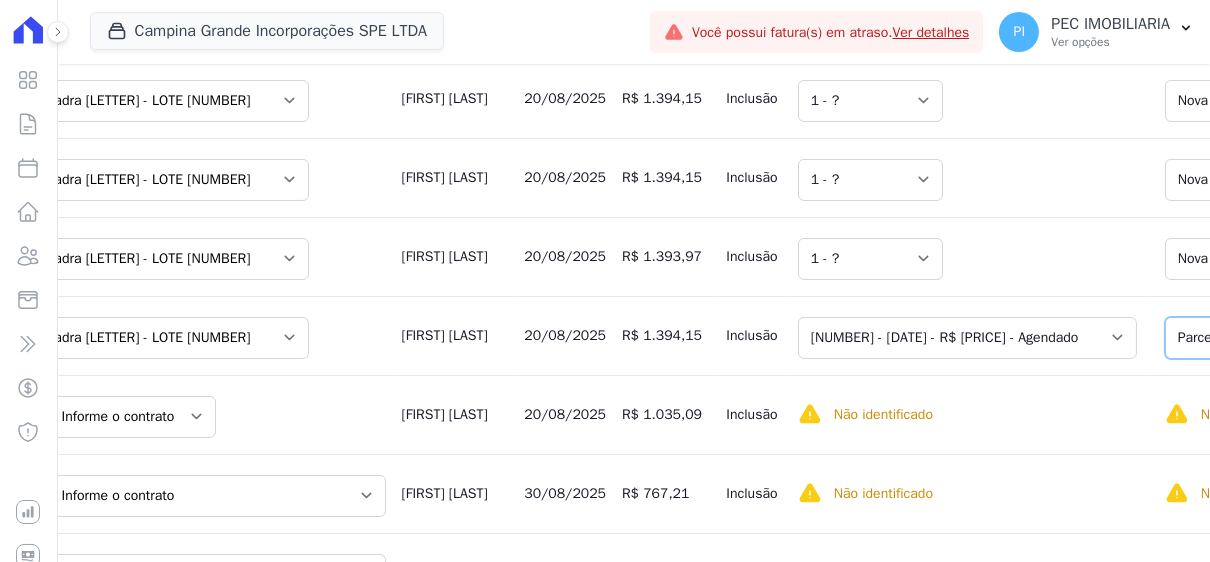 scroll, scrollTop: 1000, scrollLeft: 0, axis: vertical 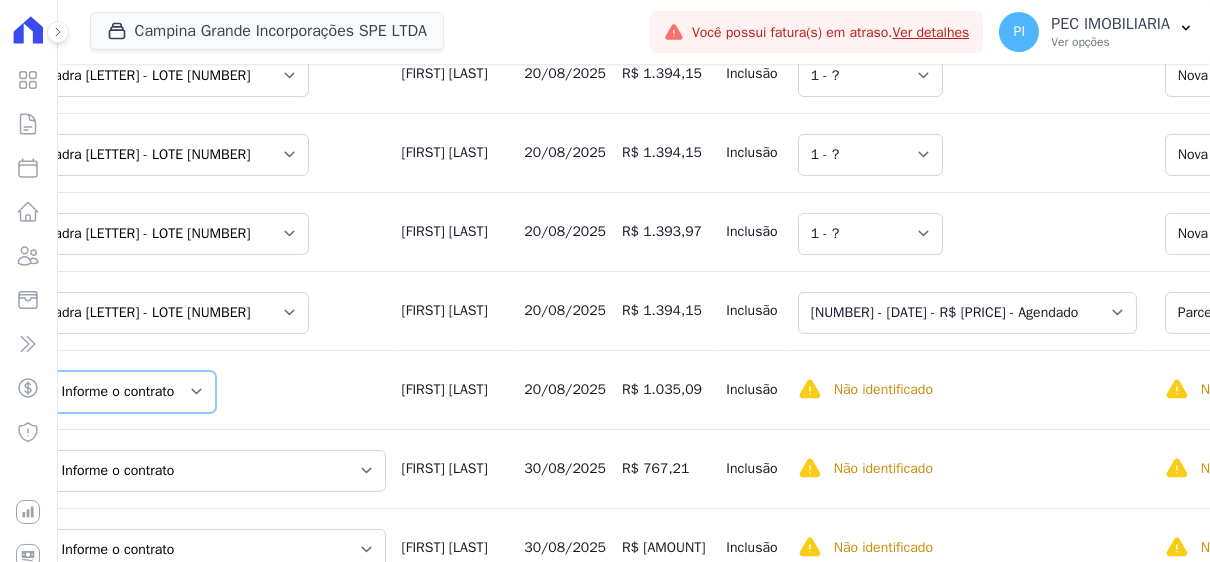 click on "Informe o contrato [CONTRACT]
[CONTRACT]" at bounding box center [132, 392] 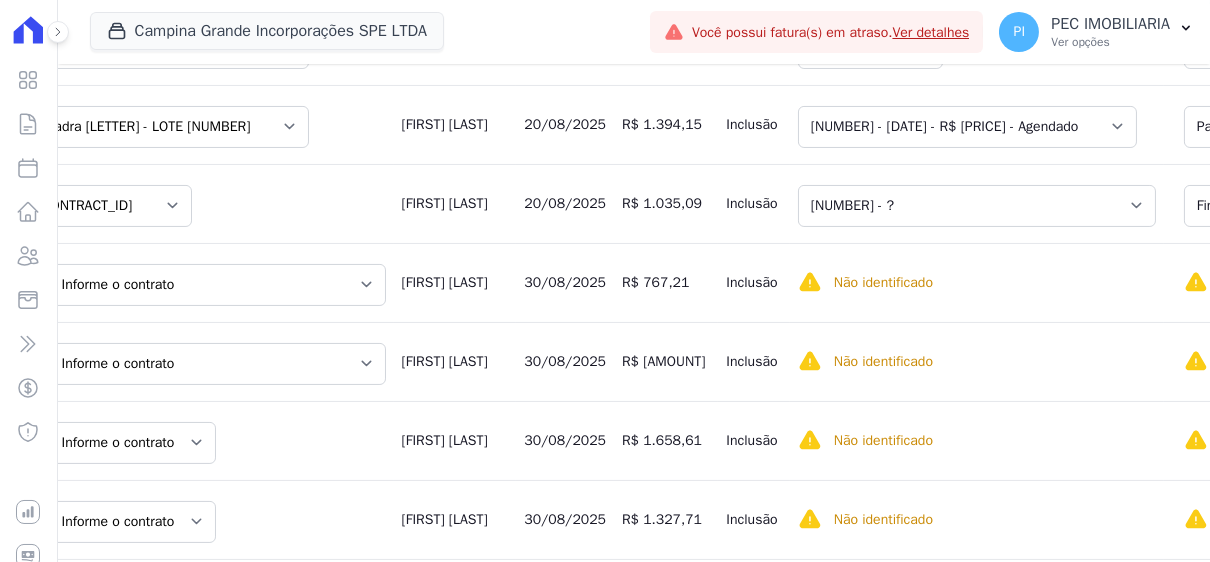 scroll, scrollTop: 1200, scrollLeft: 0, axis: vertical 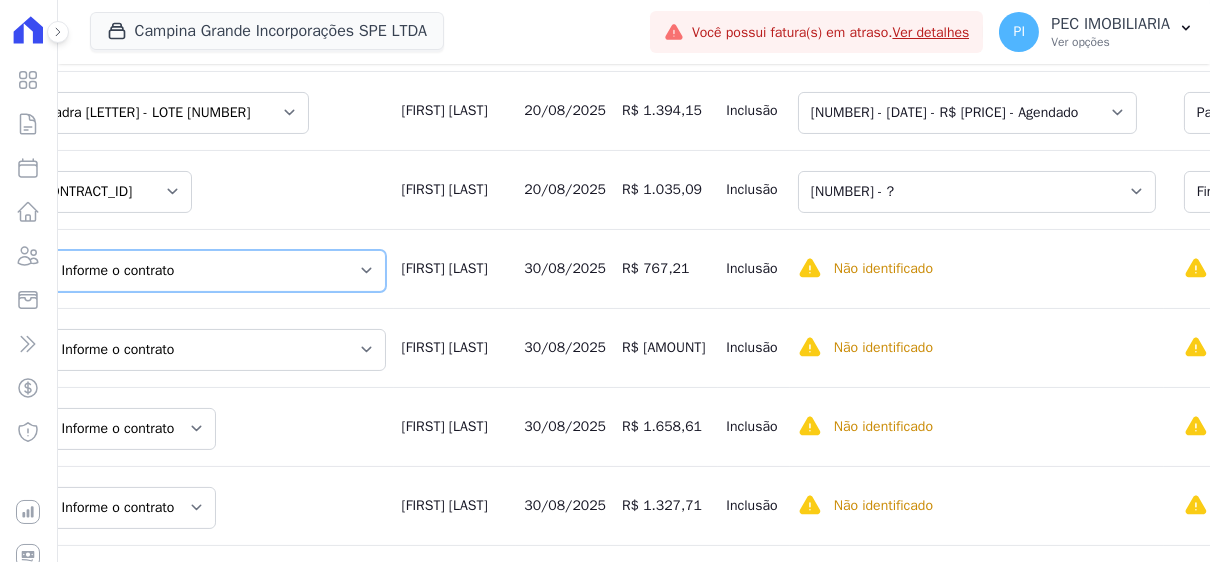click on "Informe o contrato [CONTRACT_ID]
[CONTRACT_ID]
[CONTRACT_ID]
Quadra [LETTER] - LOTE [NUMBER]
Quadra [LETTER] - LOTE [NUMBER]" at bounding box center [217, 271] 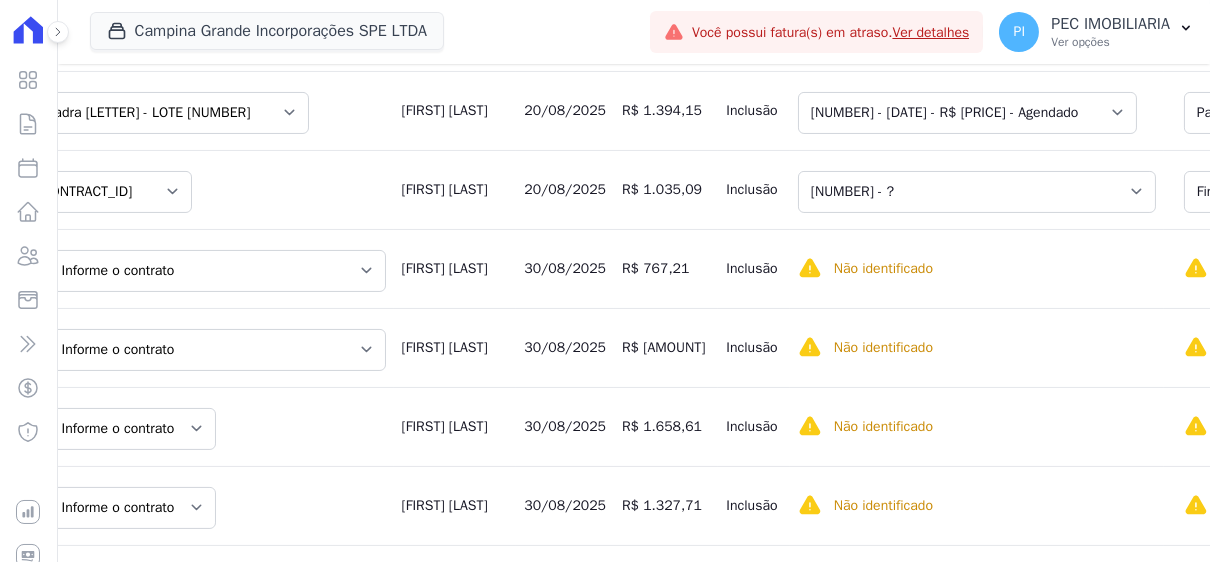 click on "Não identificado
Selecione  primeiro a regra de cobrança." at bounding box center [977, 268] 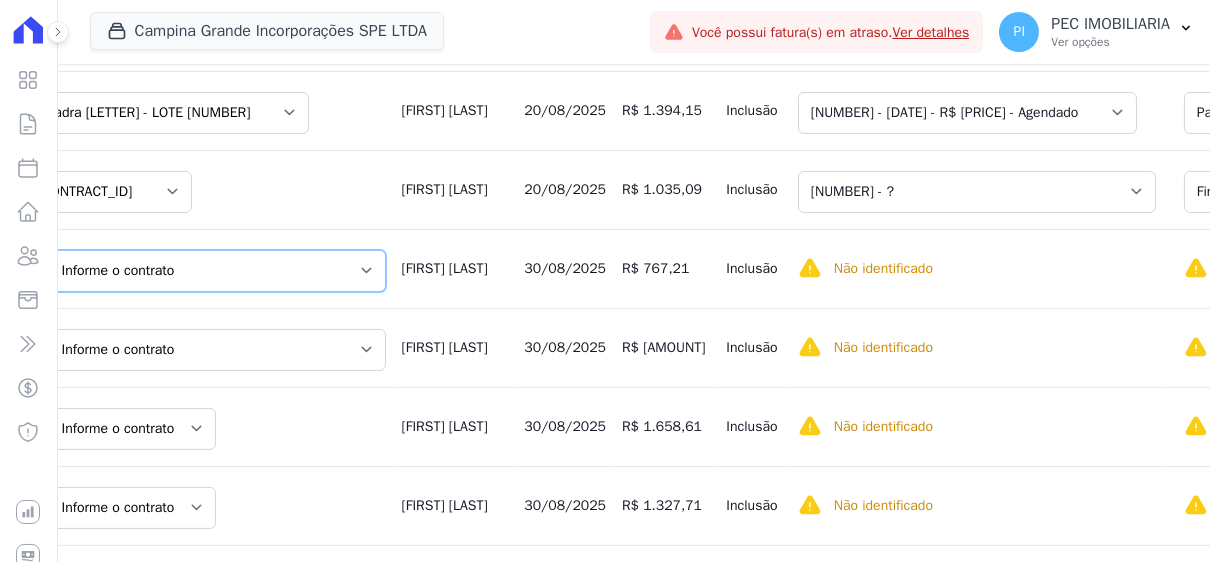 click on "Informe o contrato [CONTRACT_ID]
[CONTRACT_ID]
[CONTRACT_ID]
Quadra [LETTER] - LOTE [NUMBER]
Quadra [LETTER] - LOTE [NUMBER]" at bounding box center [217, 271] 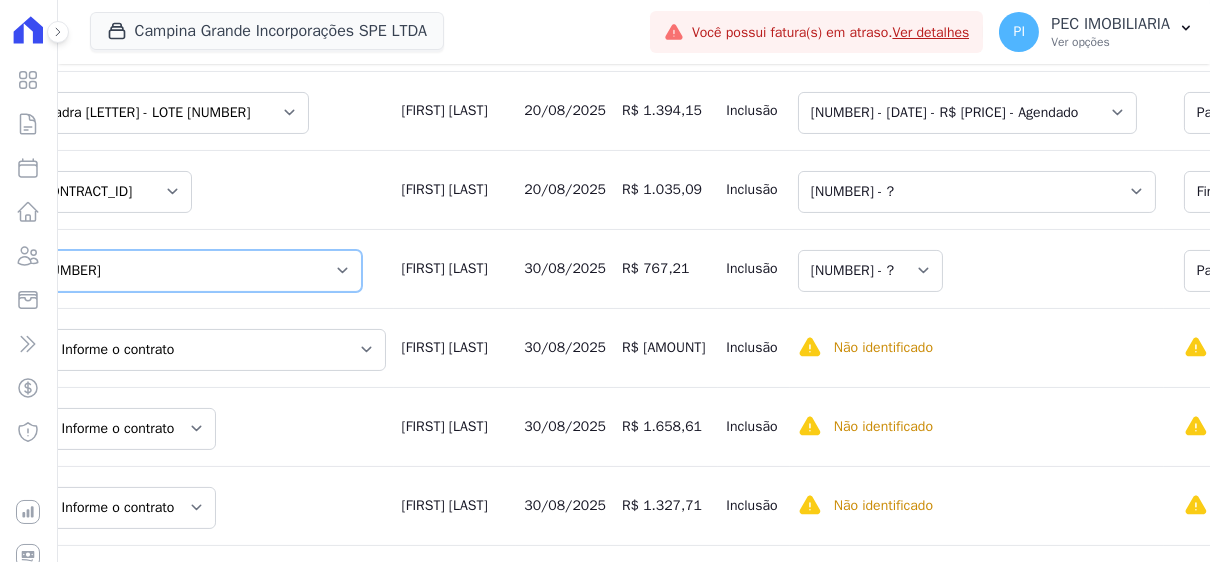 click on "Informe o contrato [CONTRACT_ID]
[CONTRACT_ID]
[CONTRACT_ID]
Quadra [LETTER] - LOTE [NUMBER]
Quadra [LETTER] - LOTE [NUMBER]" at bounding box center (193, 271) 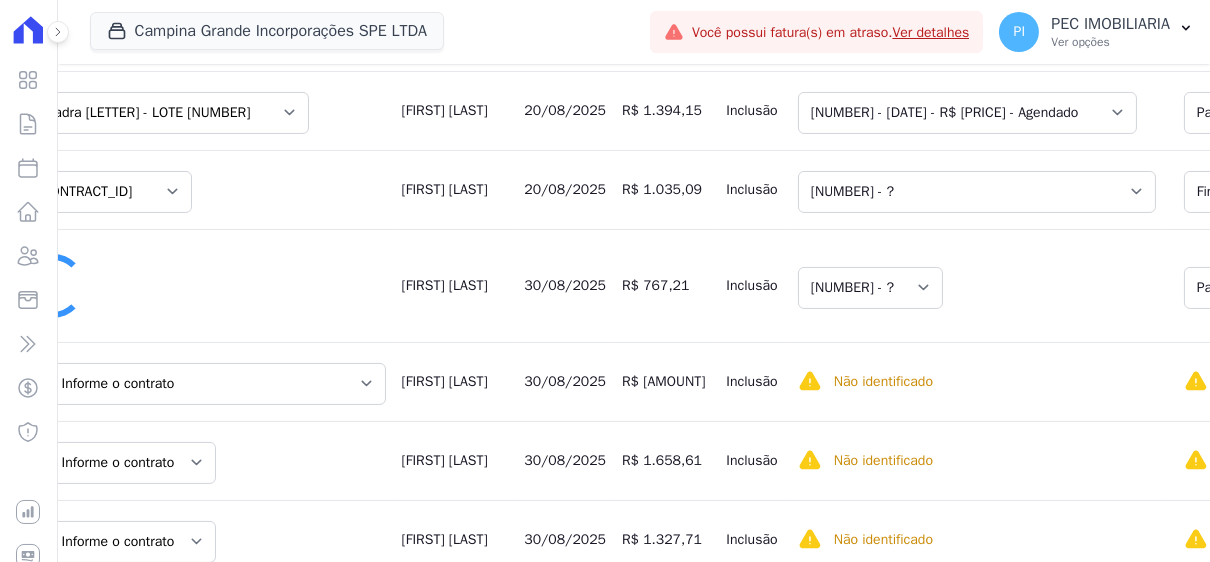 select on "none" 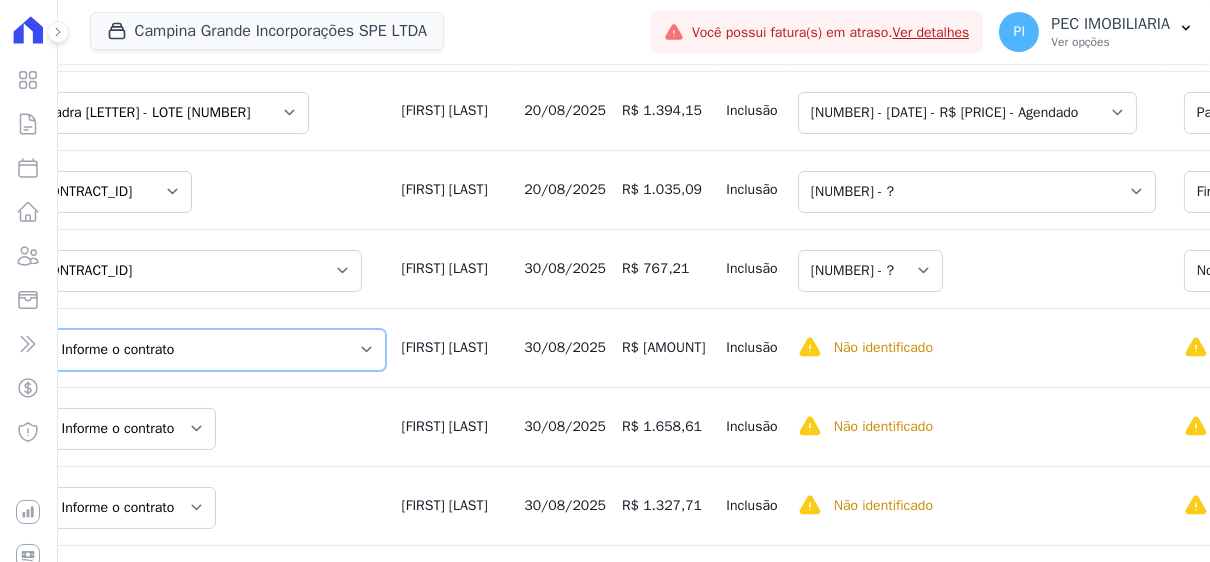 click on "Informe o contrato [CONTRACT_ID]
[CONTRACT_ID]
[CONTRACT_ID]
Quadra [LETTER] - LOTE [NUMBER]
Quadra [LETTER] - LOTE [NUMBER]" at bounding box center [217, 350] 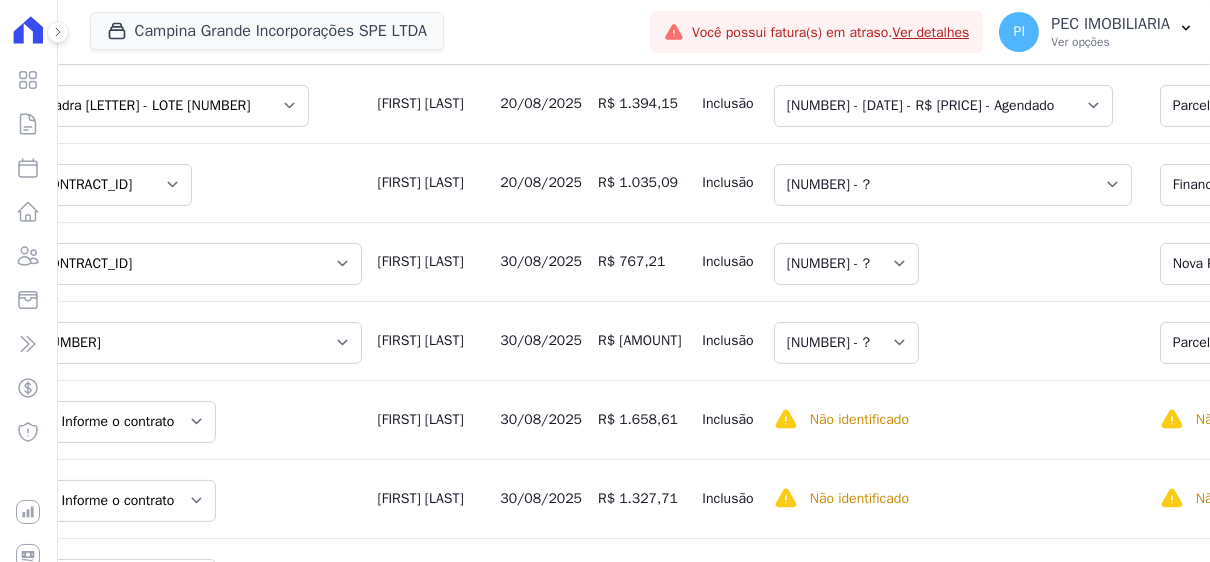 scroll, scrollTop: 1232, scrollLeft: 0, axis: vertical 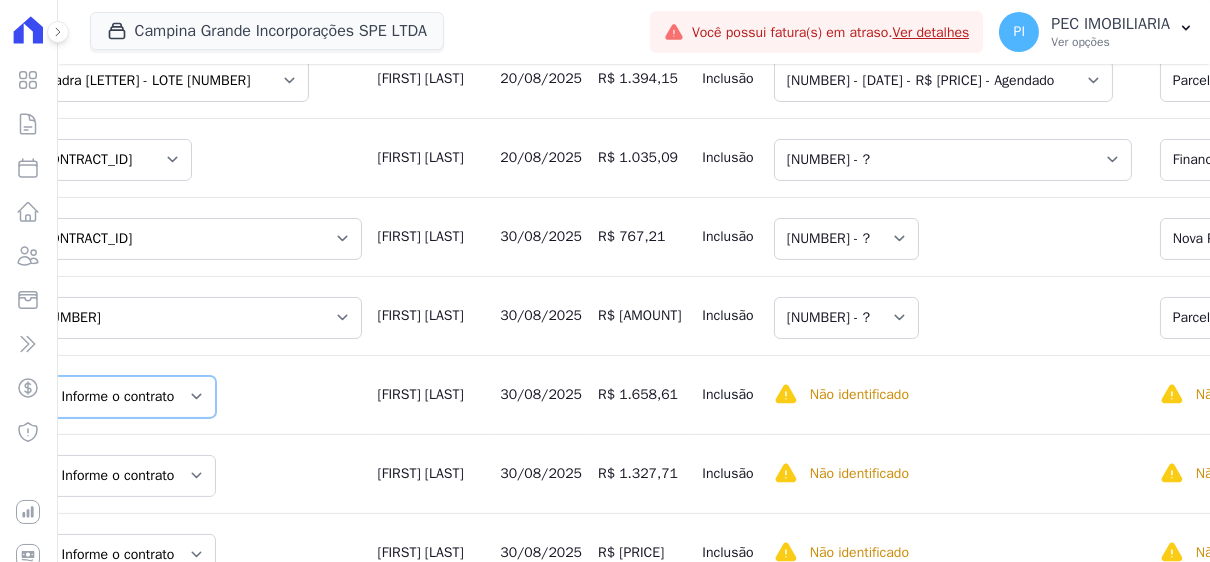 click on "Informe o contrato [CONTRACT_ID]
[CONTRACT_ID]
[CONTRACT_ID]
[CONTRACT_ID]" at bounding box center (132, 397) 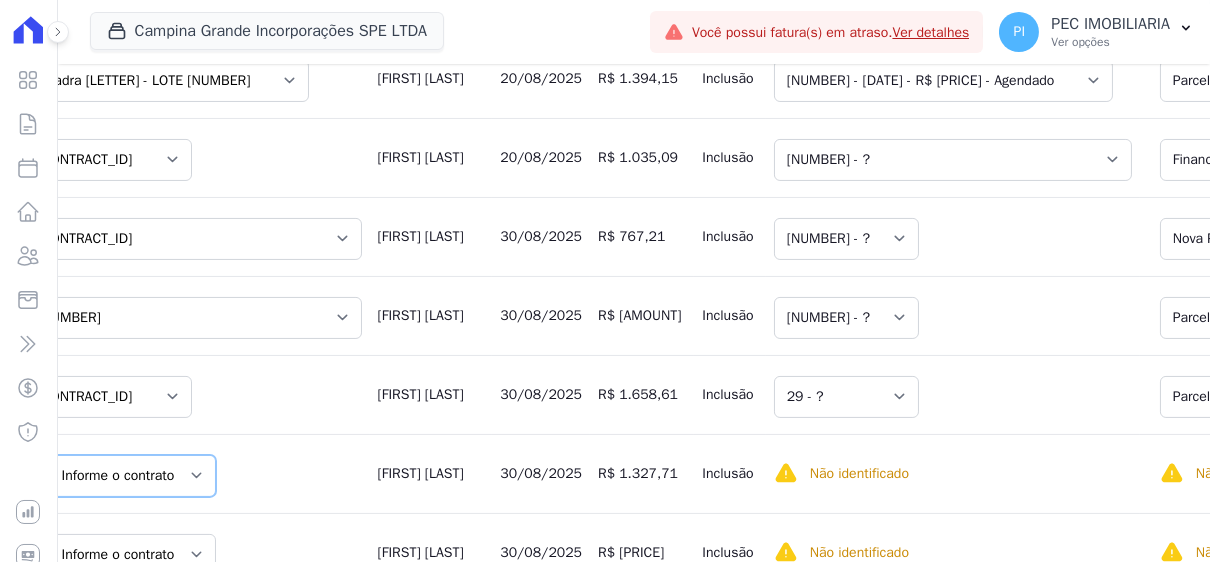 click on "Informe o contrato [CONTRACT_ID]
[CONTRACT_ID]
[CONTRACT_ID]
[CONTRACT_ID]" at bounding box center (132, 476) 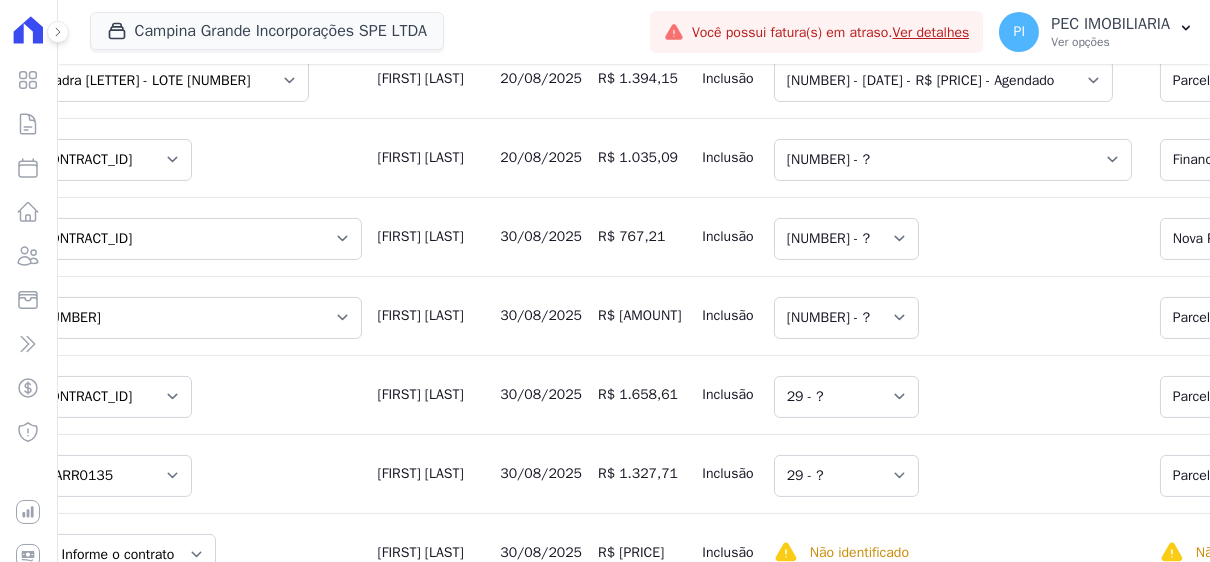 scroll, scrollTop: 1332, scrollLeft: 0, axis: vertical 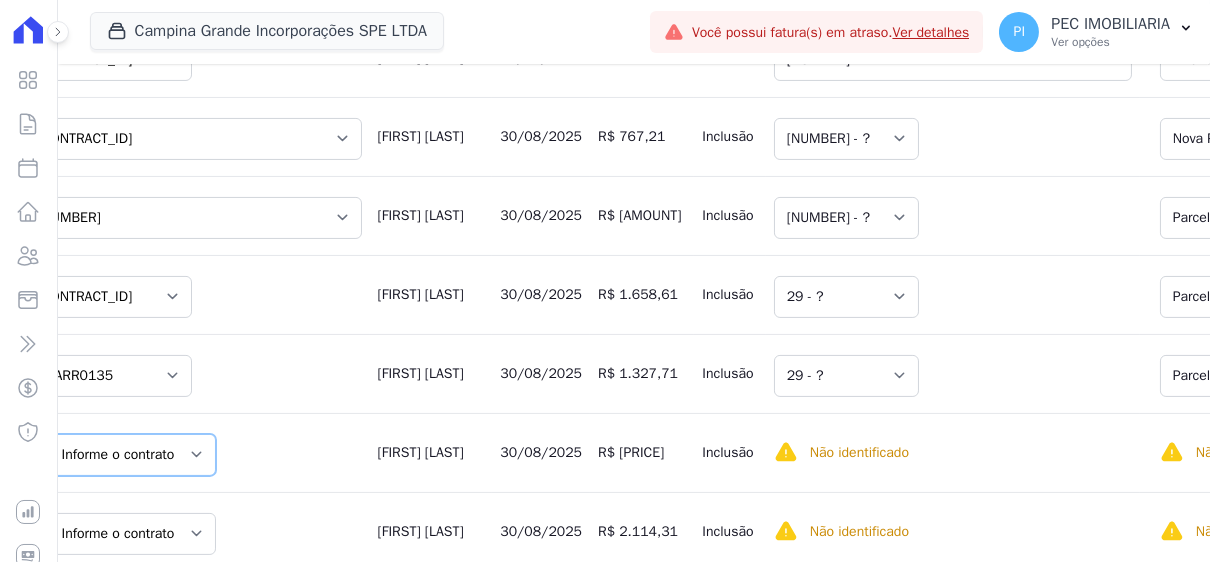 click on "Informe o contrato [CONTRACT_ID]
[CONTRACT_ID]
[CONTRACT_ID]
[CONTRACT_ID]" at bounding box center (132, 455) 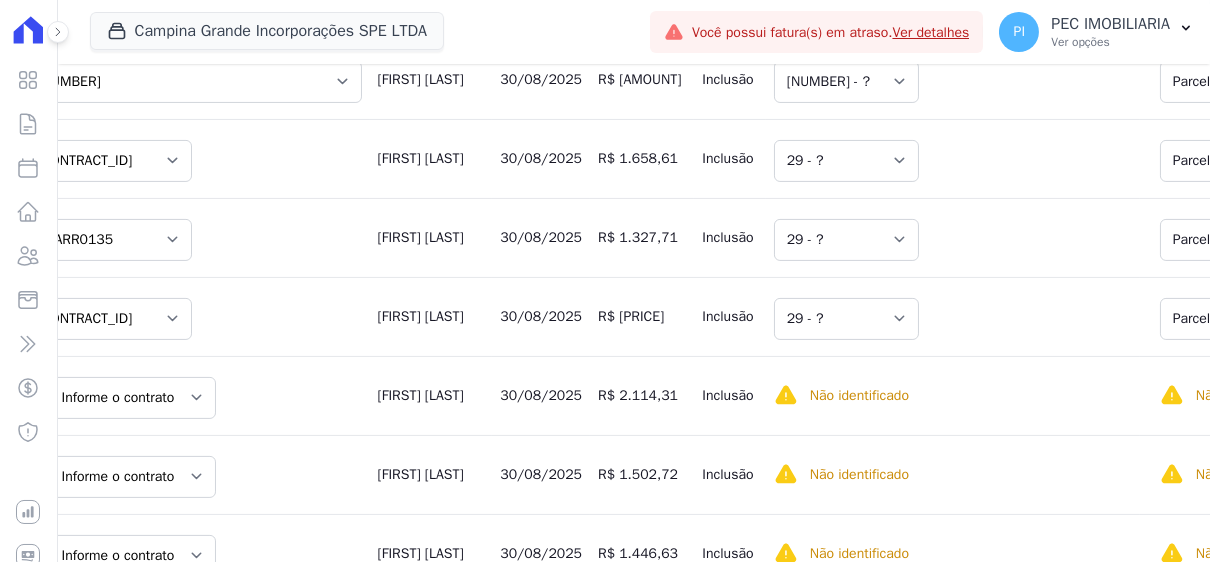 scroll, scrollTop: 1531, scrollLeft: 0, axis: vertical 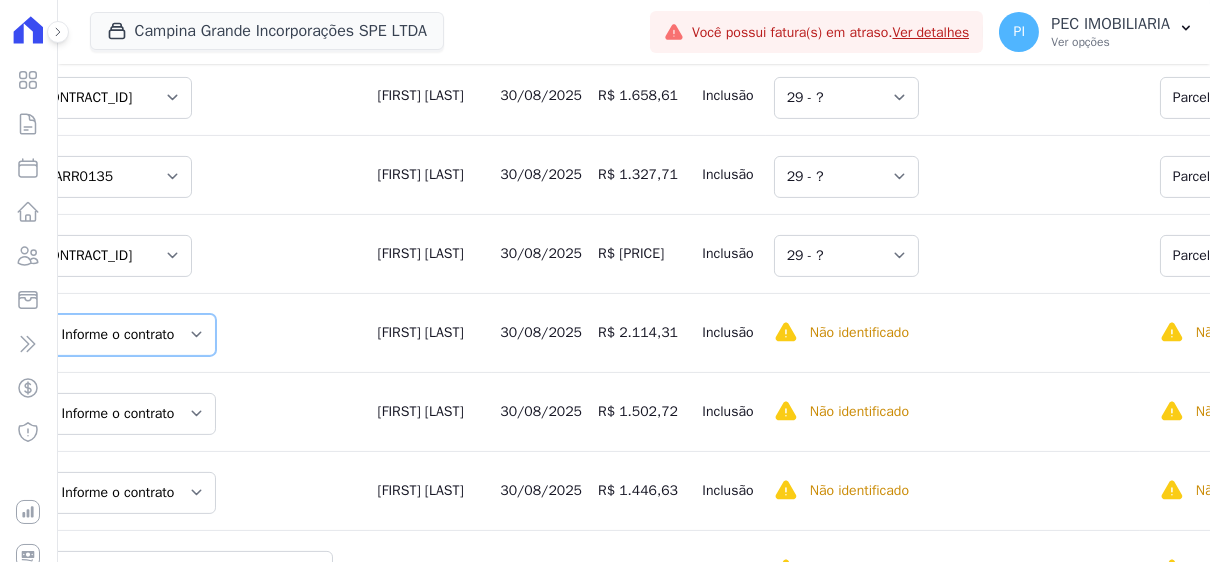 click on "Informe o contrato [CONTRACT_ID]
[CONTRACT_ID]
[CONTRACT_ID]
[CONTRACT_ID]" at bounding box center [132, 335] 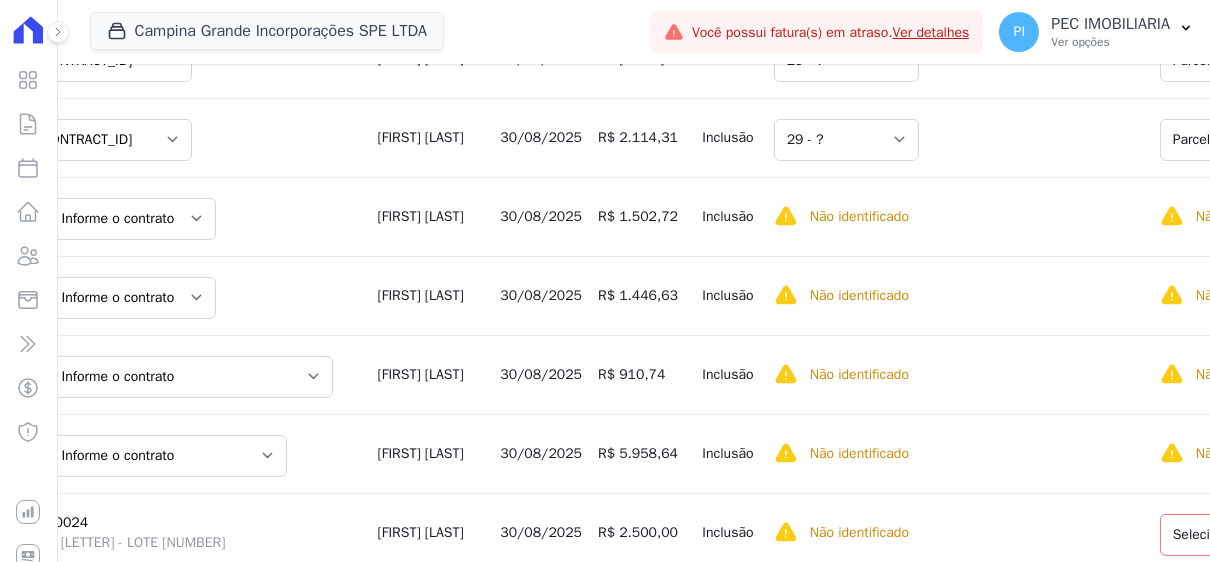 scroll, scrollTop: 1732, scrollLeft: 0, axis: vertical 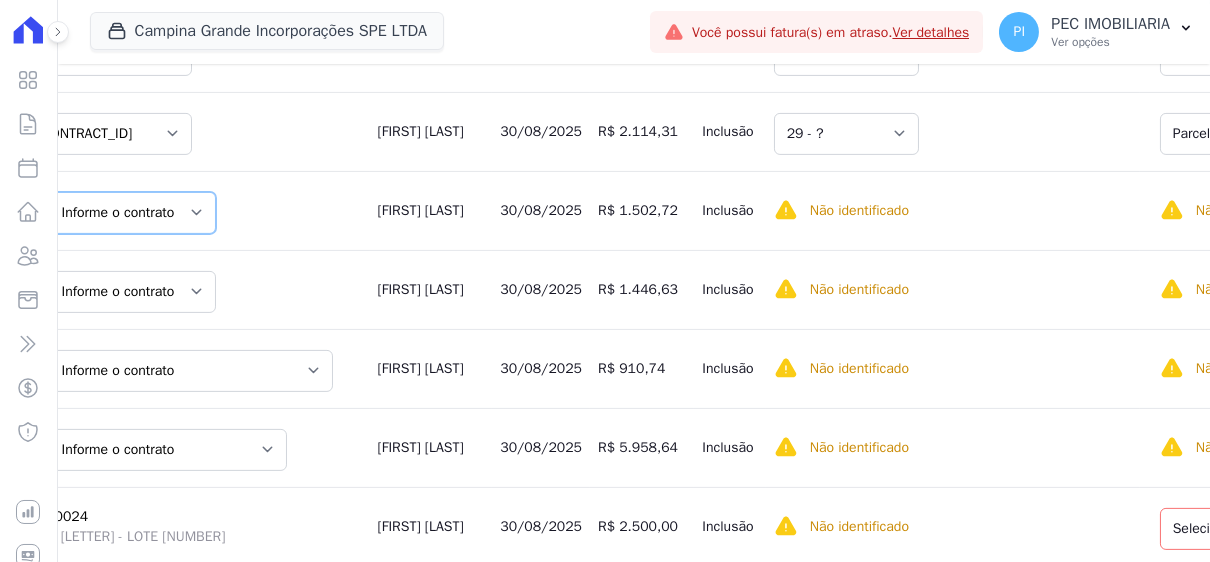 click on "Informe o contrato [CONTRACT_ID]
[CONTRACT_ID]" at bounding box center [132, 213] 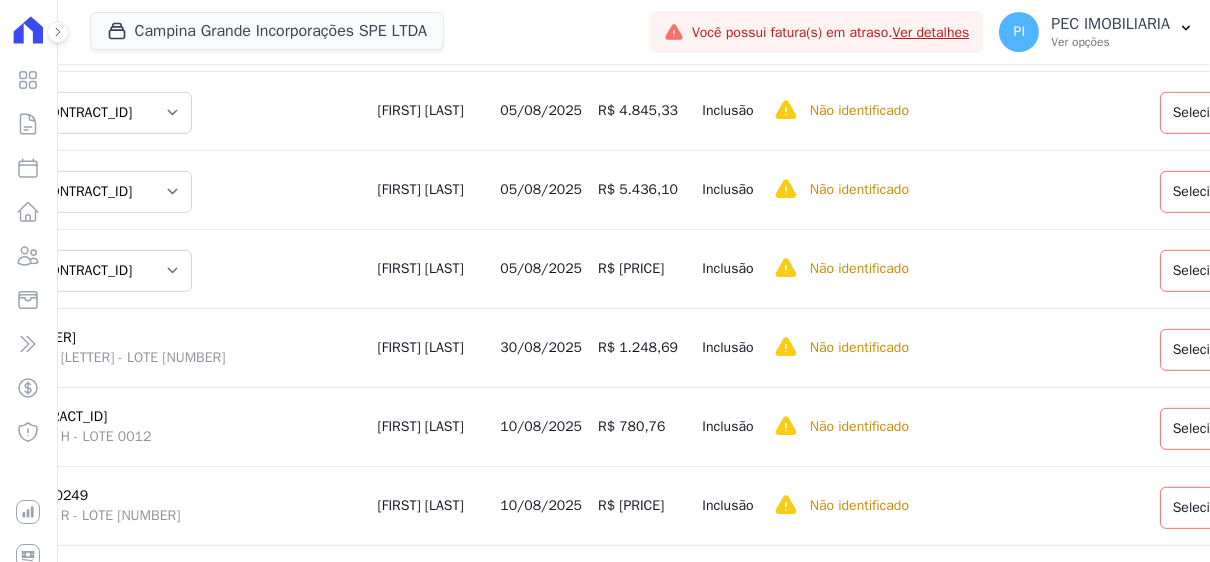 scroll, scrollTop: 2443, scrollLeft: 0, axis: vertical 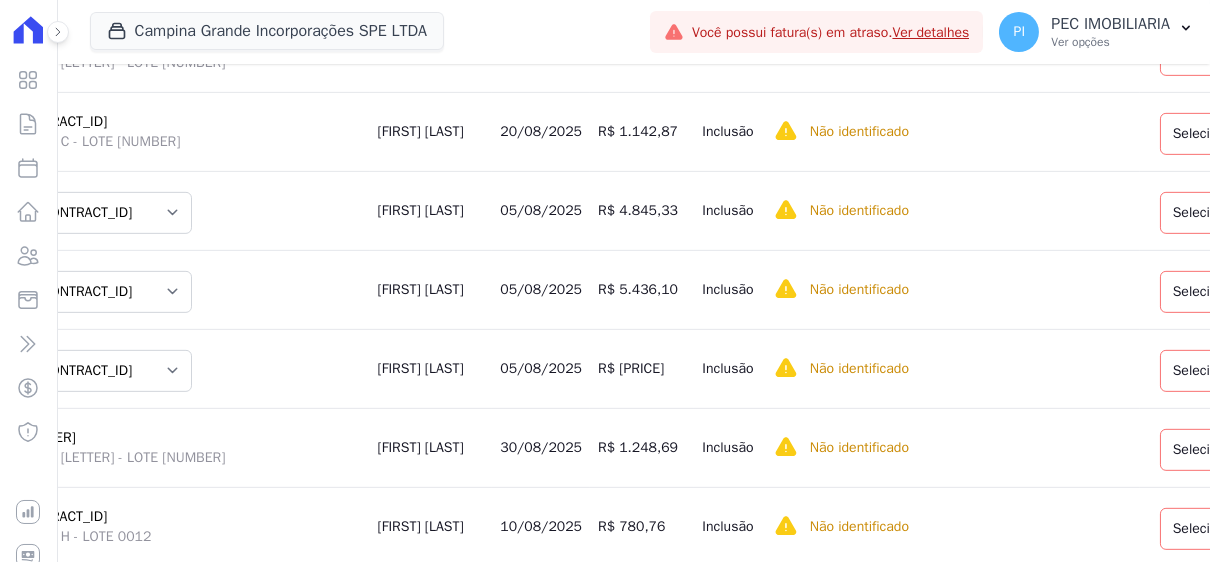 click on "Quadra [LETTER] - LOTE [NUMBER]" at bounding box center (187, 458) 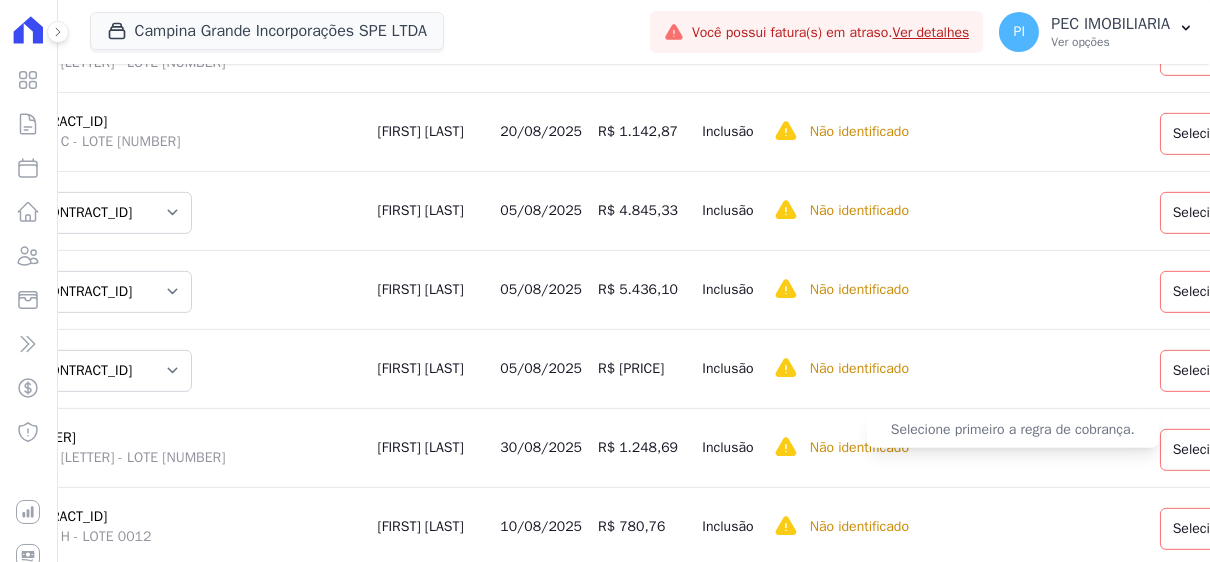 click on "Não identificado" at bounding box center [859, 448] 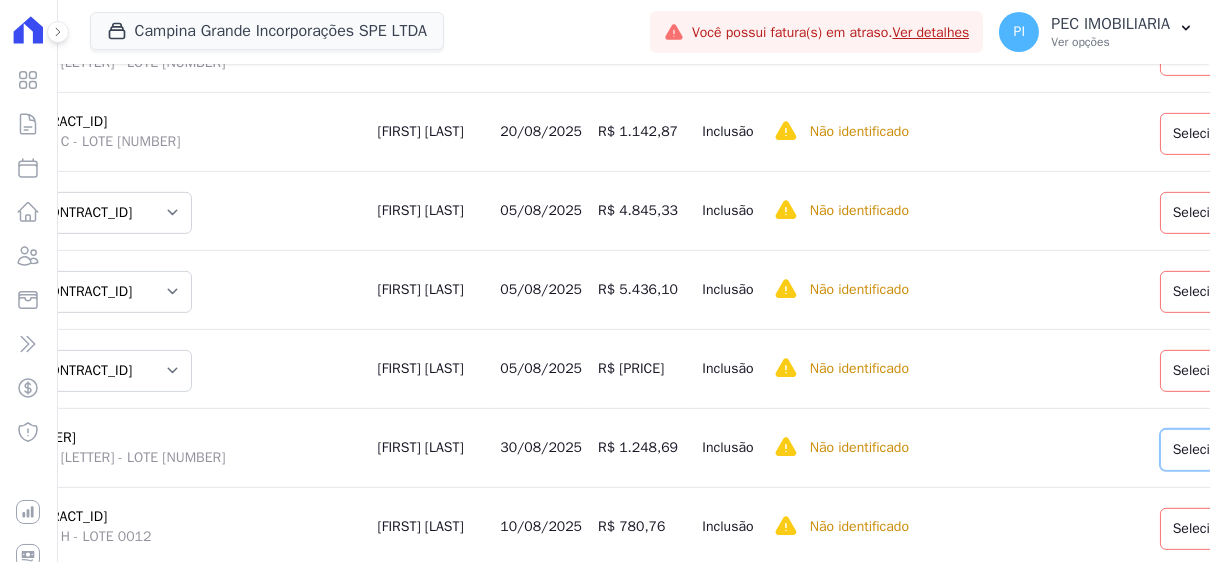 click on "Selecione uma
Nova Parcela Avulsa
Parcela Avulsa Existente
Parcela Normal (100 X R$ 675,15)
Intercalada (8 X R$ 6.390,93)
Sinal (2 X R$ 3.639,78)" at bounding box center [1312, 450] 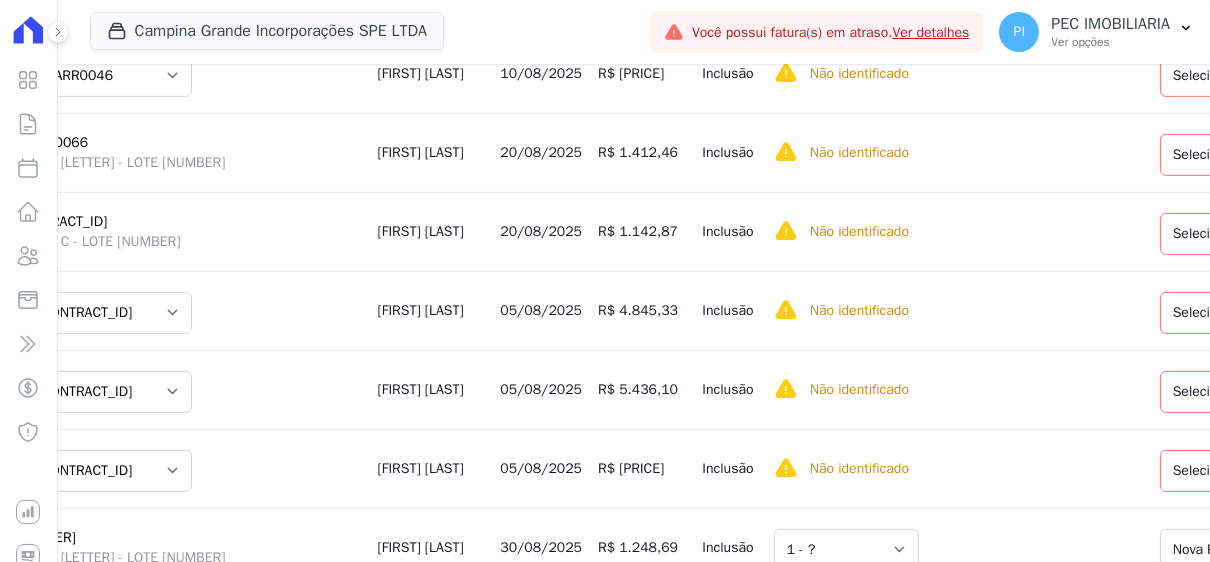 scroll, scrollTop: 2243, scrollLeft: 0, axis: vertical 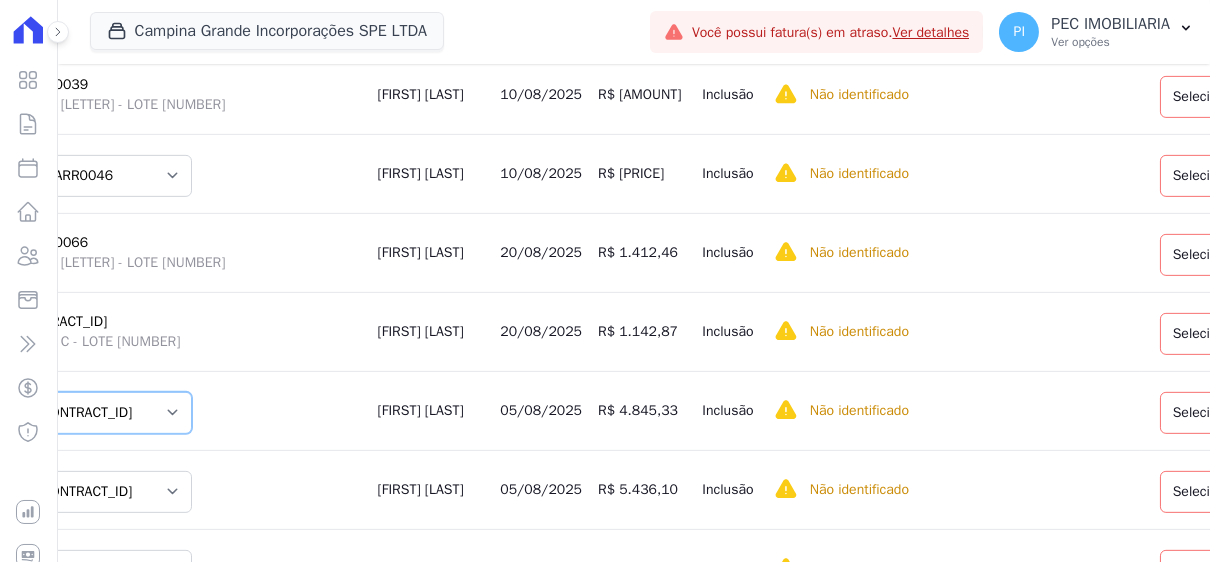click on "Informe o contrato [ID]
[ID]
[ID]" at bounding box center (108, 413) 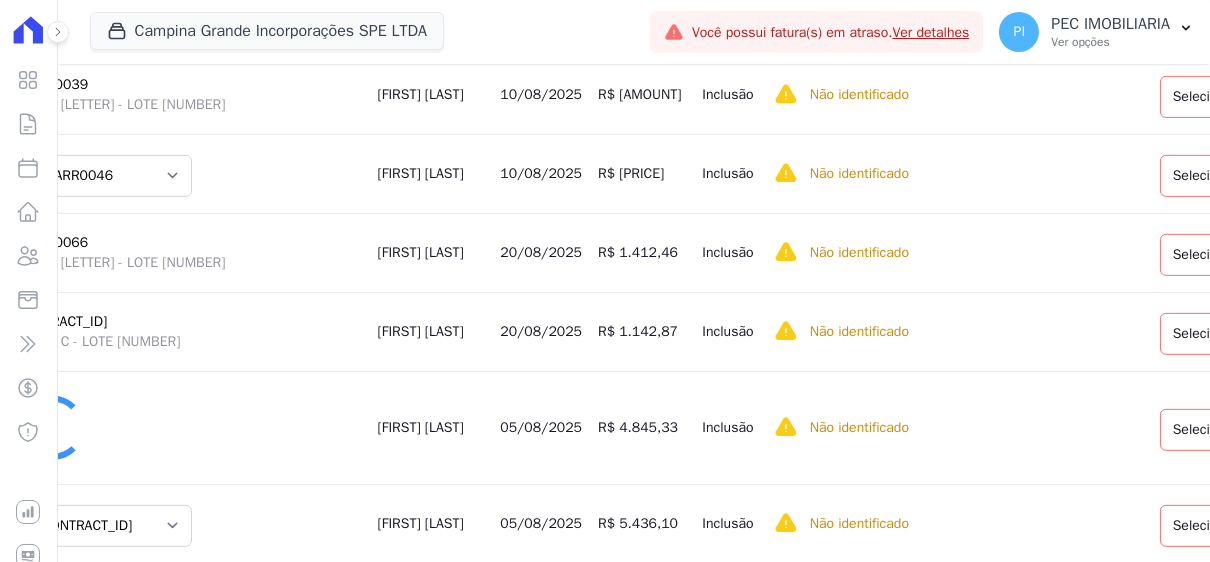 select on "0" 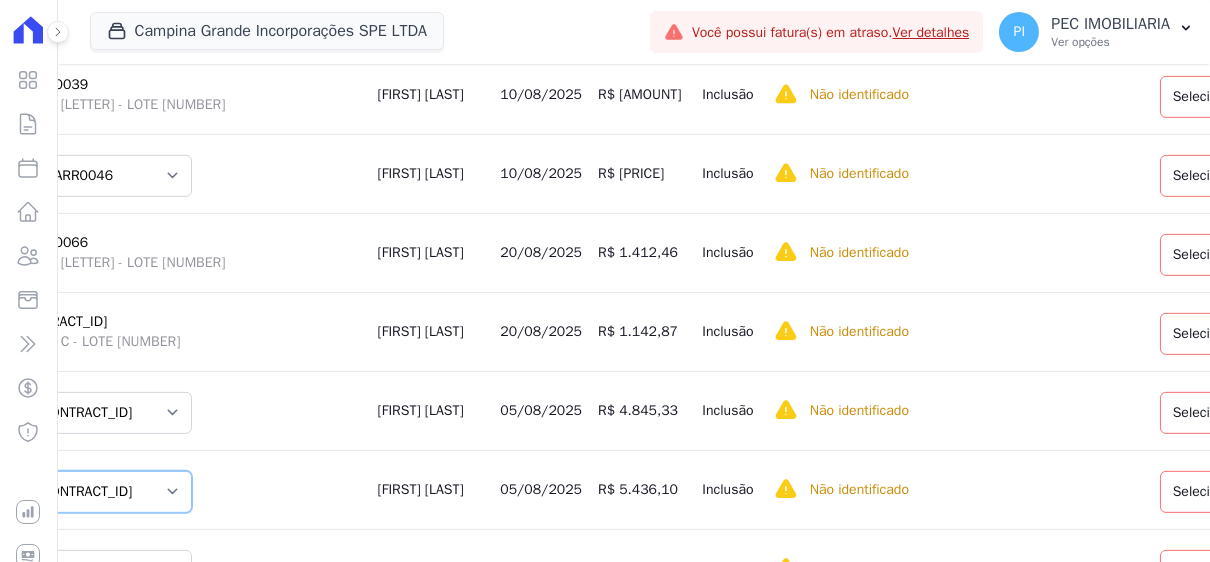 click on "Informe o contrato [ID]
[ID]
[ID]" at bounding box center (108, 492) 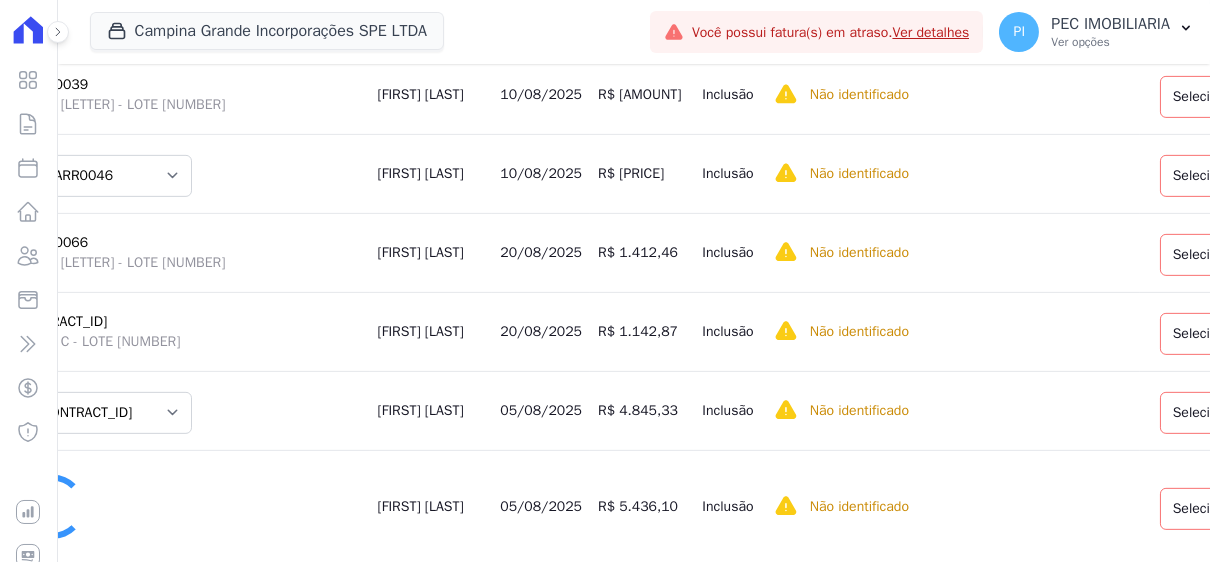 select on "0" 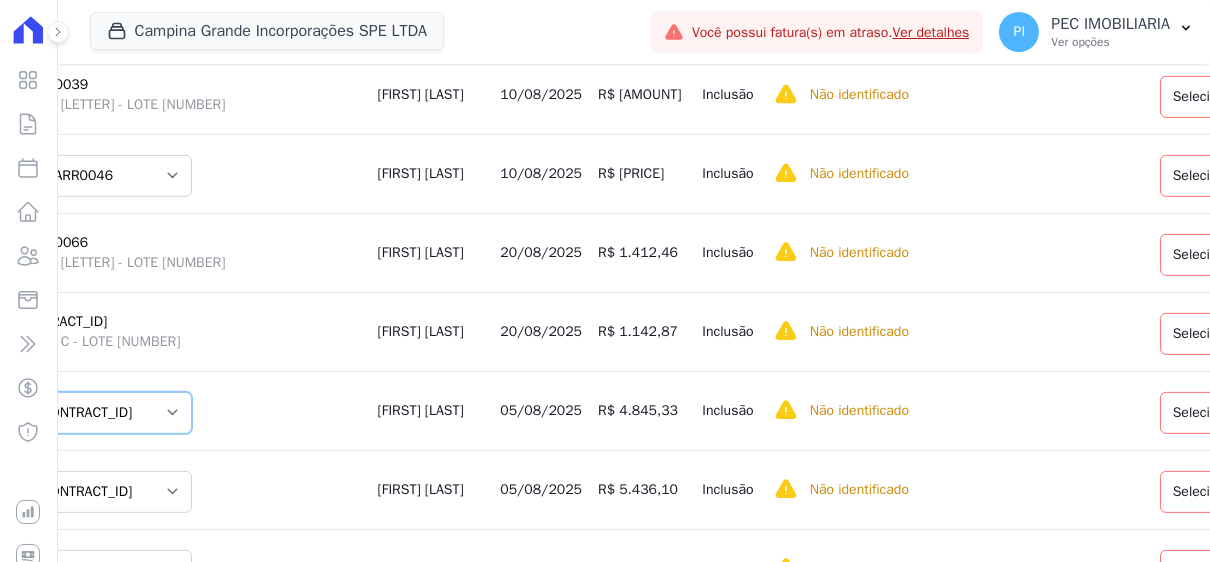 click on "Informe o contrato [ID]
[ID]
[ID]" at bounding box center [108, 413] 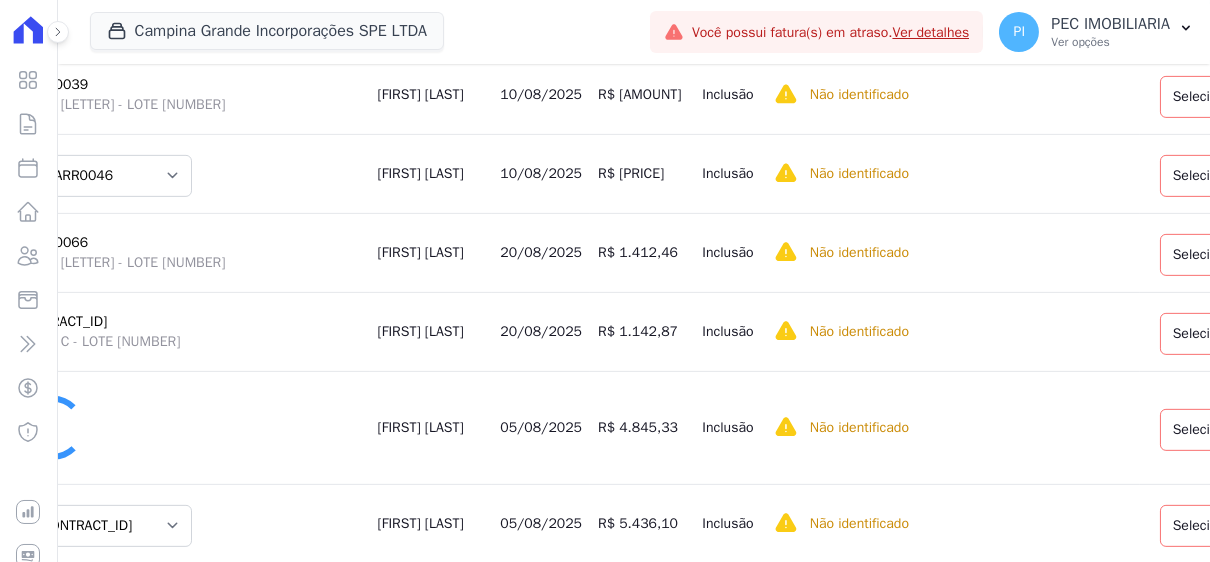 select on "0" 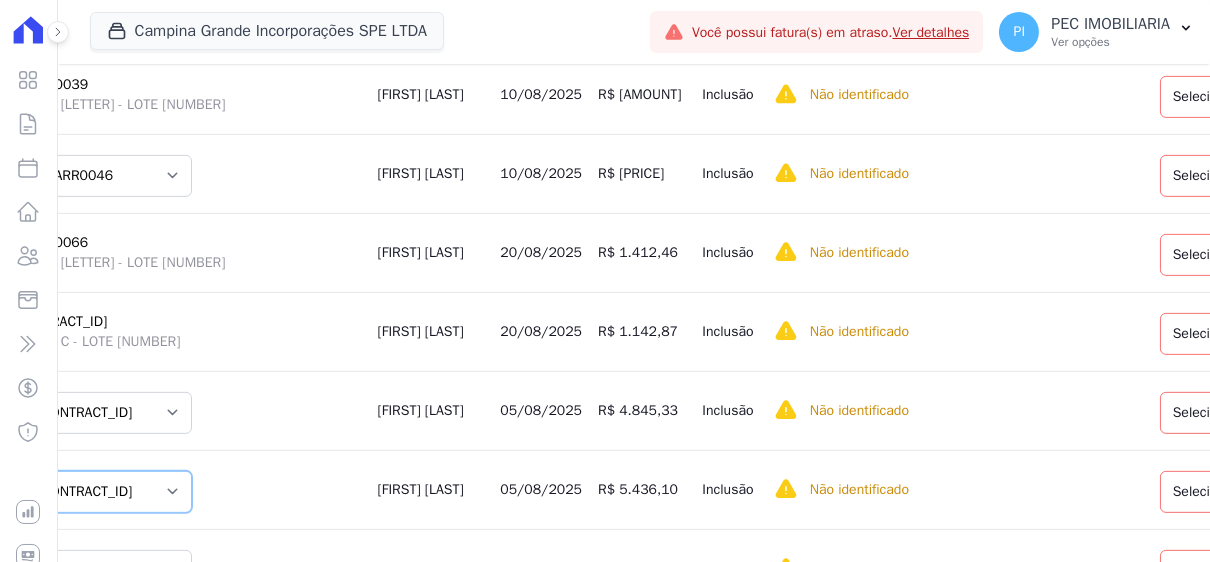click on "Informe o contrato [ID]
[ID]
[ID]" at bounding box center [108, 492] 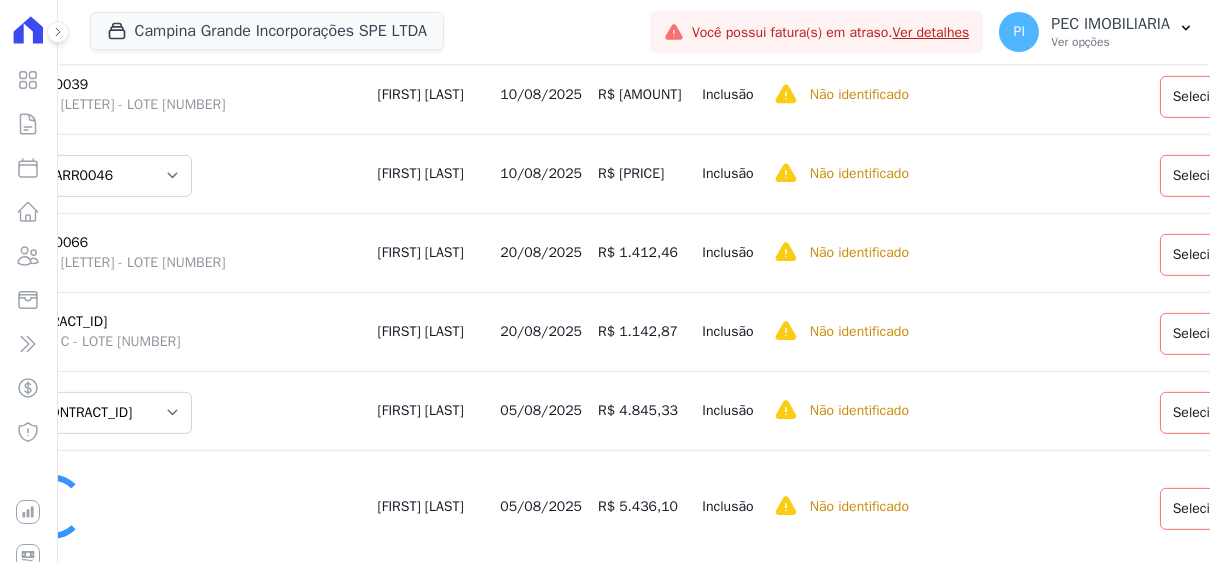 select on "0" 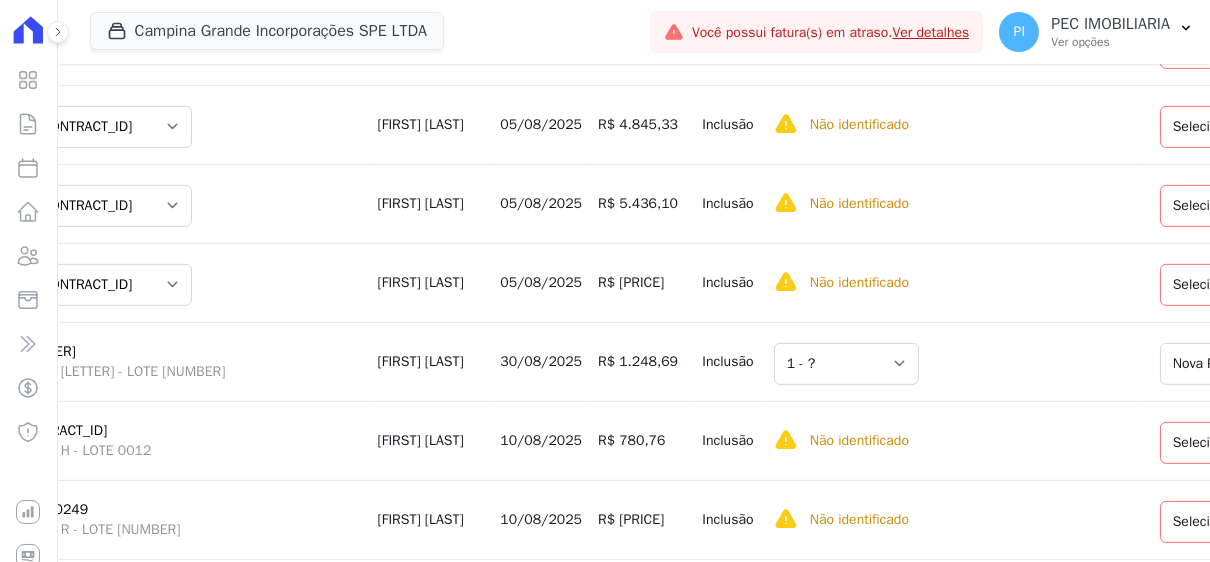 scroll, scrollTop: 2543, scrollLeft: 0, axis: vertical 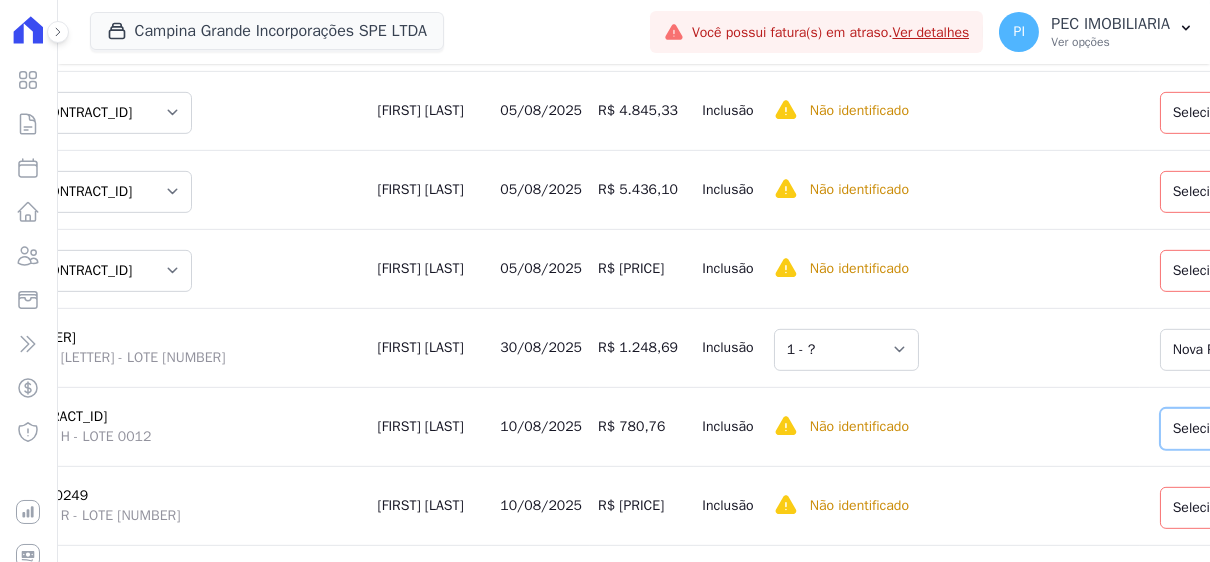 click on "Selecione uma
Nova Parcela Avulsa
Parcela Avulsa Existente
Parcela Normal ([NUMBER] X R$ [PRICE])
Intercalada ([NUMBER] X R$ [PRICE])" at bounding box center [1293, 429] 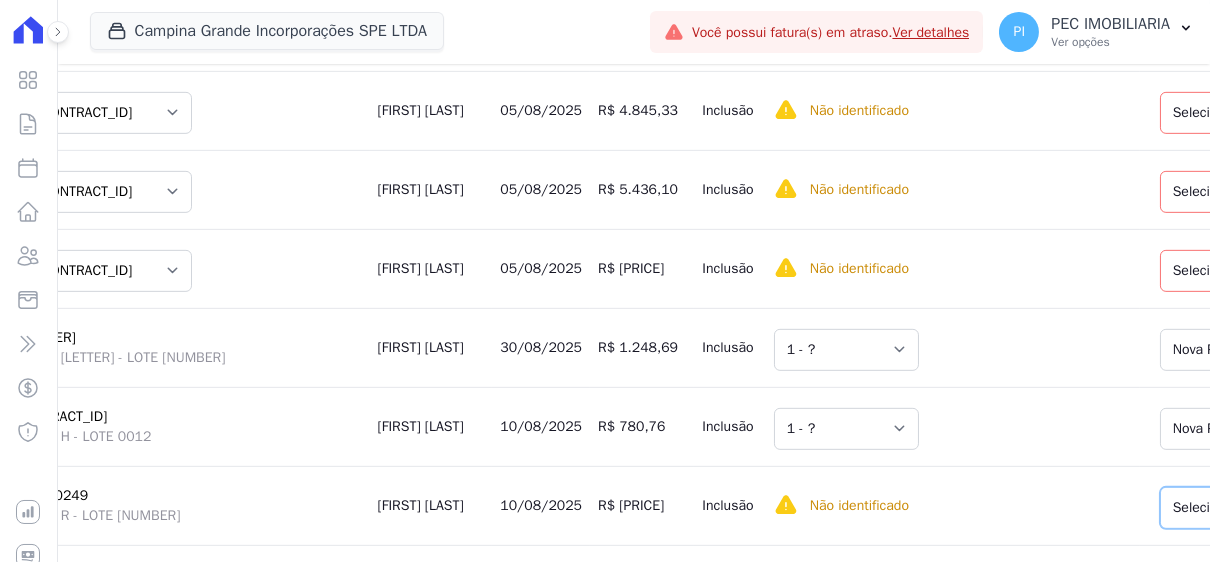 click on "Selecione uma
Nova Parcela Avulsa
Parcela Avulsa Existente
Intercalada ([NUMBER] X R$ [PRICE])
Sinal ([NUMBER] X R$ [PRICE])
Parcela Normal ([NUMBER] X R$ [PRICE])" at bounding box center [1312, 508] 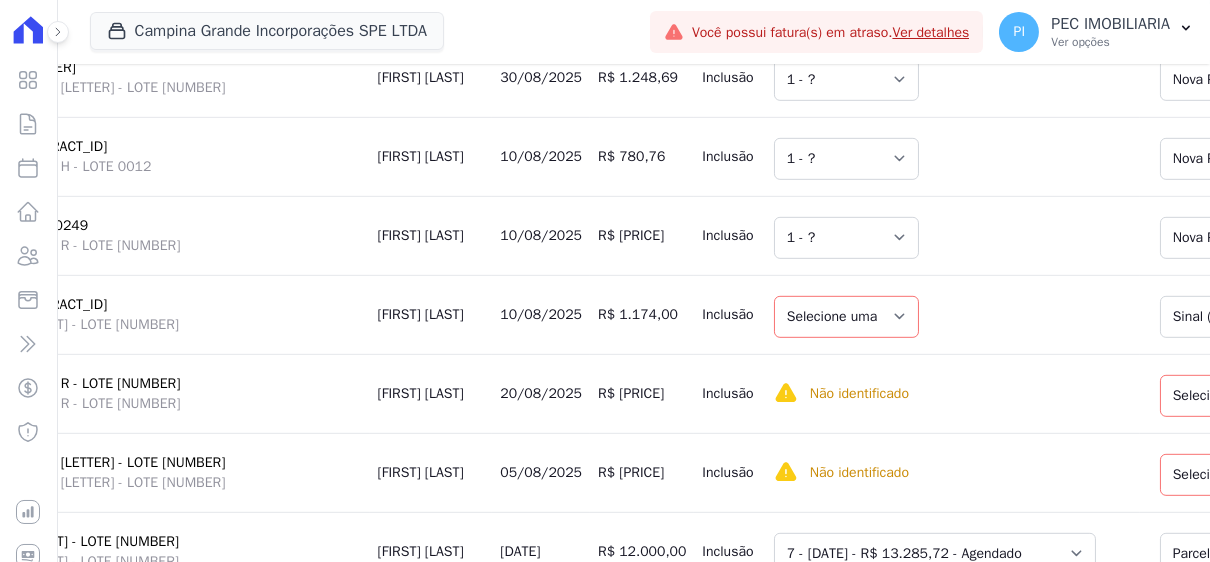 scroll, scrollTop: 2851, scrollLeft: 0, axis: vertical 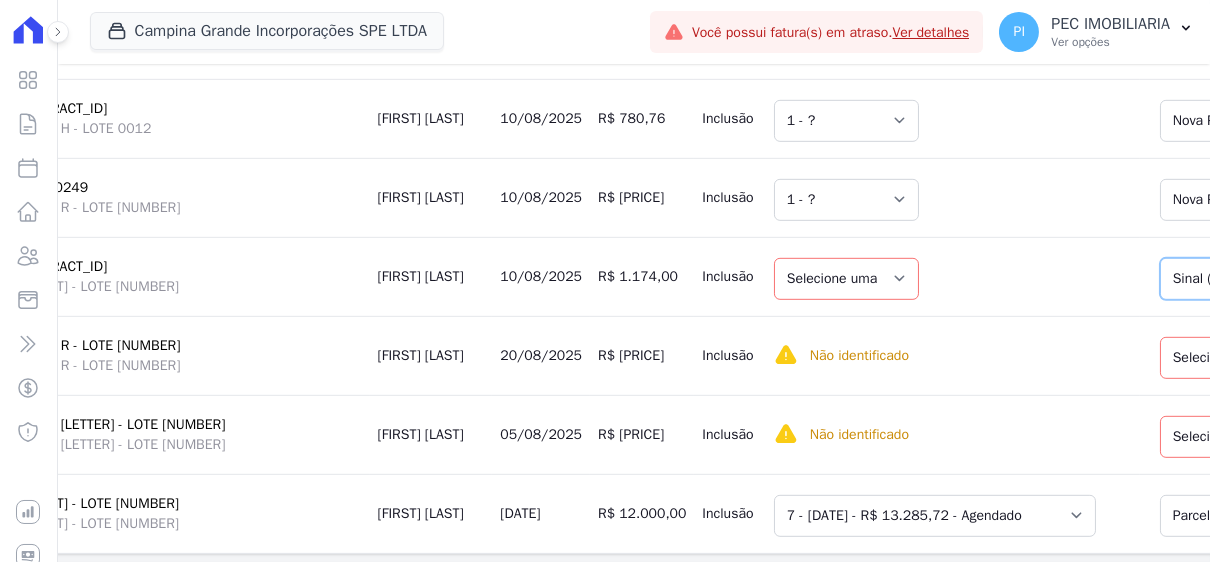 click on "Selecione uma
Nova Parcela Avulsa
Parcela Avulsa Existente
Sinal ([NUMBER] X R$ [PRICE])
Parcela Normal ([NUMBER] X R$ [PRICE])" at bounding box center [1289, 279] 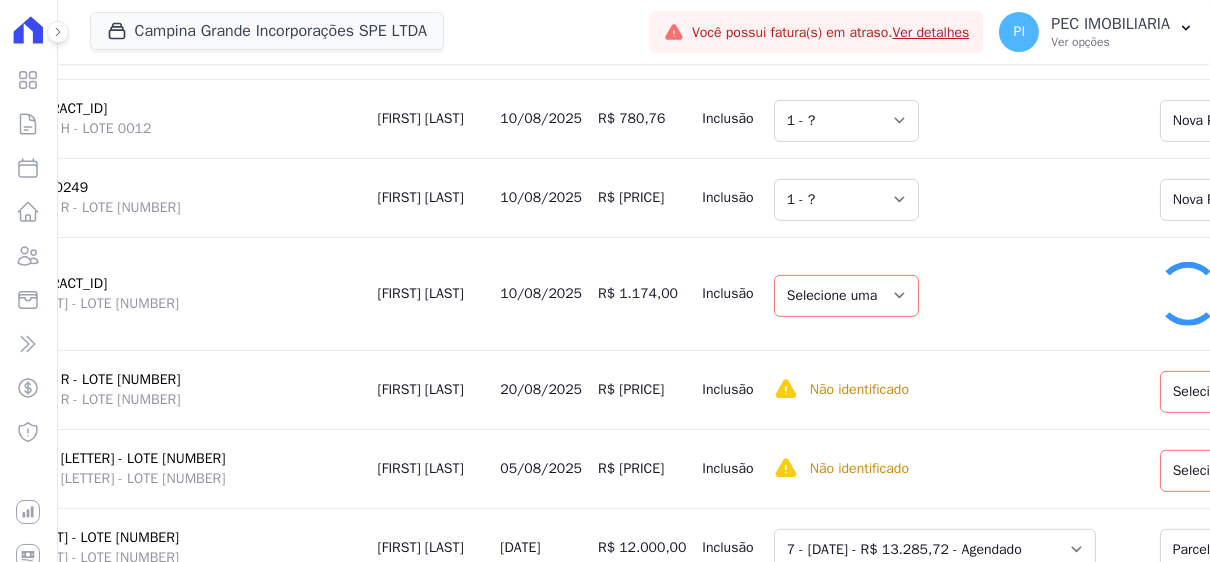 select on "1" 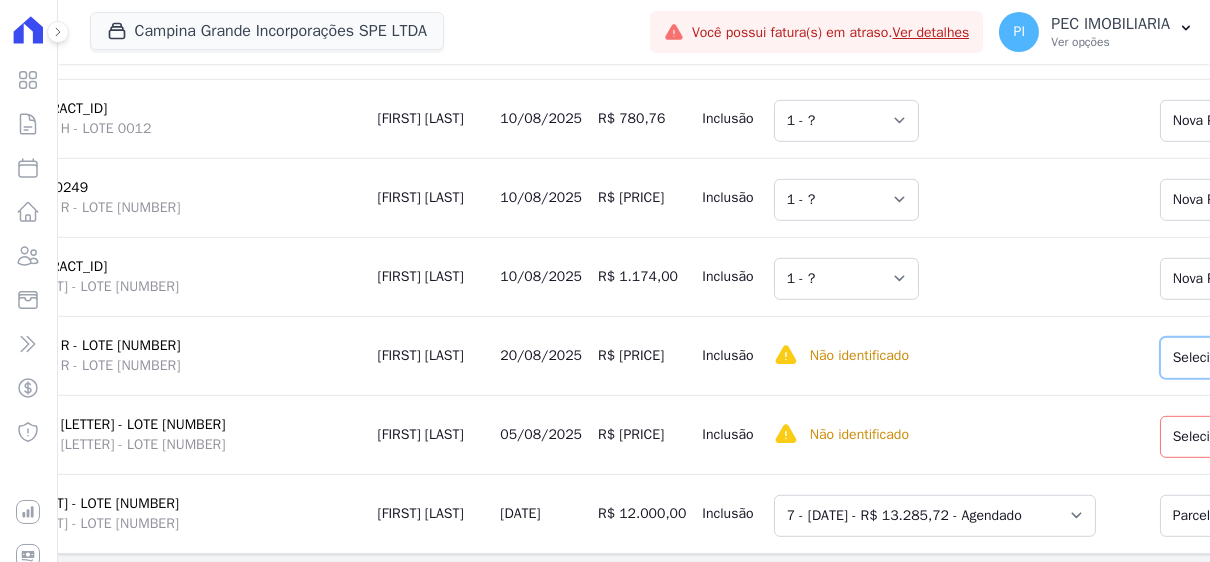 click on "Selecione uma
Nova Parcela Avulsa
Parcela Avulsa Existente
Intercalada ([NUMBER] X R$ [PRICE])
Sinal ([NUMBER] X R$ [PRICE])
Parcela Normal ([NUMBER] X R$ [PRICE])" at bounding box center [1296, 358] 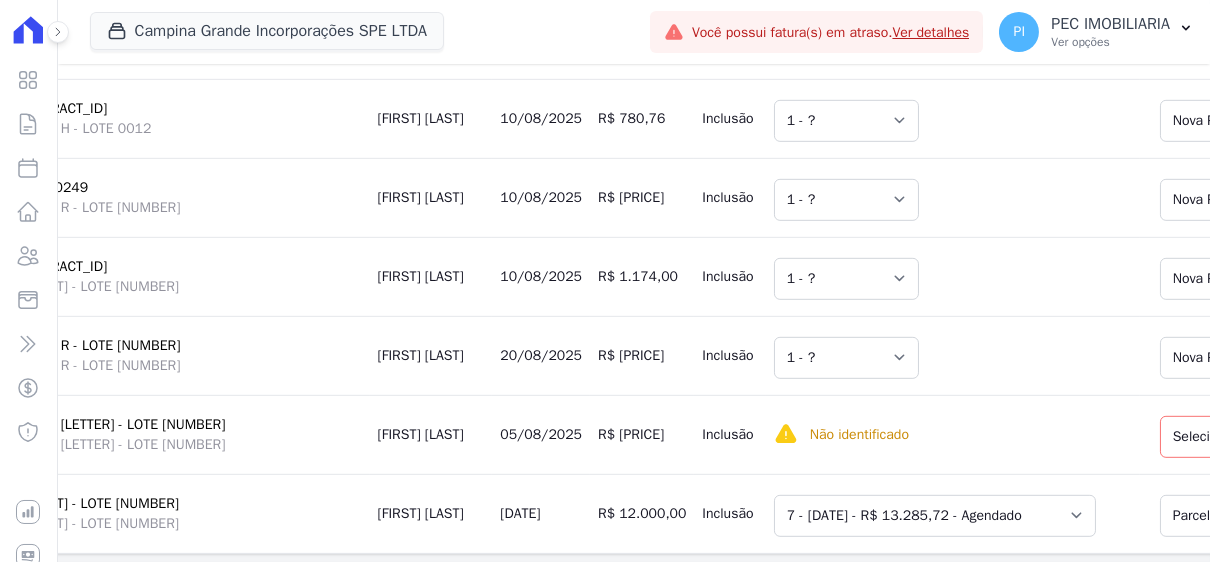 scroll, scrollTop: 2857, scrollLeft: 0, axis: vertical 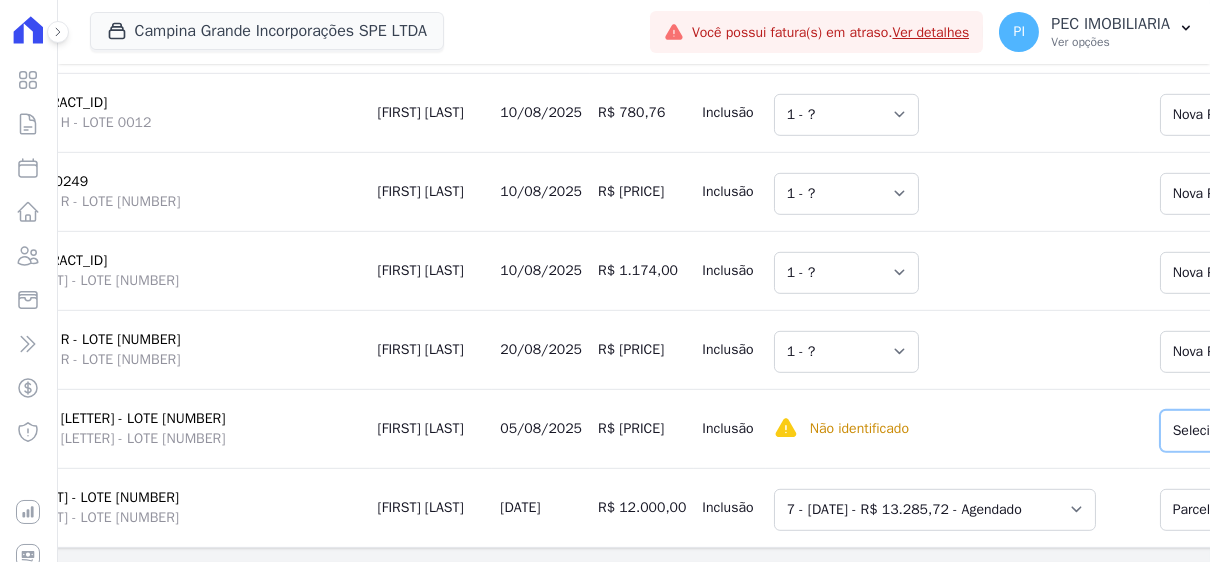 click on "Selecione uma
Nova Parcela Avulsa
Parcela Avulsa Existente
Sinal ([NUMBER] X R$ [PRICE])
Parcela Normal ([NUMBER] X R$ [PRICE])
Intercalada ([NUMBER] X R$ [PRICE])" at bounding box center [1312, 431] 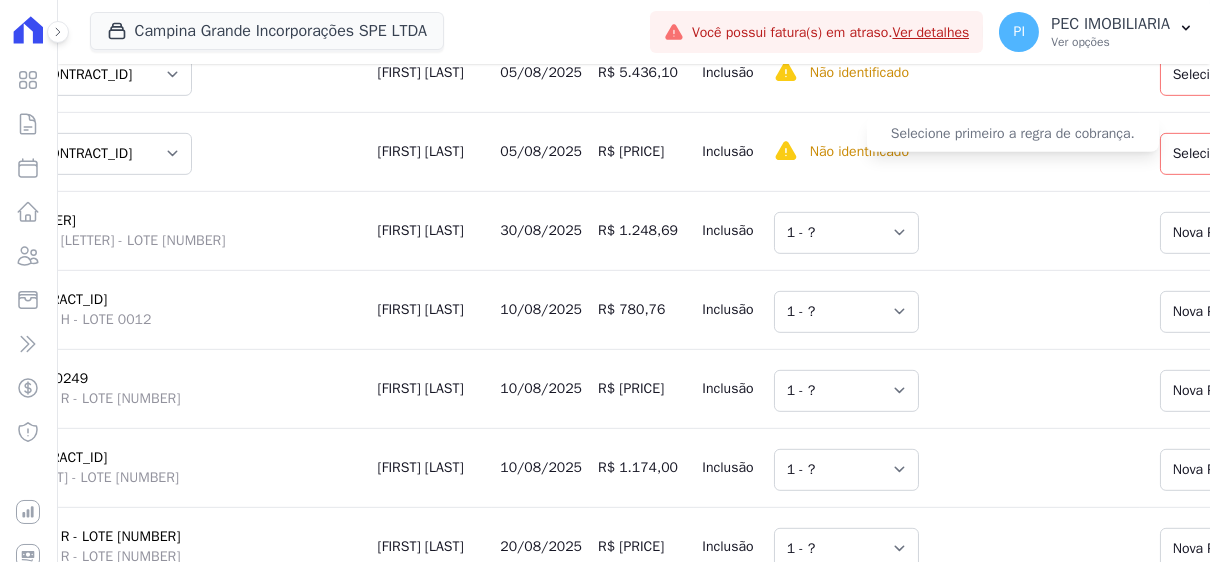scroll, scrollTop: 2459, scrollLeft: 0, axis: vertical 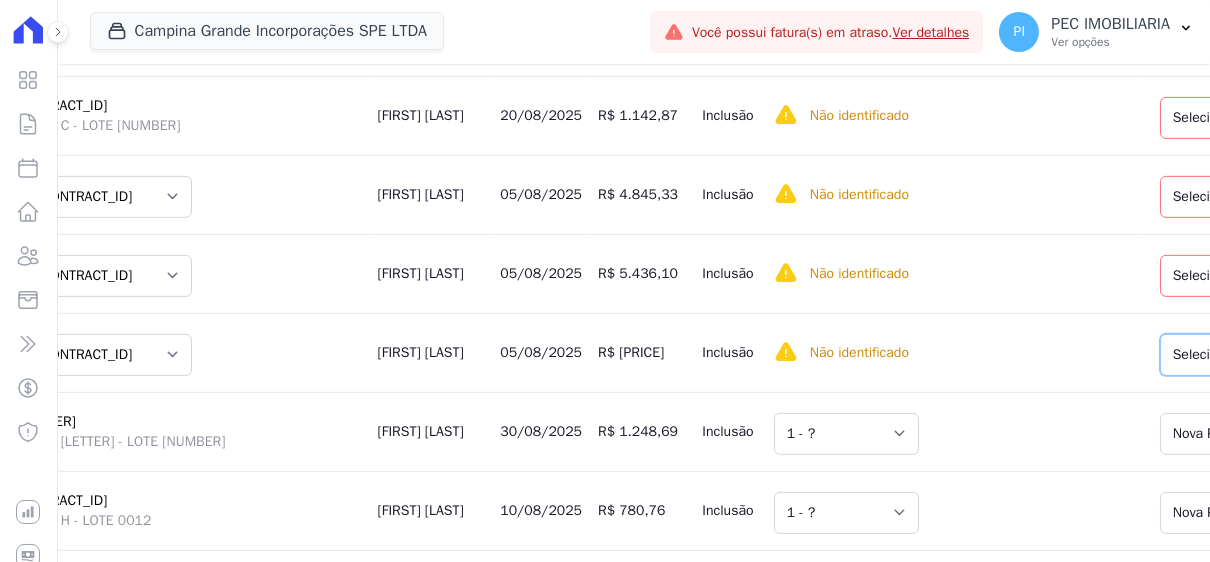 click on "Selecione uma
Nova Parcela Avulsa
Parcela Avulsa Existente
Parcela Normal ([NUMBER] X R$ [PRICE])
Intercalada ([NUMBER] X R$ [PRICE])
Sinal ([NUMBER] X R$ [PRICE])" at bounding box center [1300, 355] 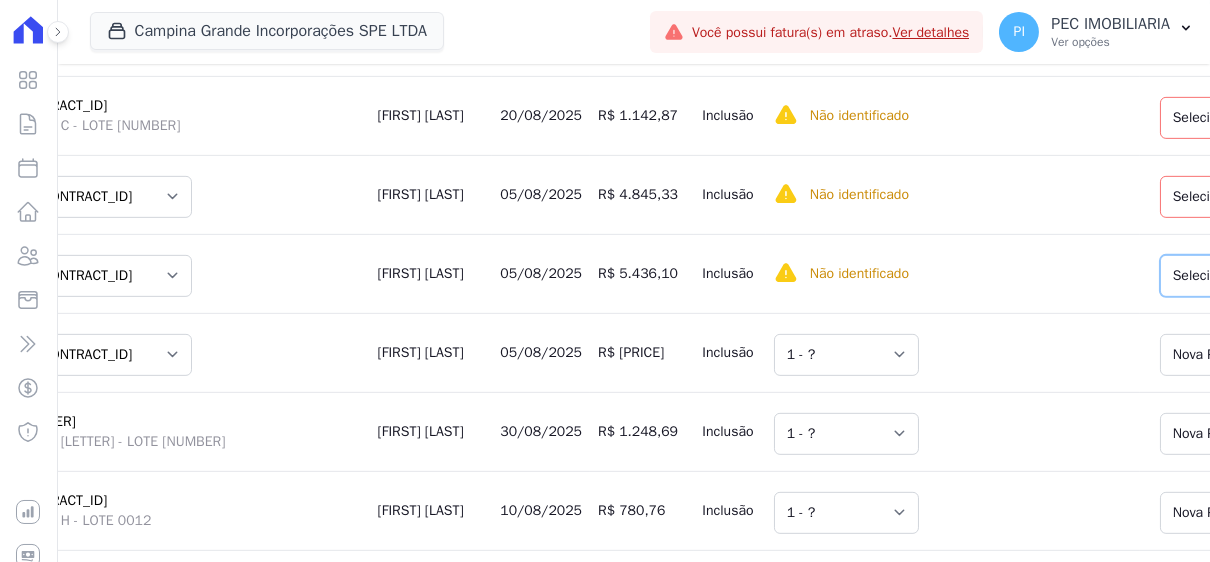 click on "Selecione uma
Nova Parcela Avulsa
Parcela Avulsa Existente
Intercalada ([NUMBER] X R$ [PRICE])
Sinal ([NUMBER] X R$ [PRICE])
Parcela Normal ([NUMBER] X R$ [PRICE])" at bounding box center [1312, 276] 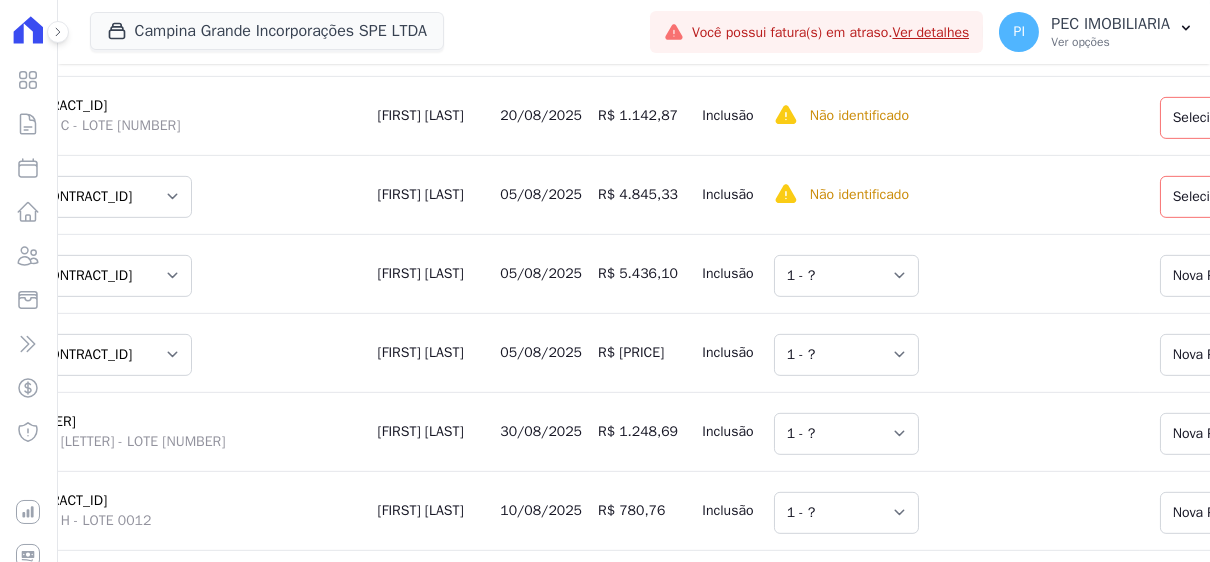 scroll, scrollTop: 2359, scrollLeft: 0, axis: vertical 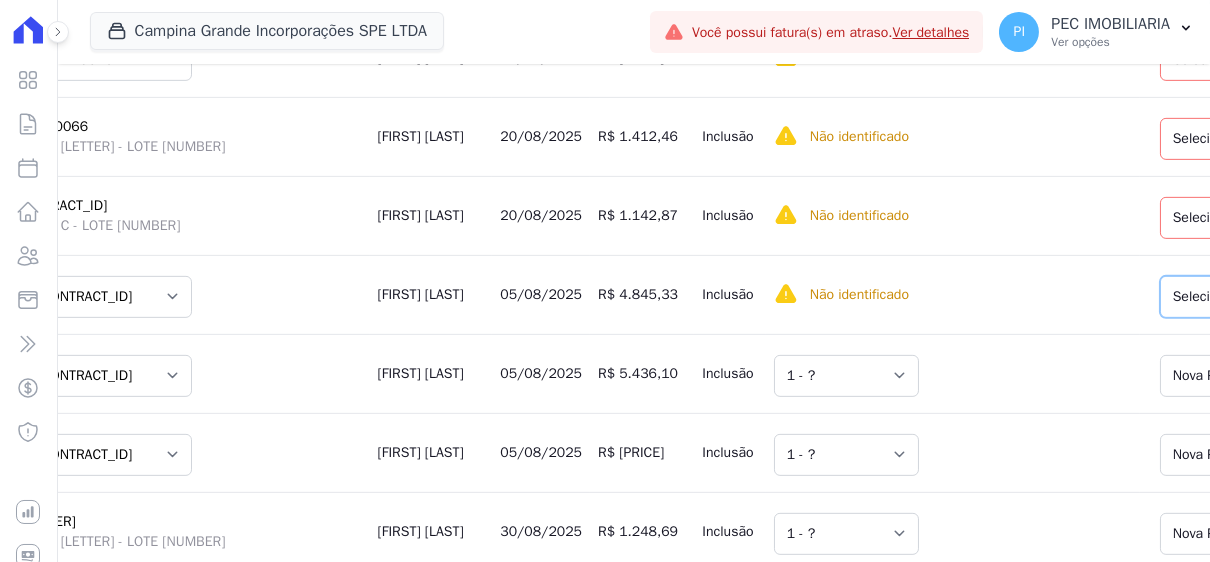 click on "Selecione uma
Nova Parcela Avulsa
Parcela Avulsa Existente
Intercalada (4 X R$ [PRICE])
Sinal (7 X R$ [PRICE])
Parcela Normal (48 X R$ [PRICE])" at bounding box center [1312, 297] 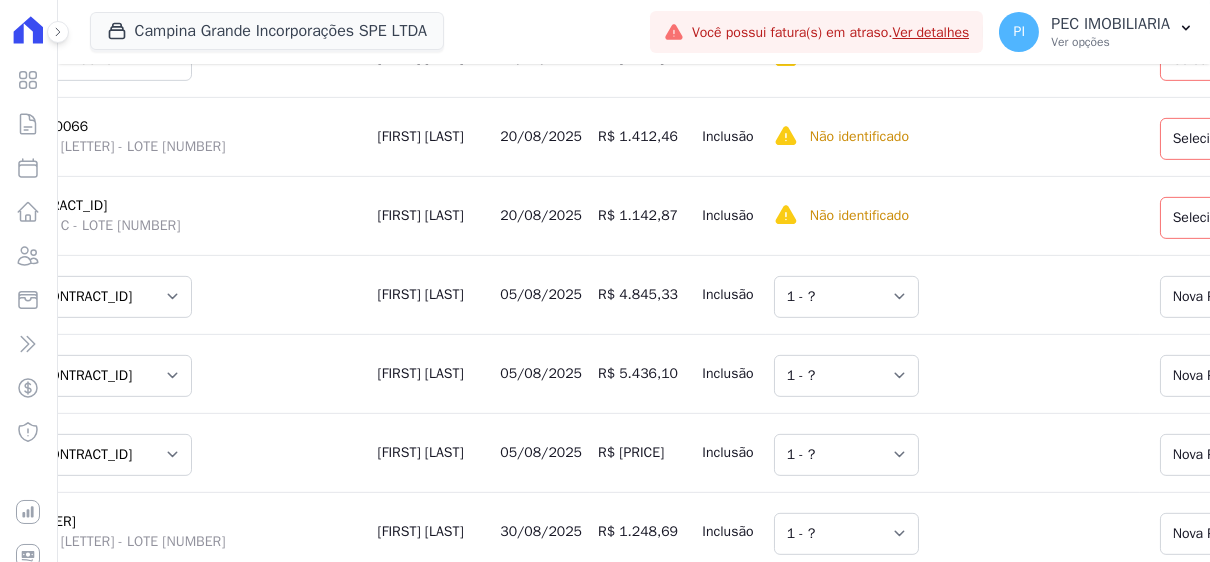 scroll, scrollTop: 2260, scrollLeft: 0, axis: vertical 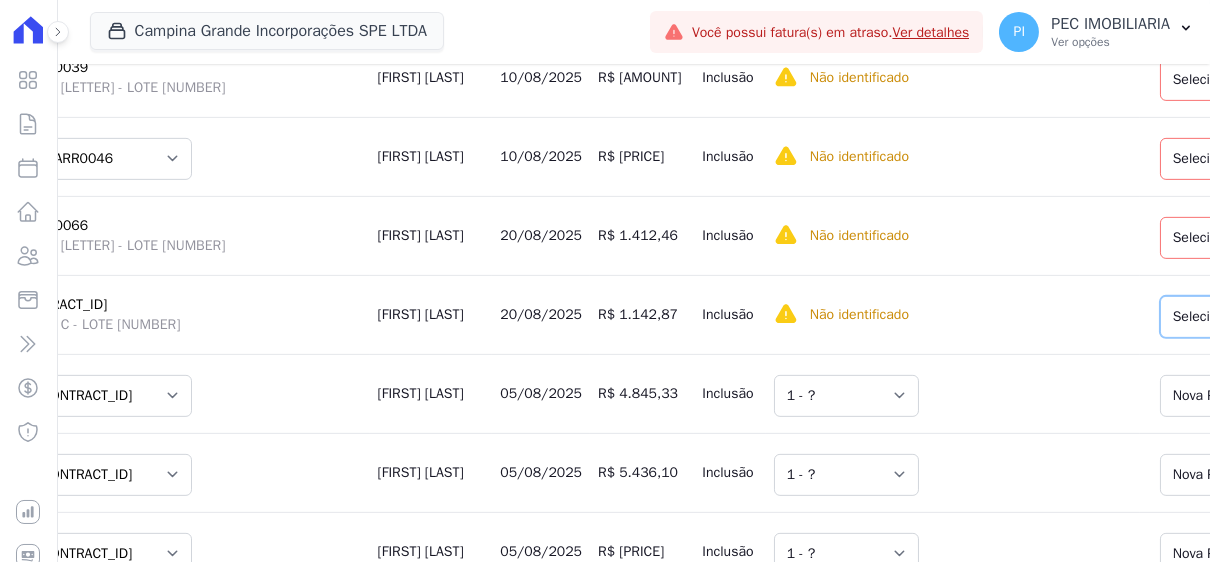 click on "Selecione uma
Nova Parcela Avulsa
Parcela Avulsa Existente
Sinal ([NUMBER] X R$ [AMOUNT])
Intercalada ([NUMBER] X R$ [AMOUNT])
Parcela Normal ([NUMBER] X R$ [AMOUNT])" at bounding box center [1312, 317] 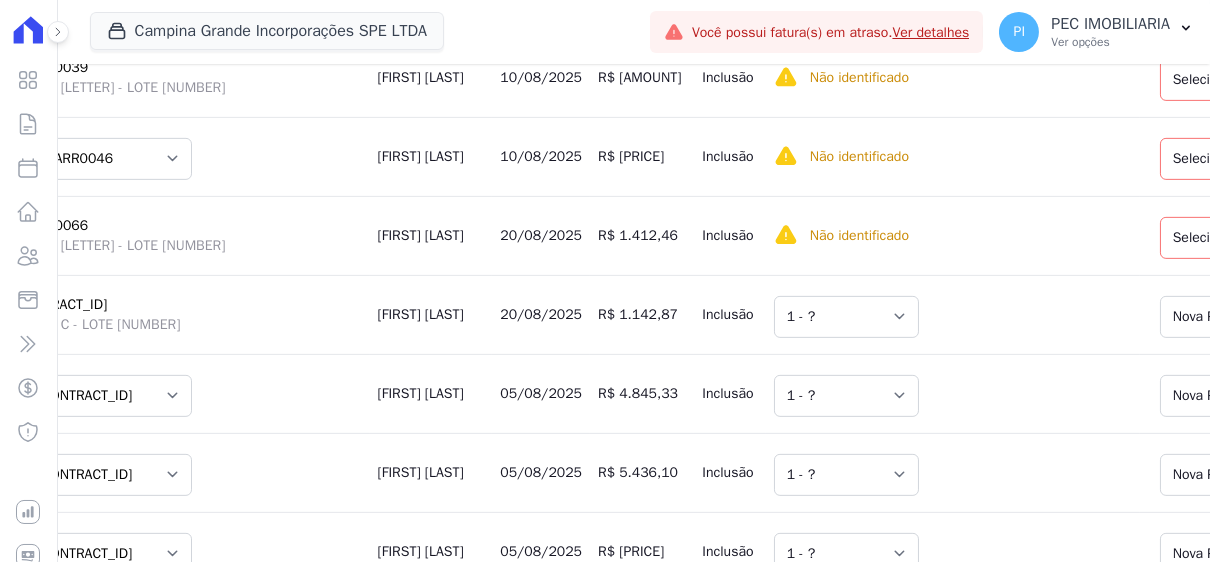 scroll, scrollTop: 2160, scrollLeft: 0, axis: vertical 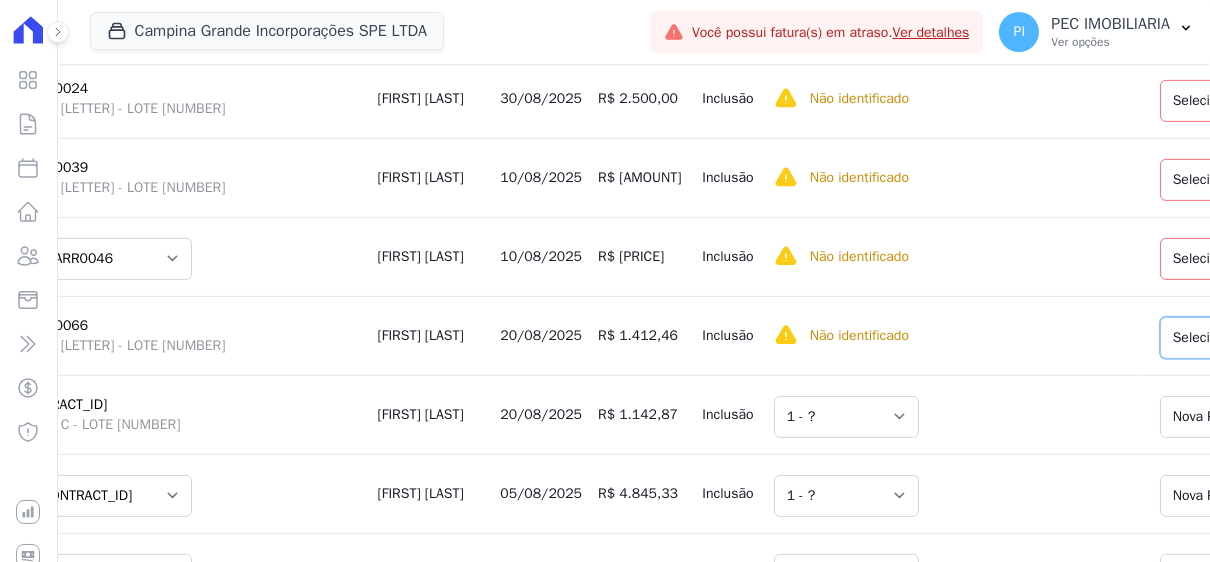 click on "Selecione uma
Nova Parcela Avulsa
Parcela Avulsa Existente
Sinal ([NUMBER] X R$ [PRICE])
Parcela Normal (2 X R$ [PRICE])" at bounding box center (1290, 338) 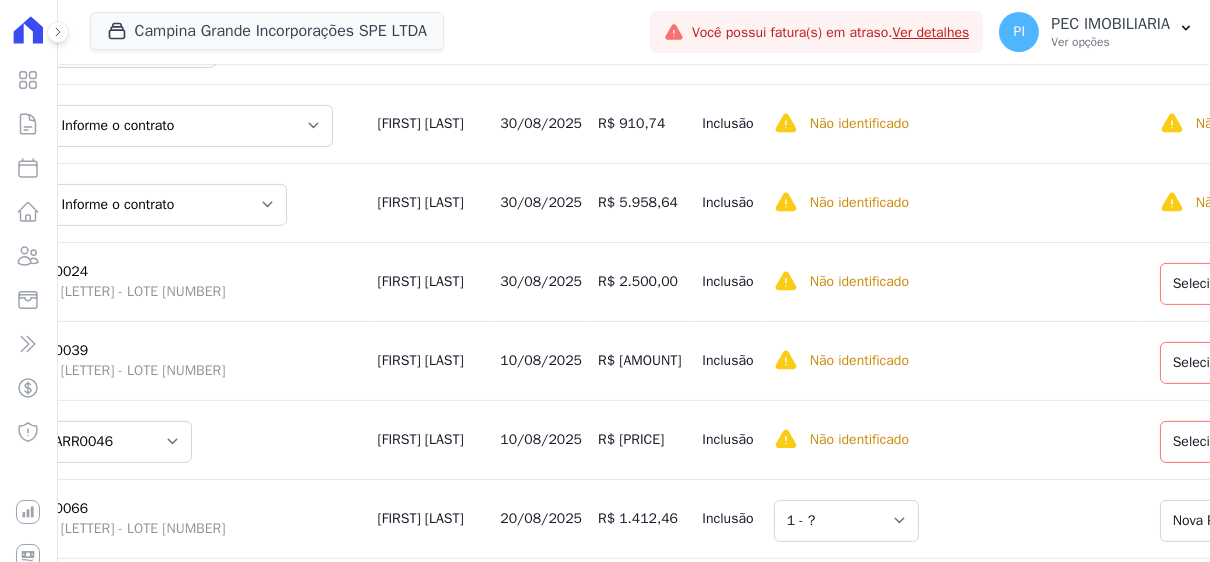 scroll, scrollTop: 1959, scrollLeft: 0, axis: vertical 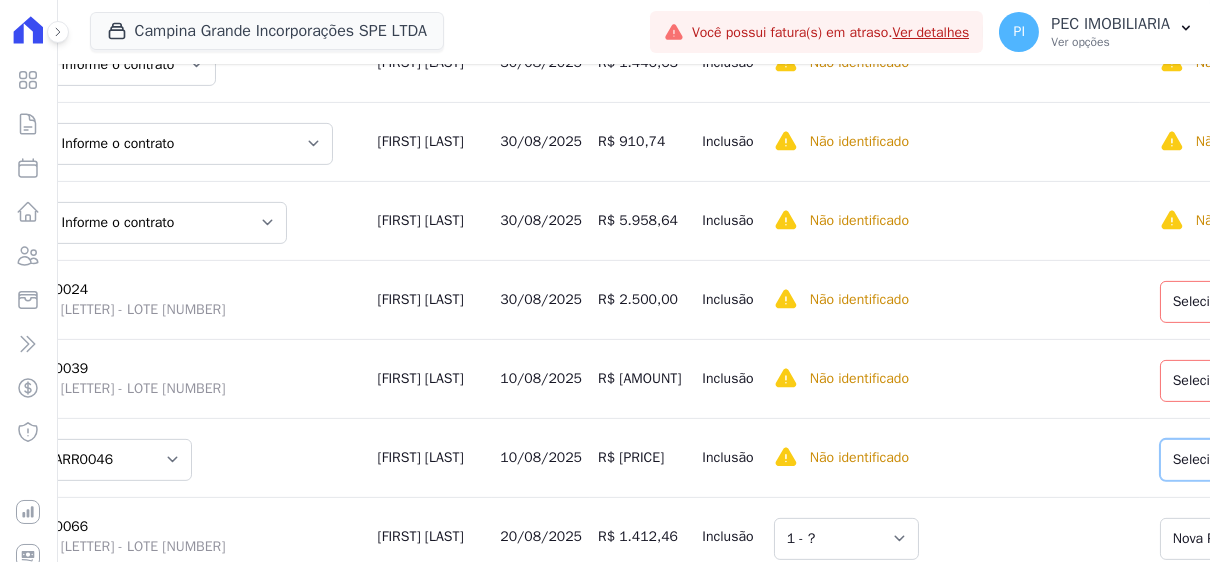 click on "Selecione uma
Nova Parcela Avulsa
Parcela Avulsa Existente
Intercalada (8 X R$ [PRICE])
Sinal (2 X R$ [PRICE])
Parcela Normal (100 X R$ [PRICE])" at bounding box center [1312, 460] 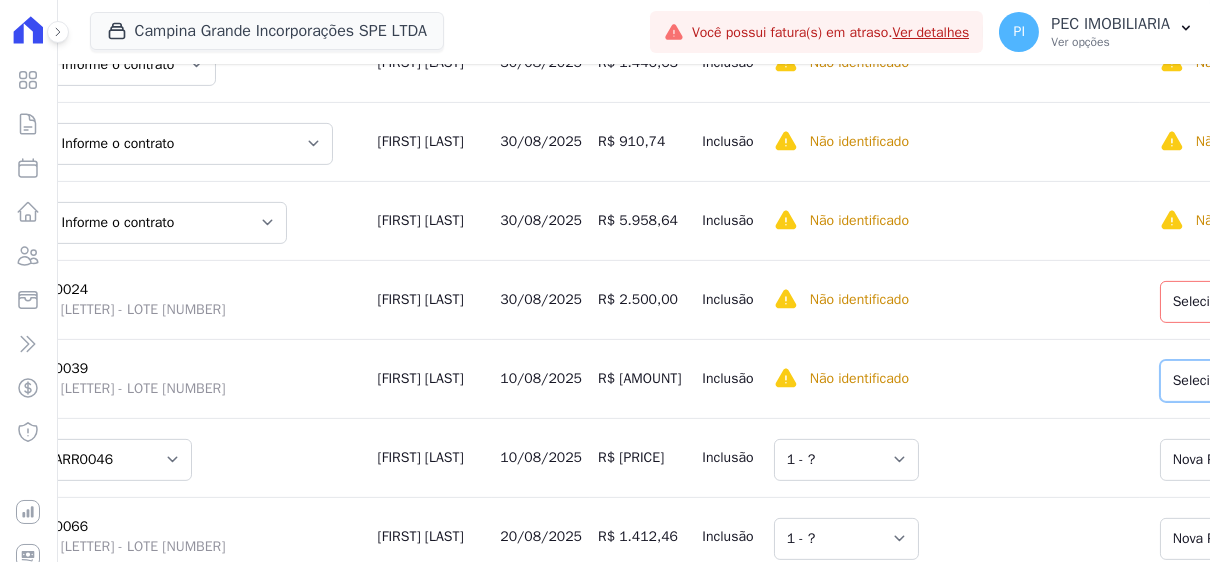 click on "Selecione uma
Nova Parcela Avulsa
Parcela Avulsa Existente
Parcela Normal ([NUMBER] X R$ [PRICE])
Intercalada ([NUMBER] X R$ [PRICE])
Sinal ([NUMBER] X R$ [PRICE])" at bounding box center (1312, 381) 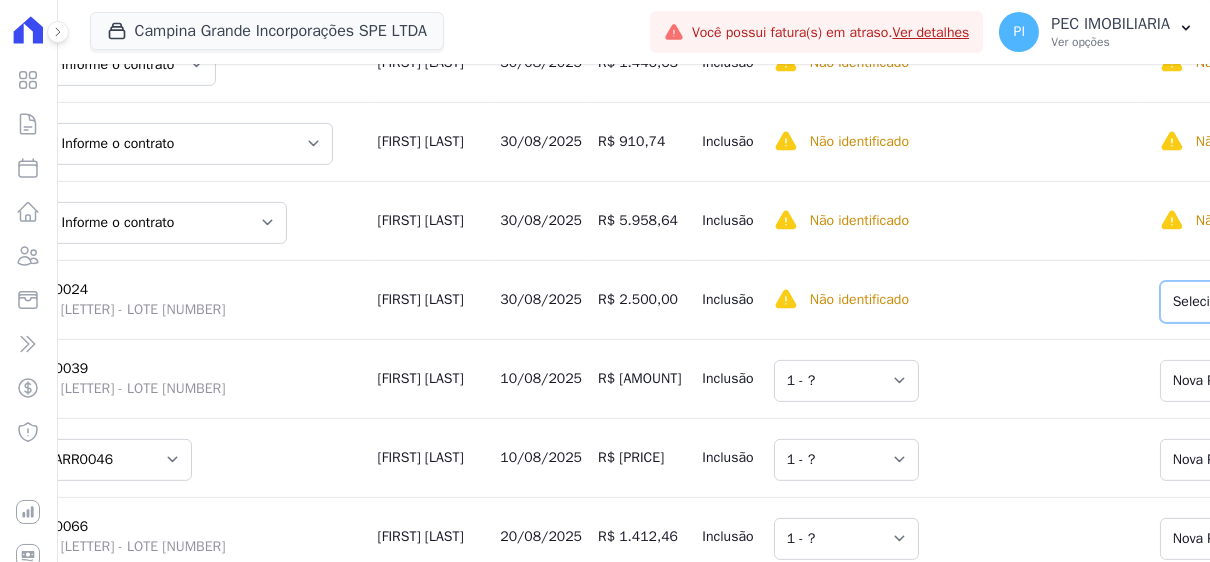 click on "Selecione uma
Nova Parcela Avulsa
Parcela Avulsa Existente
Parcela Normal ([NUMBER] X R$ [PRICE])
Sinal ([NUMBER] X R$ [PRICE])" at bounding box center (1290, 302) 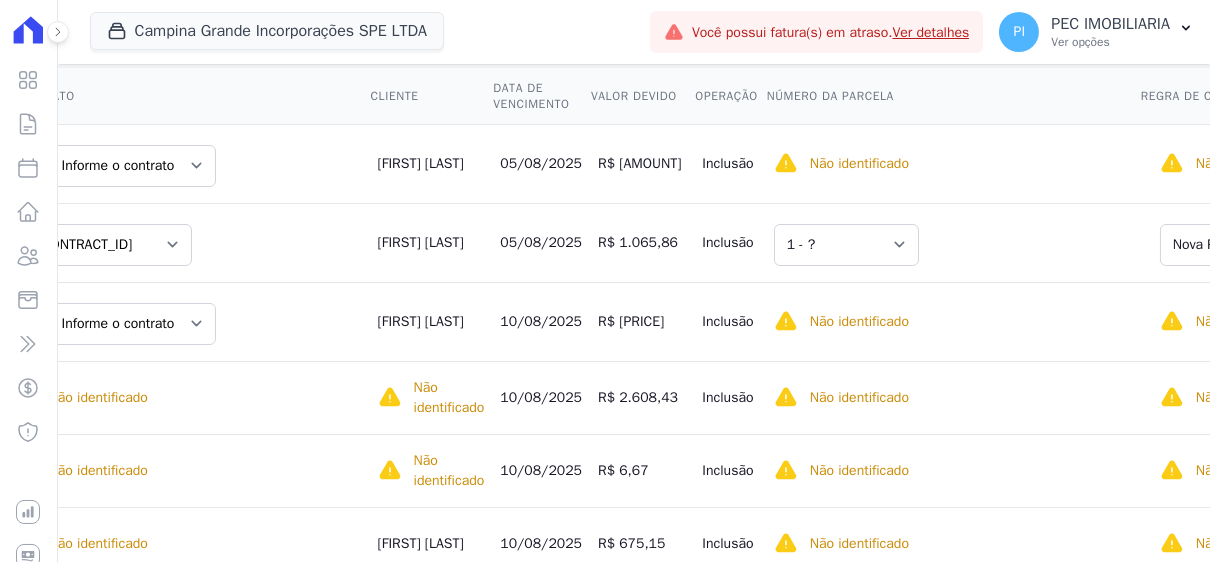 scroll, scrollTop: 481, scrollLeft: 0, axis: vertical 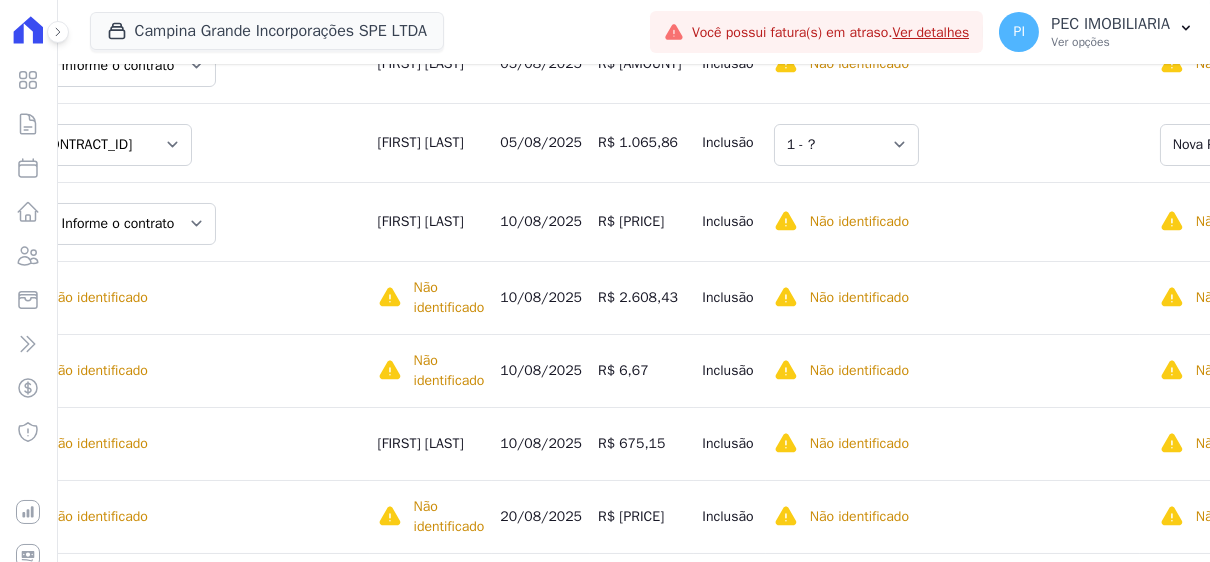 click on "Não identificado
Selecione  primeiro a regra de cobrança." at bounding box center [953, 370] 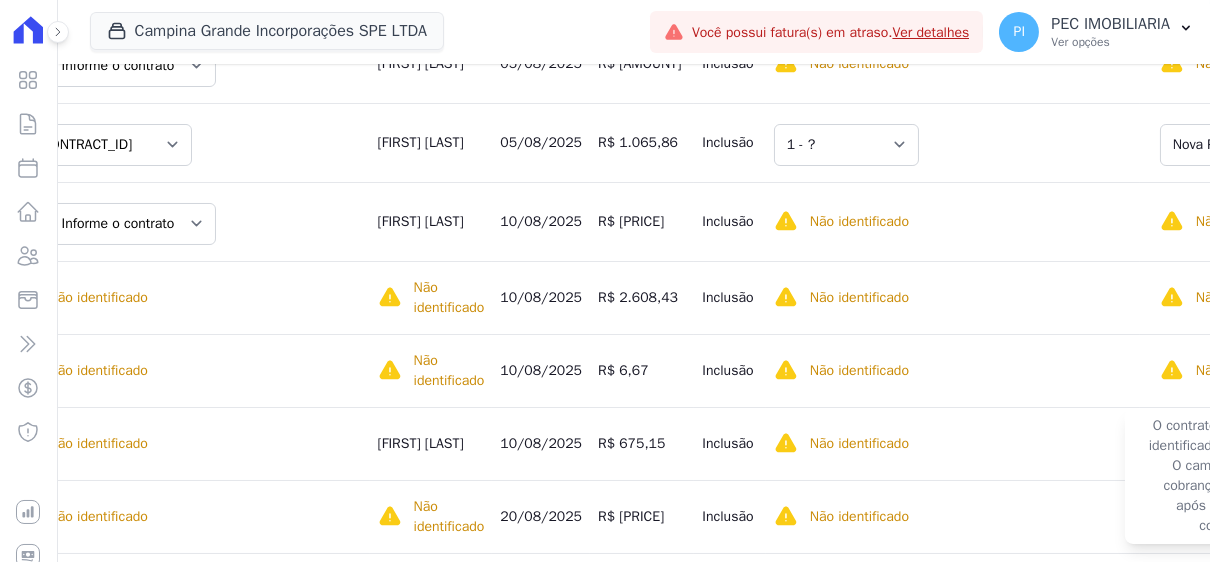 click on "O contrato ainda não foi identificado/selecionado.   O campo regra de cobrança só é válido após seleção do contrato." at bounding box center (1227, 476) 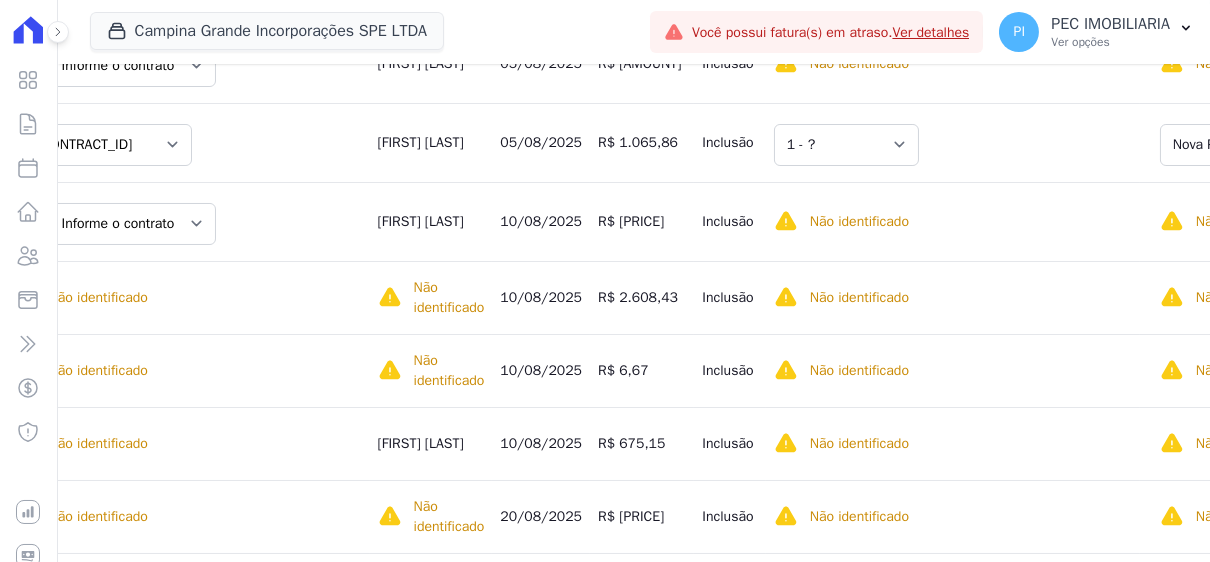 drag, startPoint x: 929, startPoint y: 327, endPoint x: 1052, endPoint y: 347, distance: 124.61541 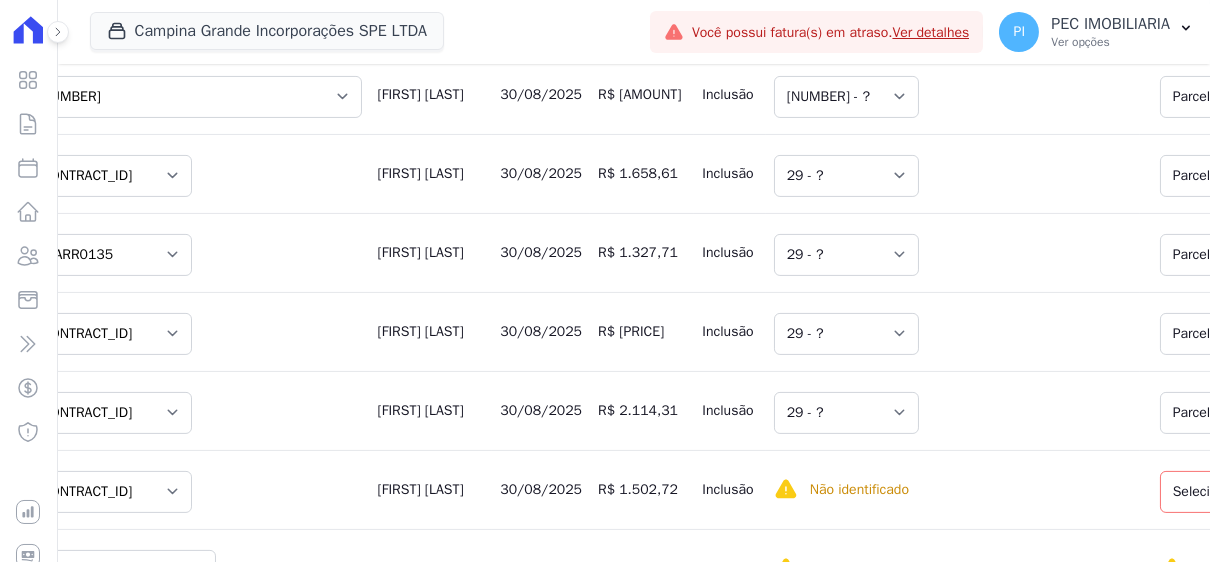 scroll, scrollTop: 1482, scrollLeft: 0, axis: vertical 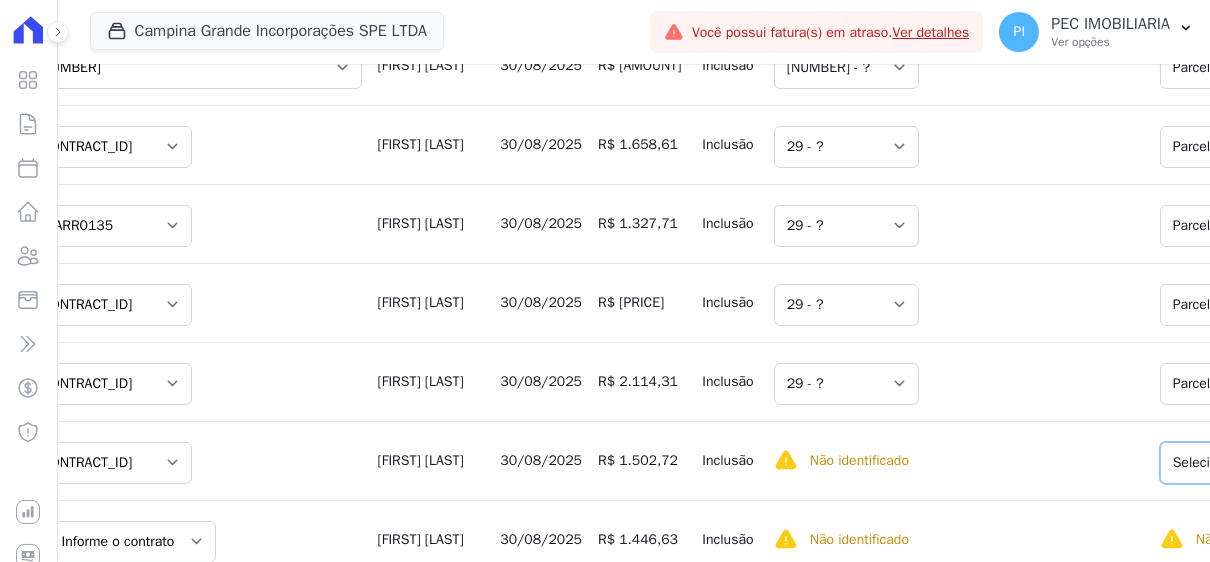 click on "Selecione uma
Nova Parcela Avulsa
Parcela Avulsa Existente
Intercalada ([NUMBER] X R$ [PRICE])
Sinal ([NUMBER] X R$ [PRICE])
Parcela Normal ([NUMBER] X R$ [PRICE])" at bounding box center (1312, 463) 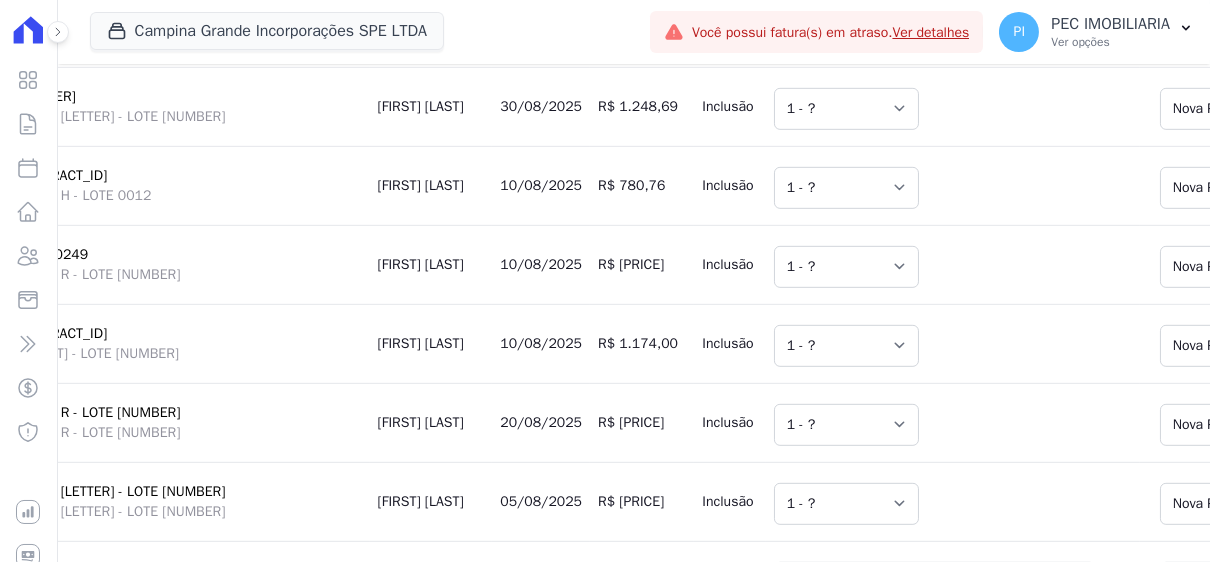 scroll, scrollTop: 2884, scrollLeft: 0, axis: vertical 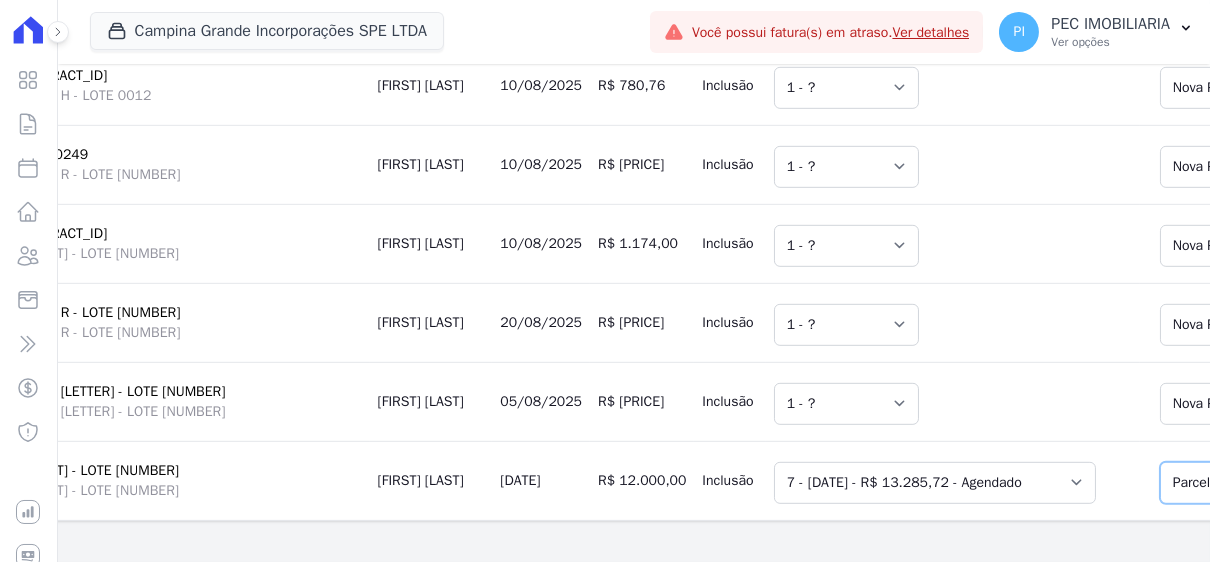 click on "Selecione uma
Nova Parcela Avulsa
Parcela Avulsa Existente
Parcela Normal ([NUMBER] X R$ [PRICE])
Sinal ([NUMBER] X R$ [PRICE])" at bounding box center (1312, 483) 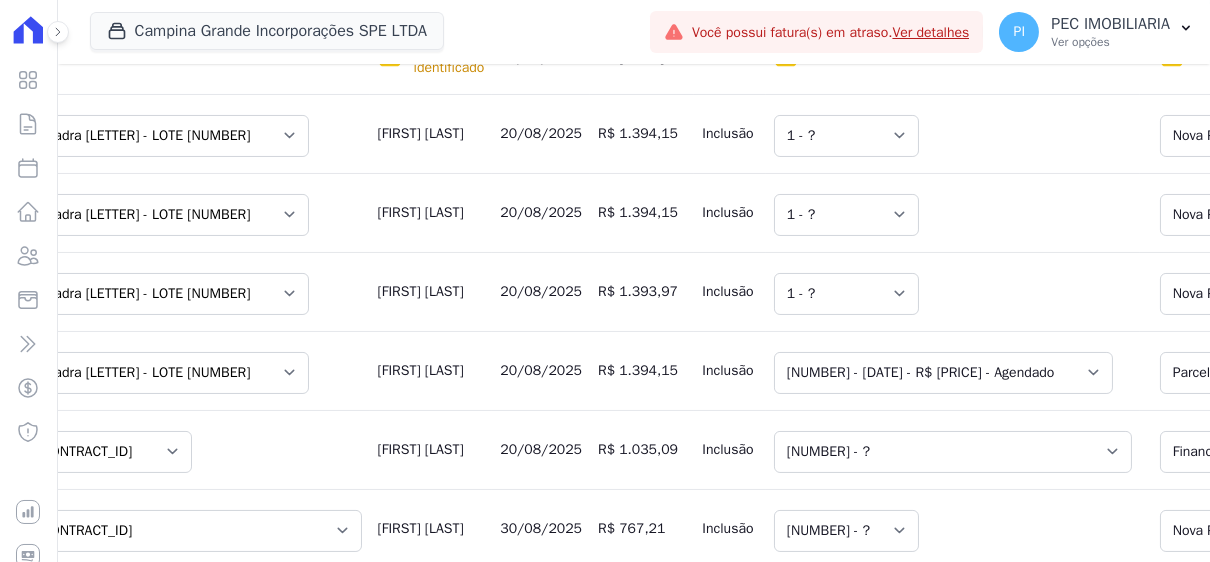 scroll, scrollTop: 900, scrollLeft: 0, axis: vertical 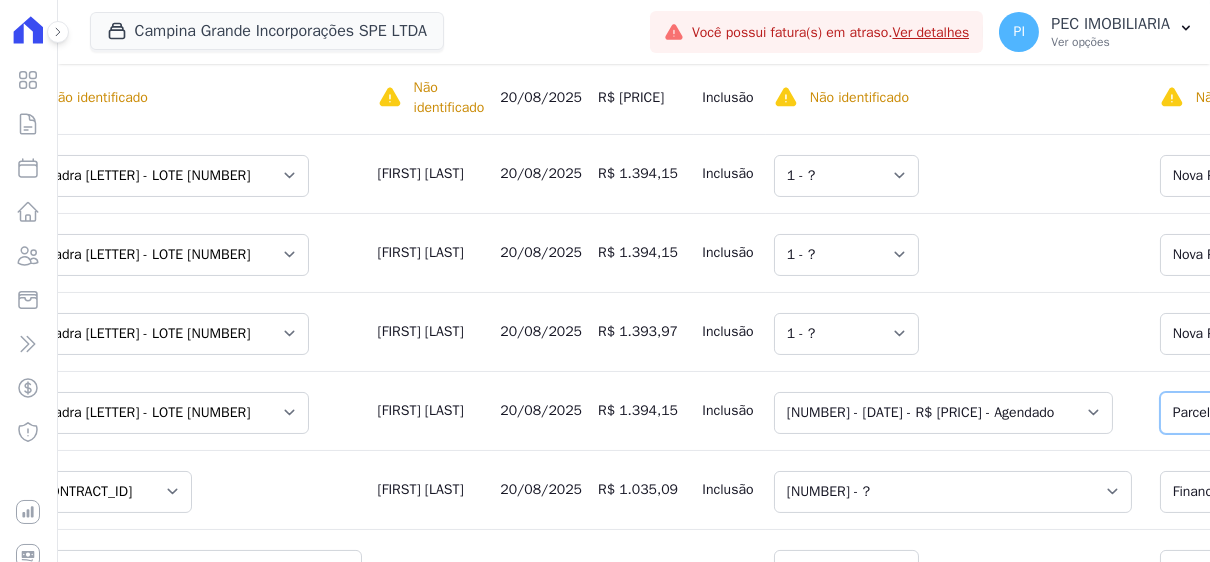 click on "Selecione uma
Nova Parcela Avulsa
Parcela Avulsa Existente
Sinal (2 X R$ [PRICE])
Parcela Normal (90 X R$ [PRICE])" at bounding box center [1312, 413] 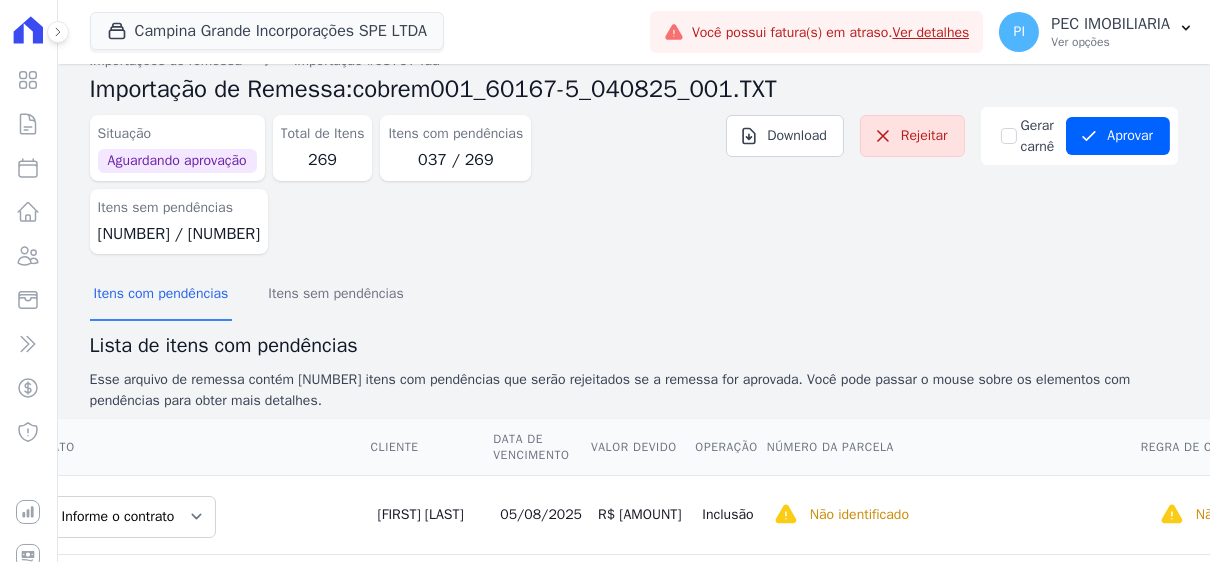 scroll, scrollTop: 0, scrollLeft: 0, axis: both 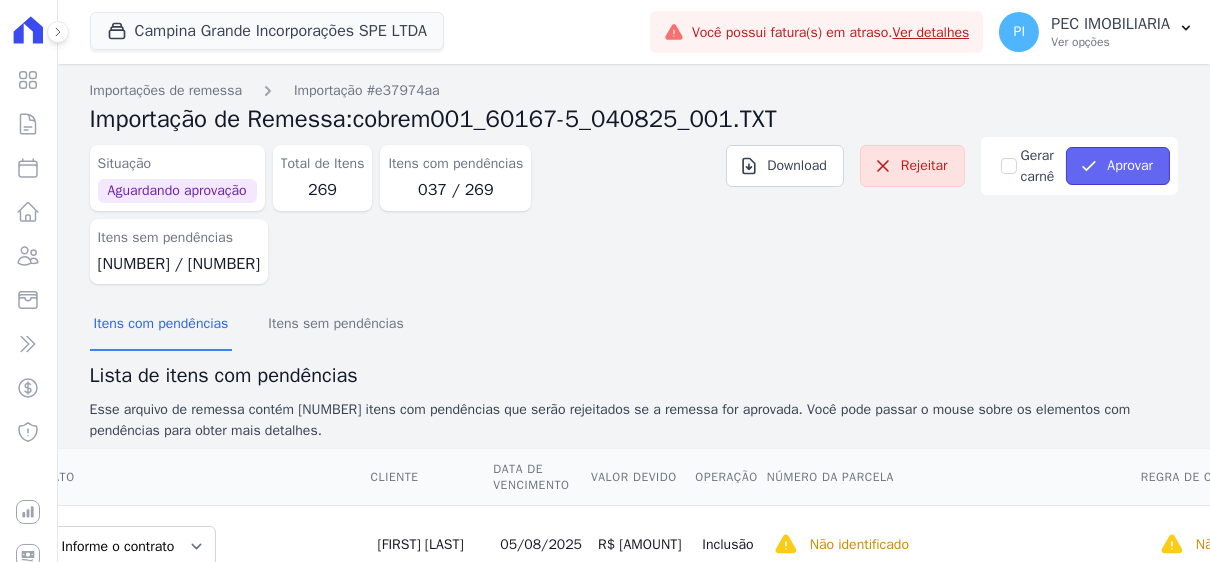 click on "Aprovar" at bounding box center (1118, 166) 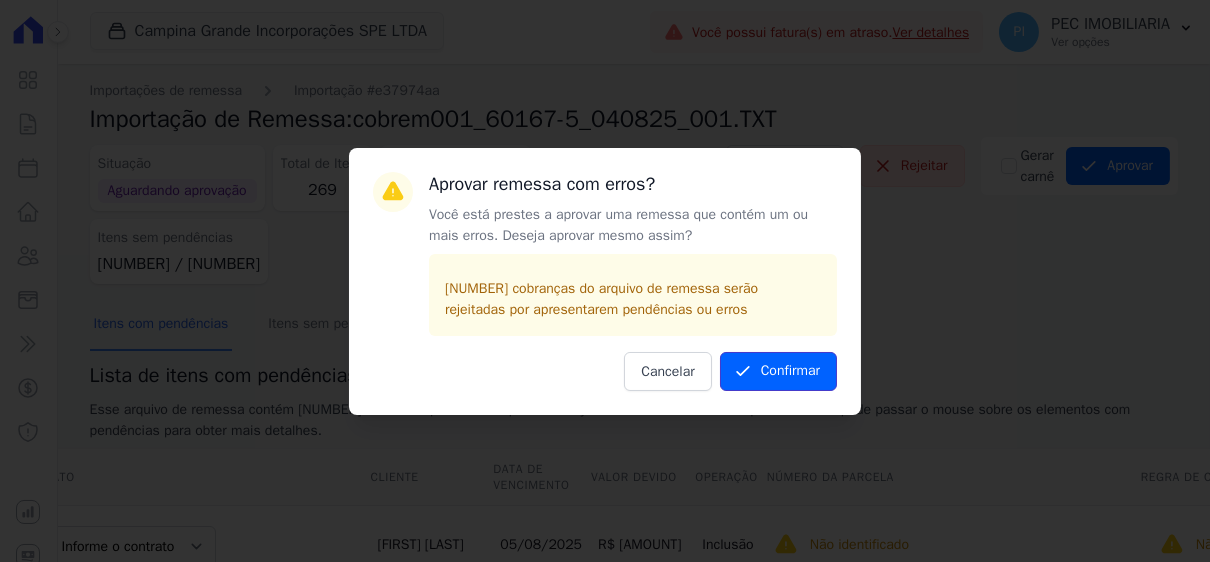 click on "Confirmar" at bounding box center [778, 371] 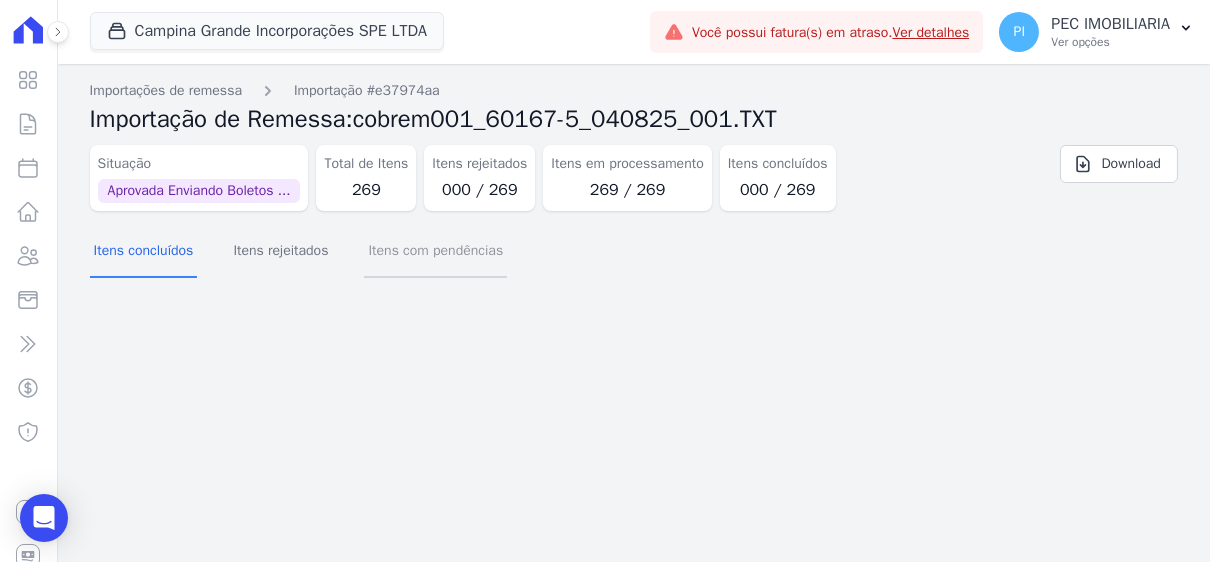 click on "Itens com pendências" at bounding box center [435, 252] 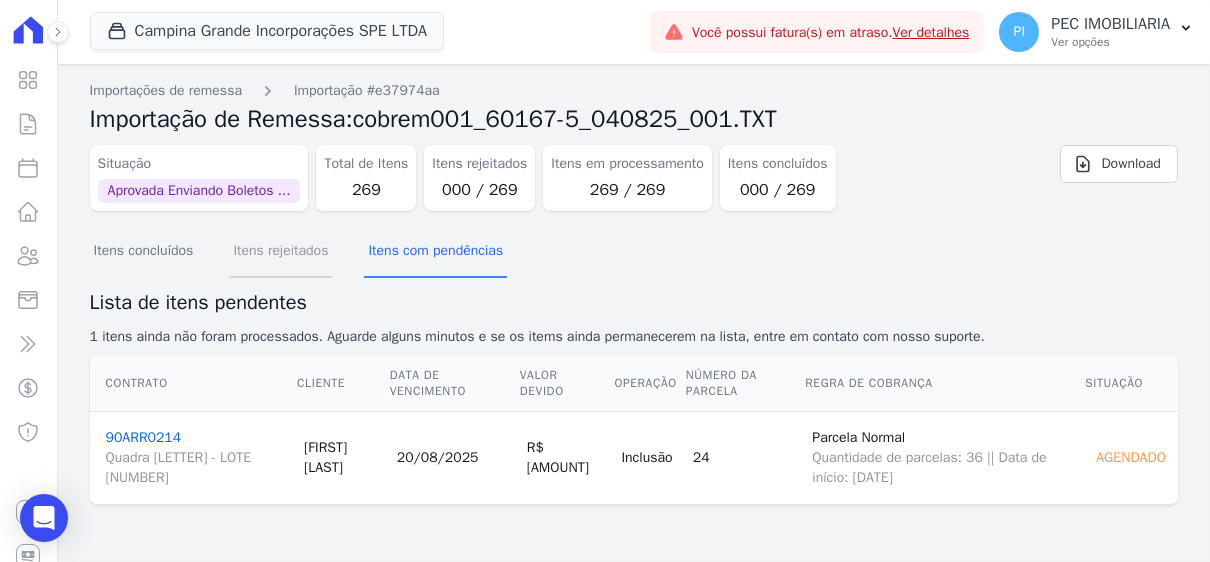 click on "Itens rejeitados" at bounding box center [280, 252] 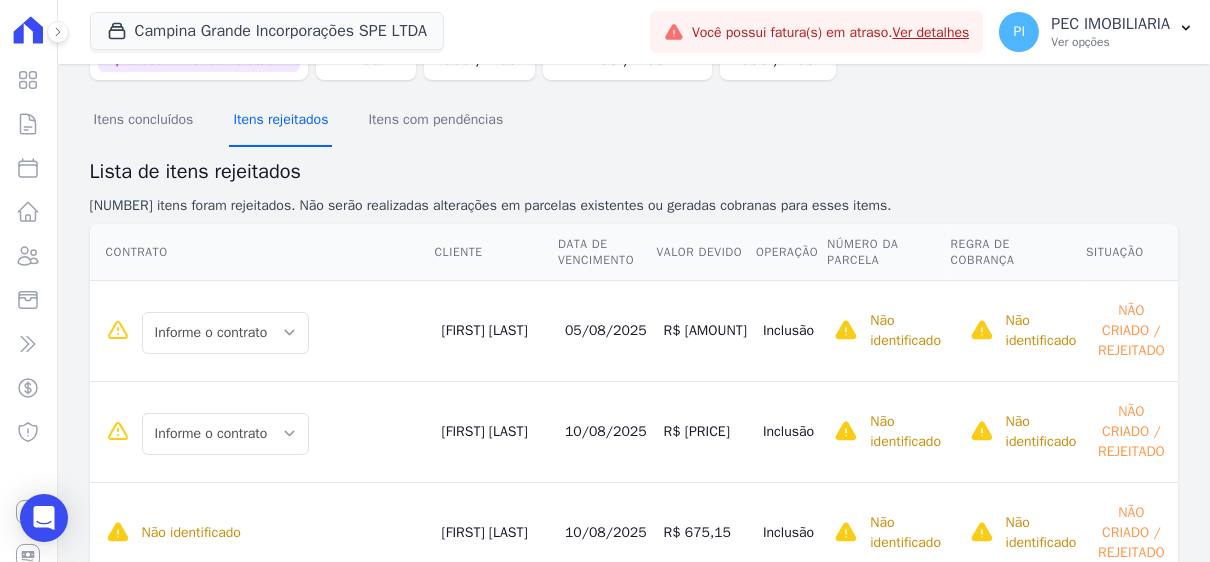 scroll, scrollTop: 0, scrollLeft: 0, axis: both 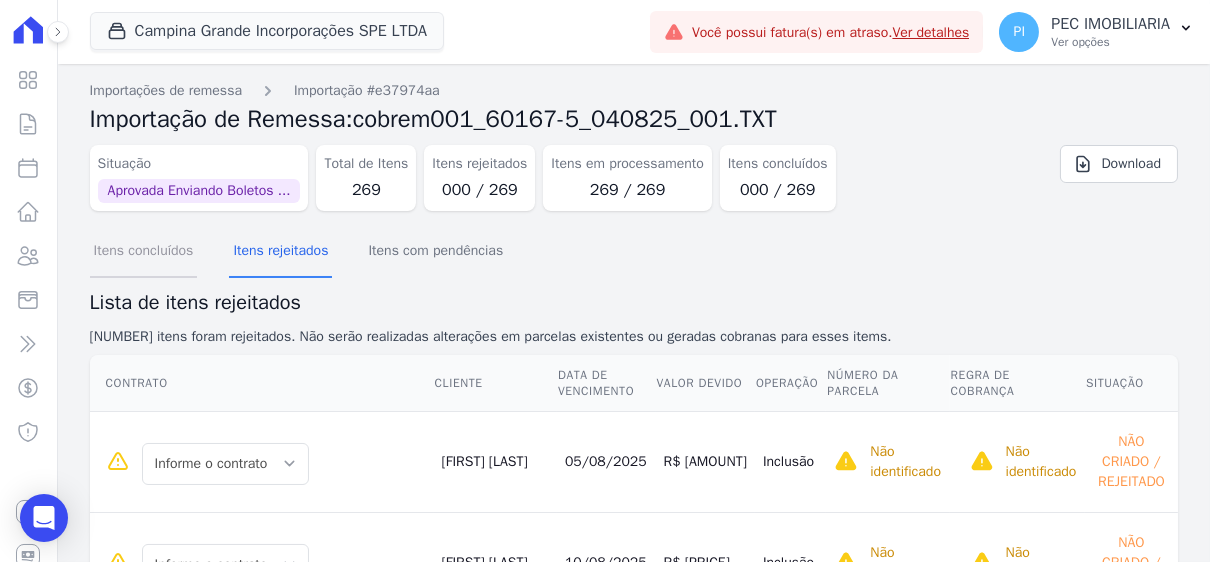click on "Itens concluídos" at bounding box center [144, 252] 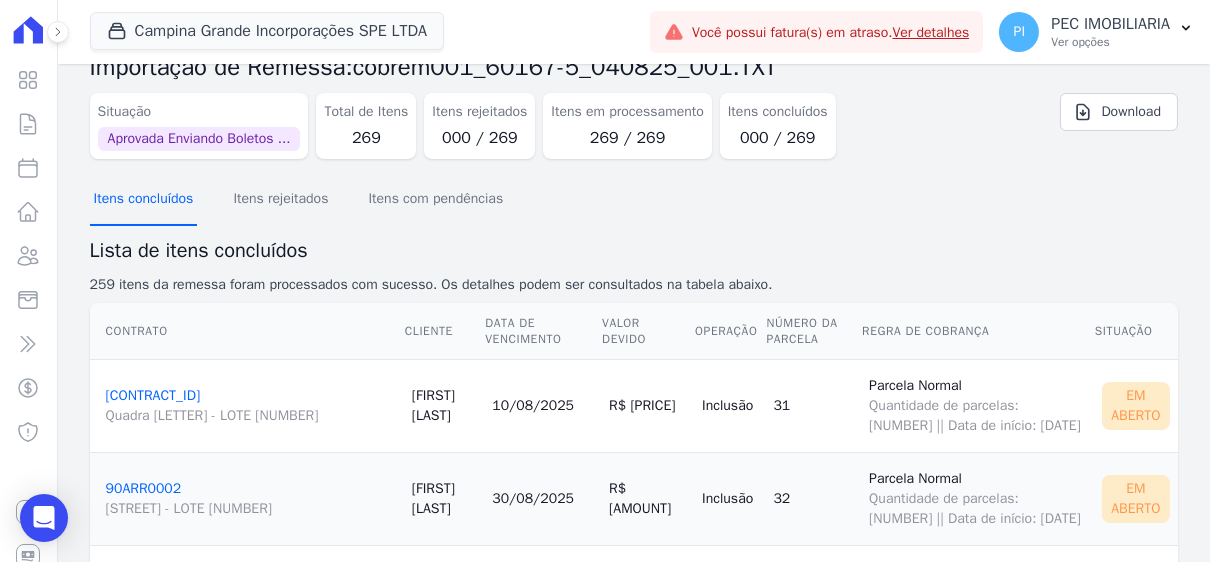 scroll, scrollTop: 0, scrollLeft: 0, axis: both 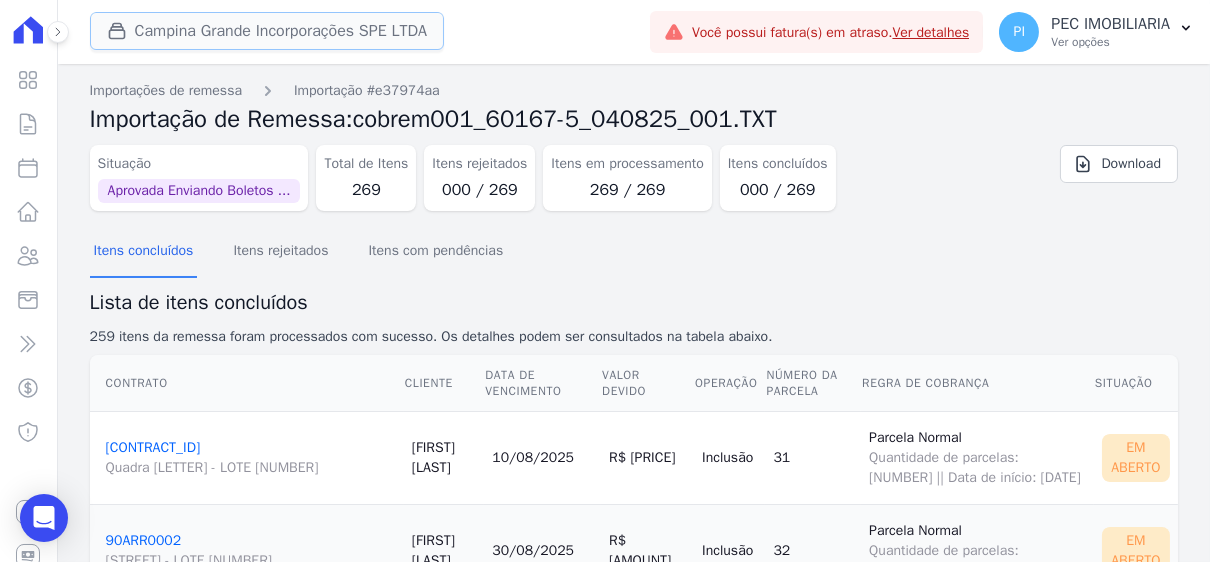 click on "Campina Grande Incorporações SPE LTDA" at bounding box center [267, 31] 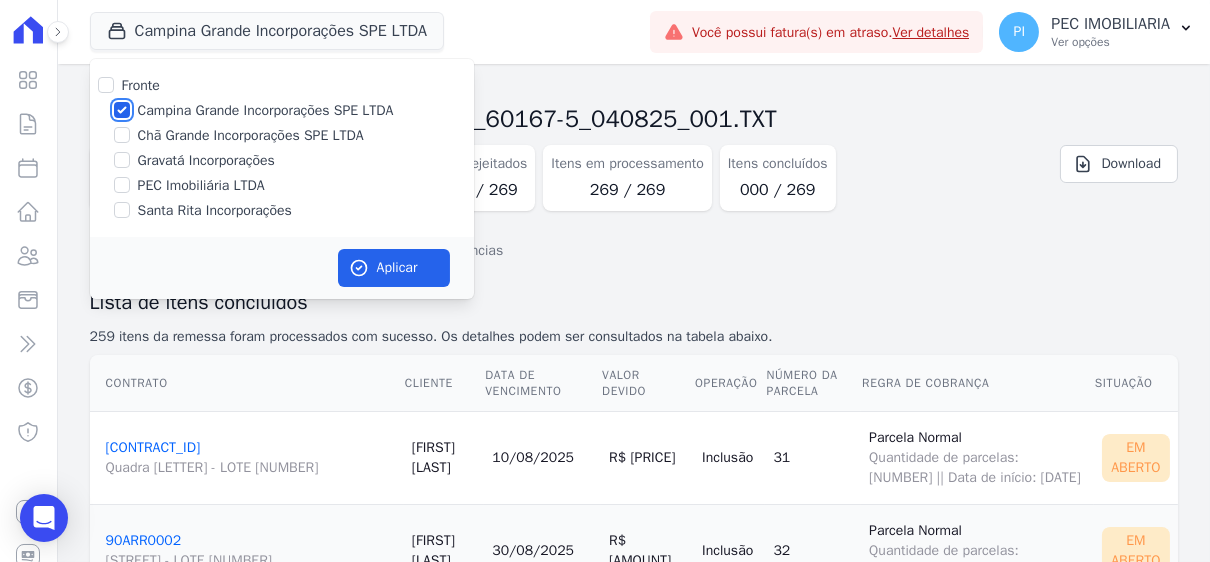 click on "Campina Grande Incorporações SPE LTDA" at bounding box center [122, 110] 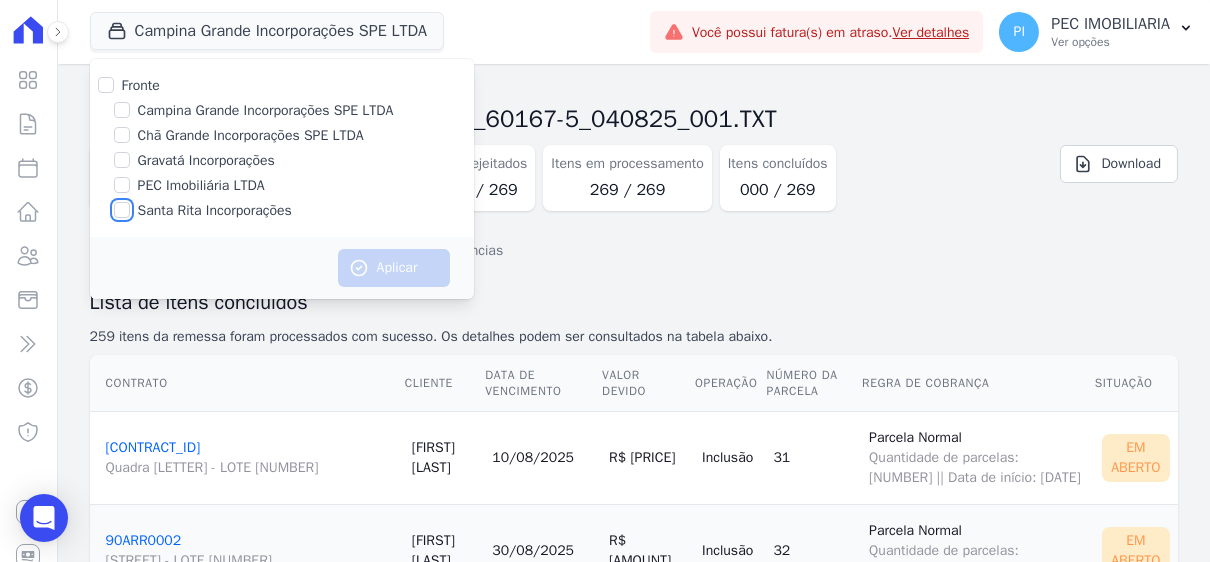 click on "Santa Rita Incorporações" at bounding box center [122, 210] 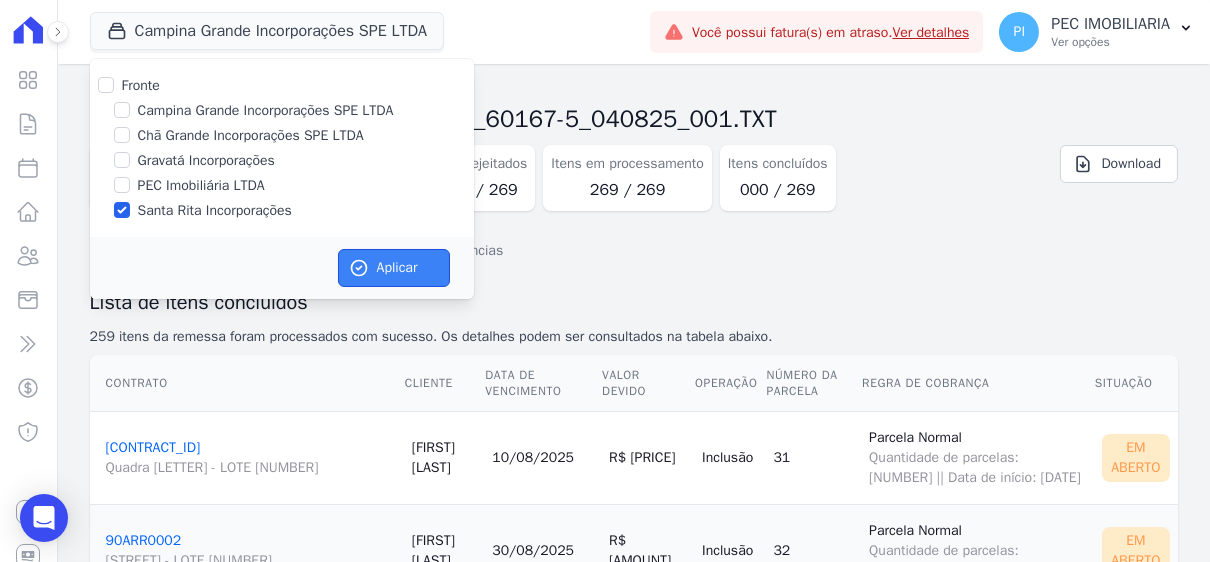 click on "Aplicar" at bounding box center (394, 268) 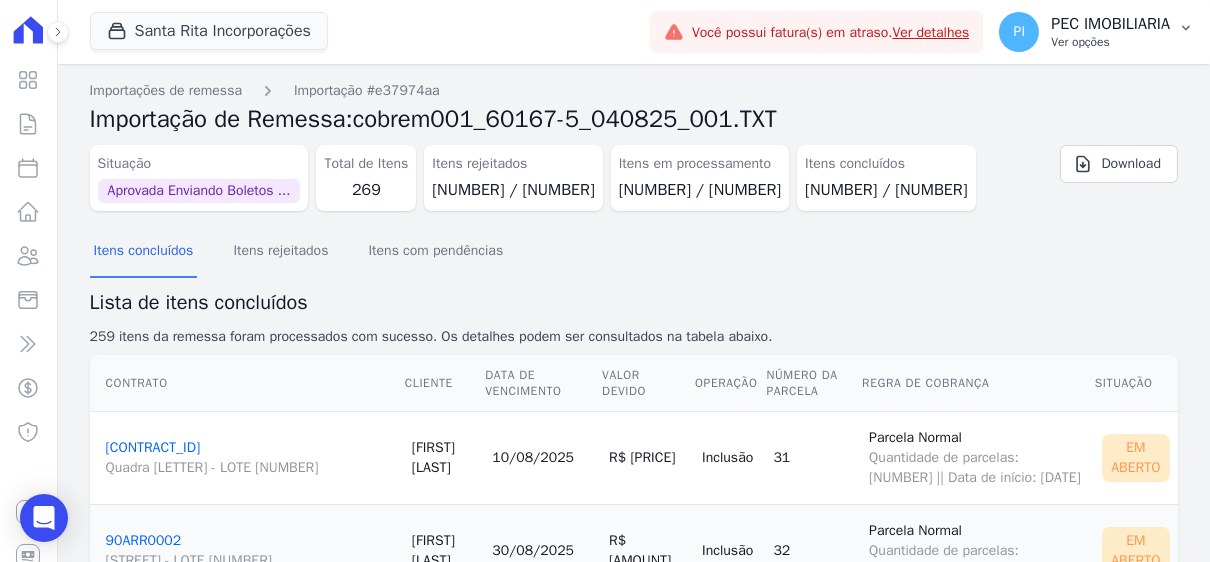 click on "PEC IMOBILIARIA" at bounding box center [1110, 24] 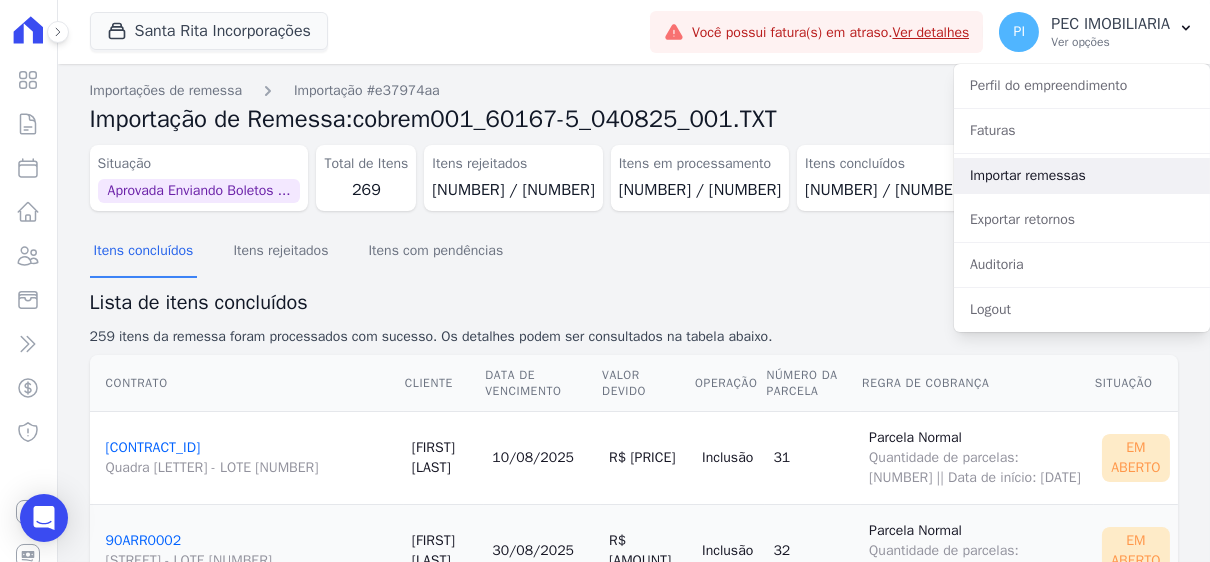 click on "Importar remessas" at bounding box center [1082, 176] 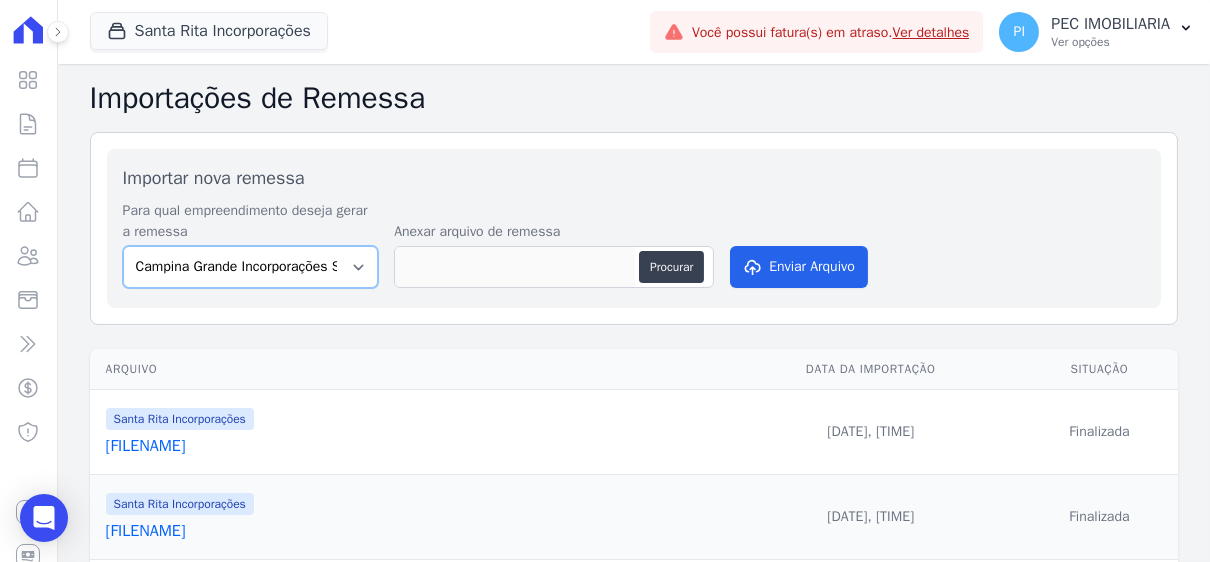 click on "[COMPANY_NAME]
[COMPANY_NAME]
[COMPANY_NAME]
[COMPANY_NAME]
[COMPANY_NAME]" at bounding box center [251, 267] 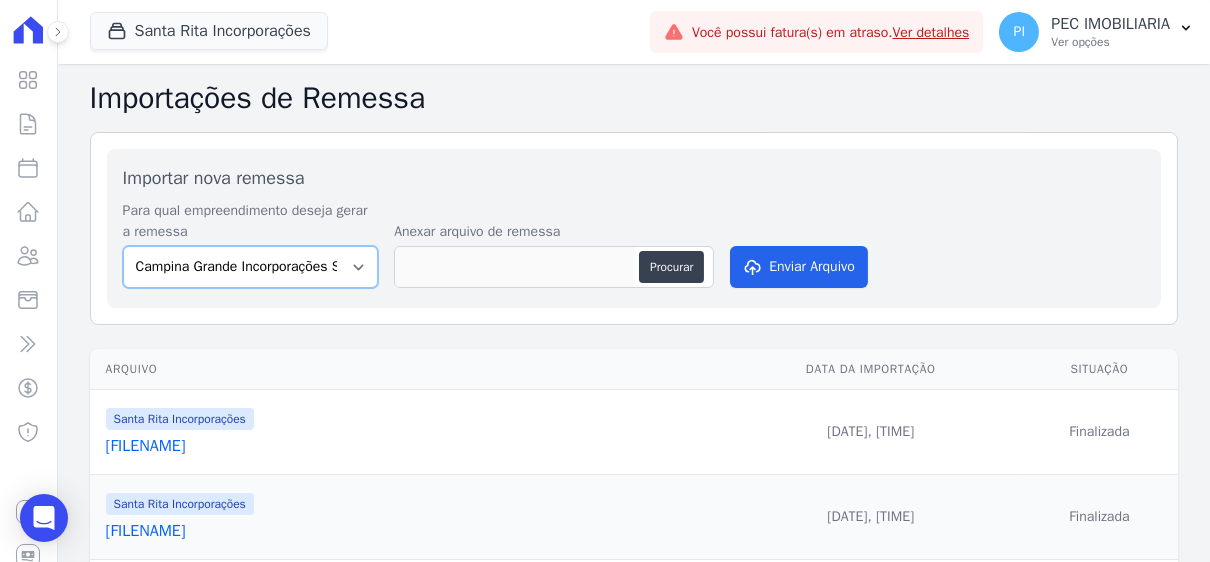 select on "ed892322-11d2-4dcb-9c39-39af078b50ed" 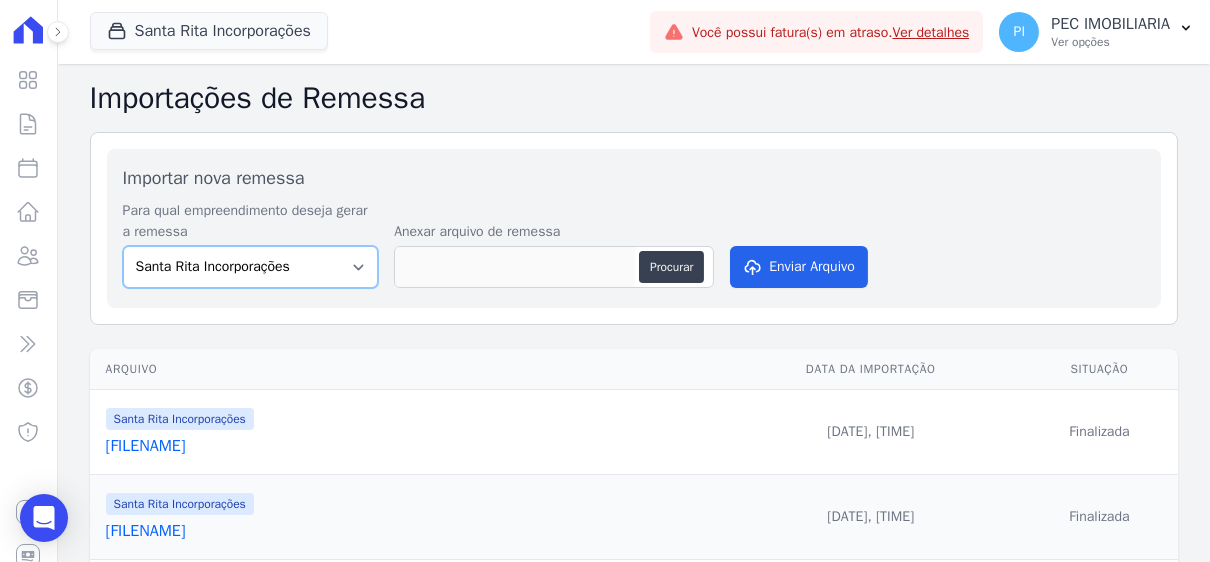 click on "[COMPANY_NAME]
[COMPANY_NAME]
[COMPANY_NAME]
[COMPANY_NAME]
[COMPANY_NAME]" at bounding box center (251, 267) 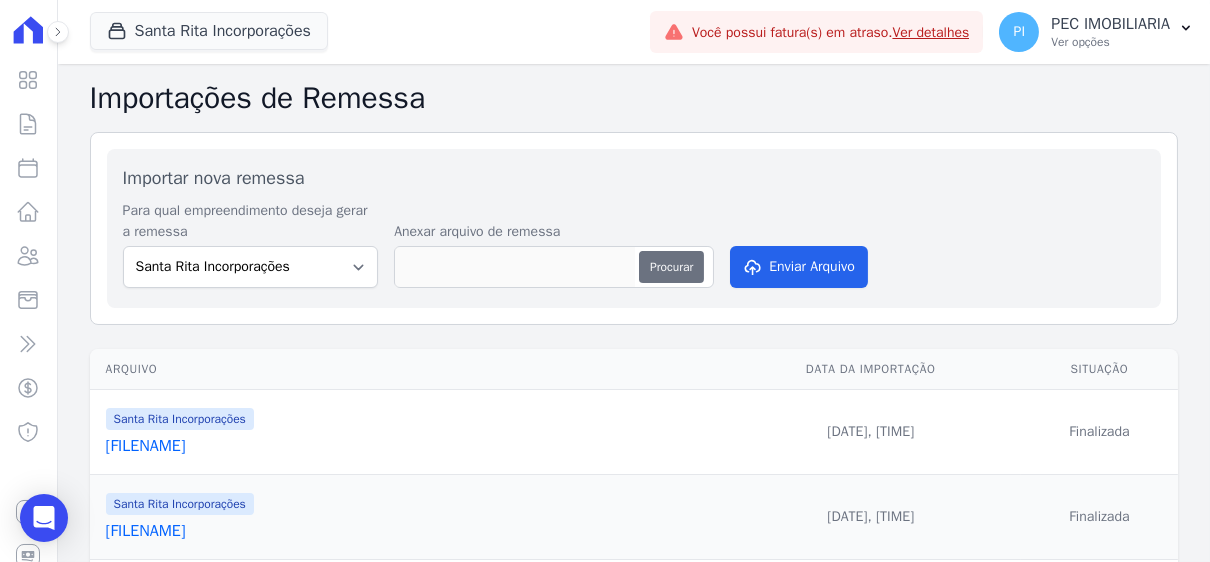 click on "Procurar" at bounding box center [671, 267] 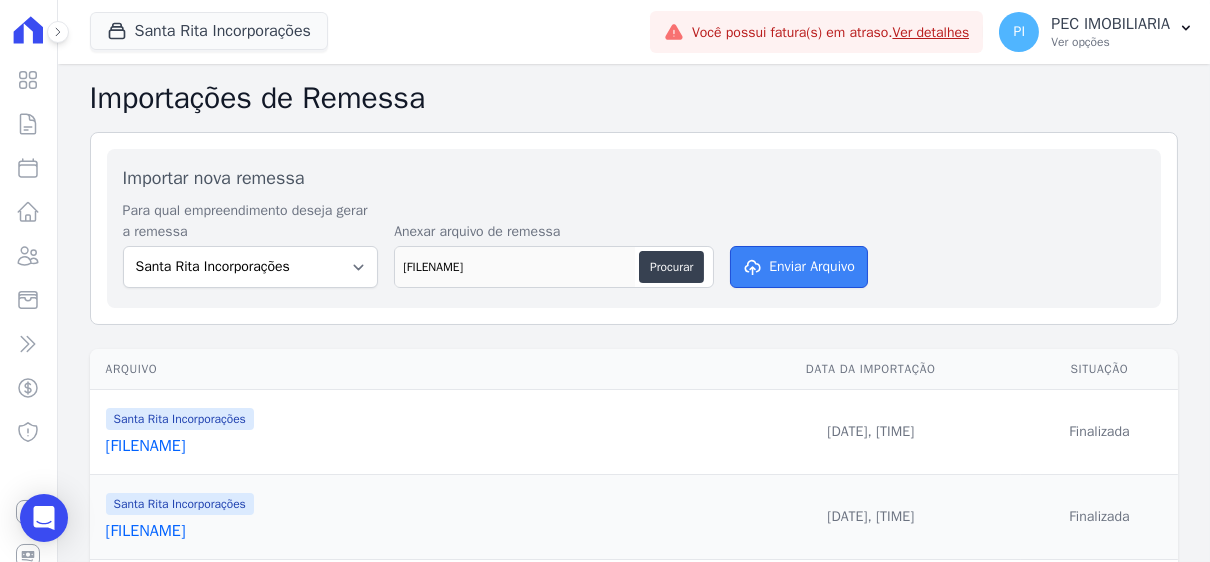 click on "Enviar Arquivo" at bounding box center [799, 267] 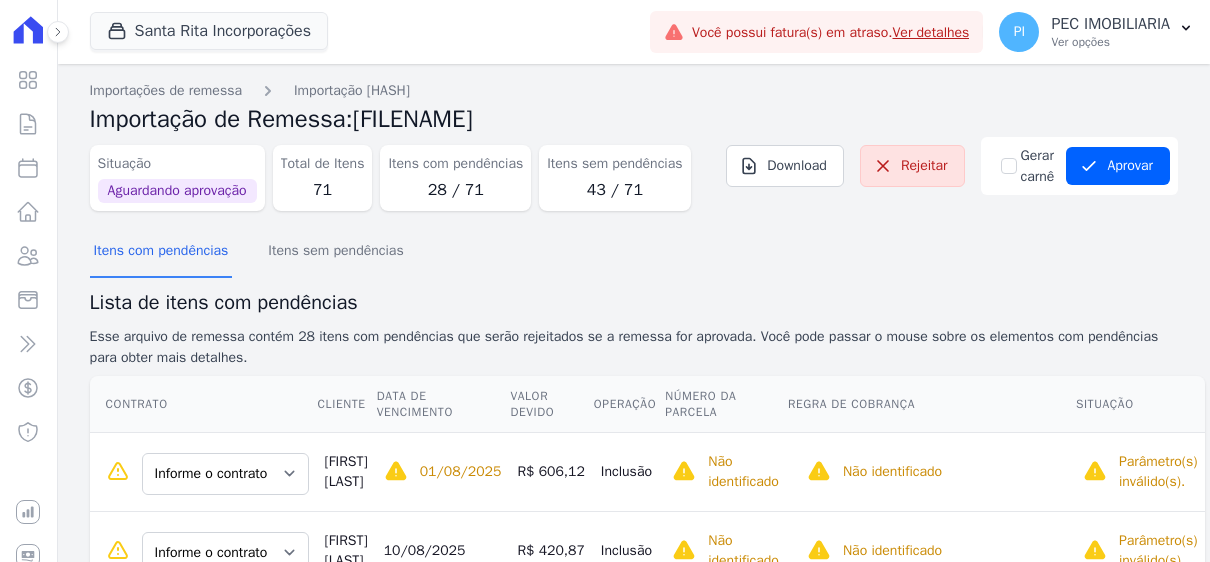scroll, scrollTop: 0, scrollLeft: 0, axis: both 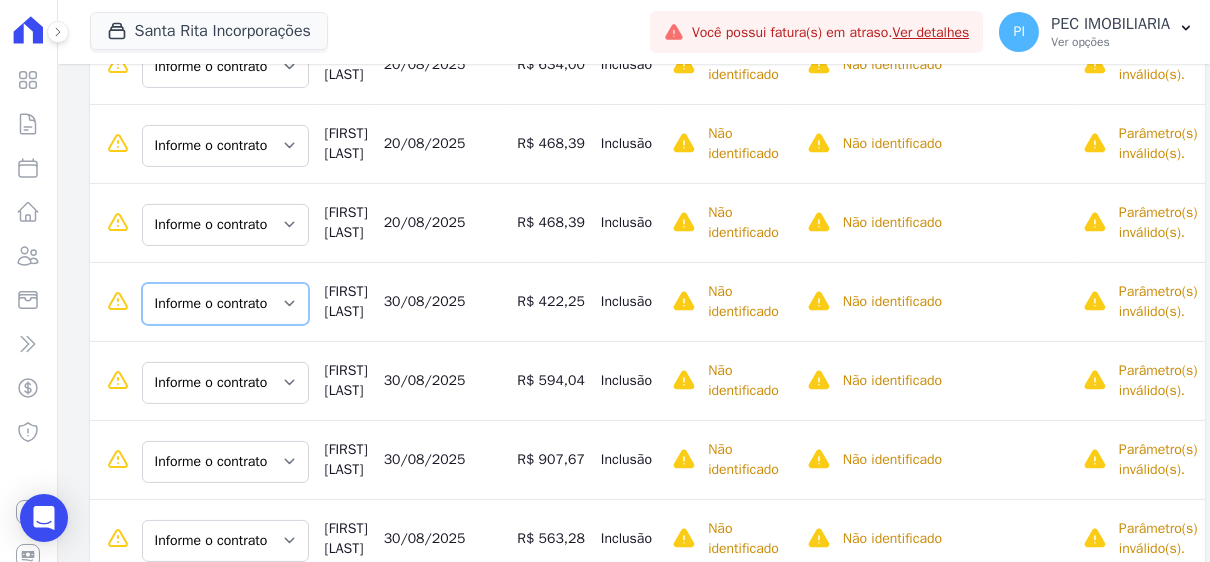 click on "Informe o contrato [ID]
[ID]" at bounding box center (225, 304) 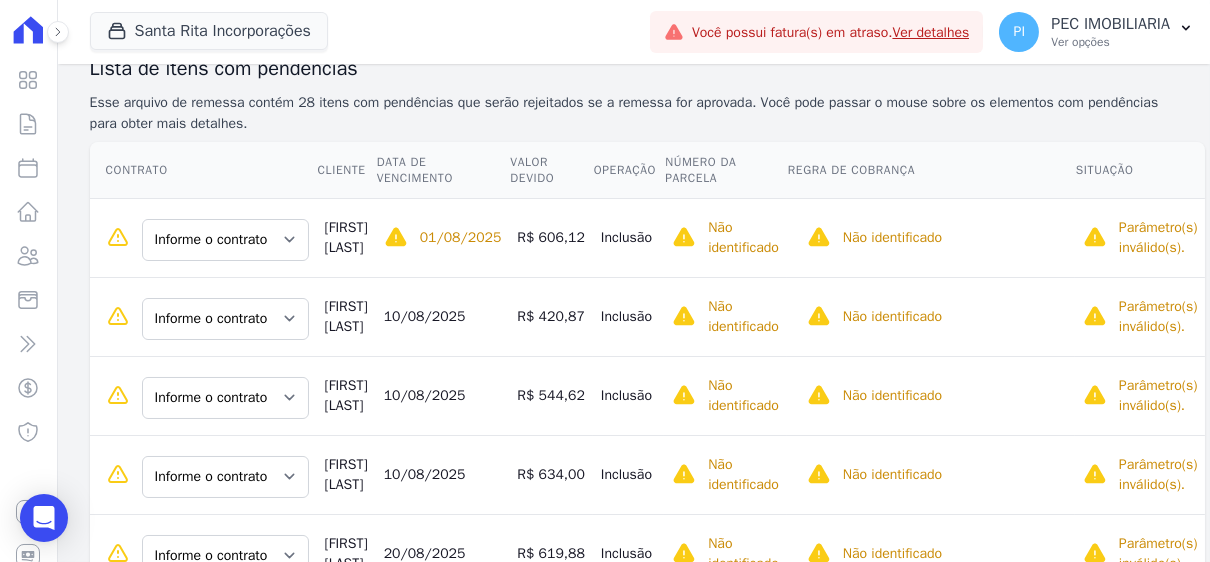 scroll, scrollTop: 212, scrollLeft: 0, axis: vertical 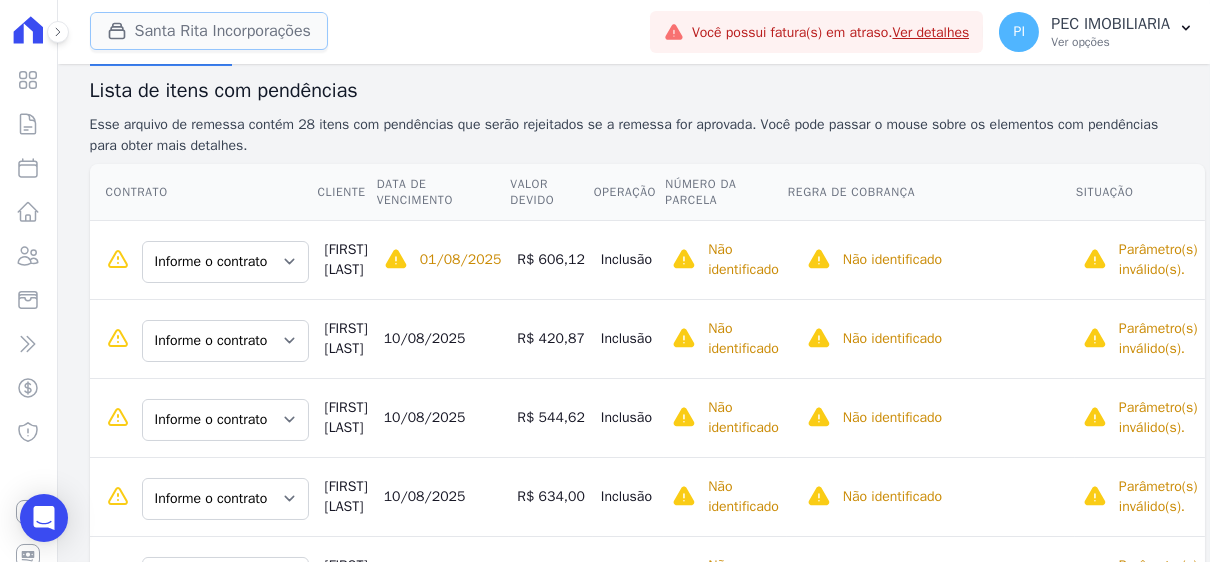 click on "Santa Rita Incorporações" at bounding box center [209, 31] 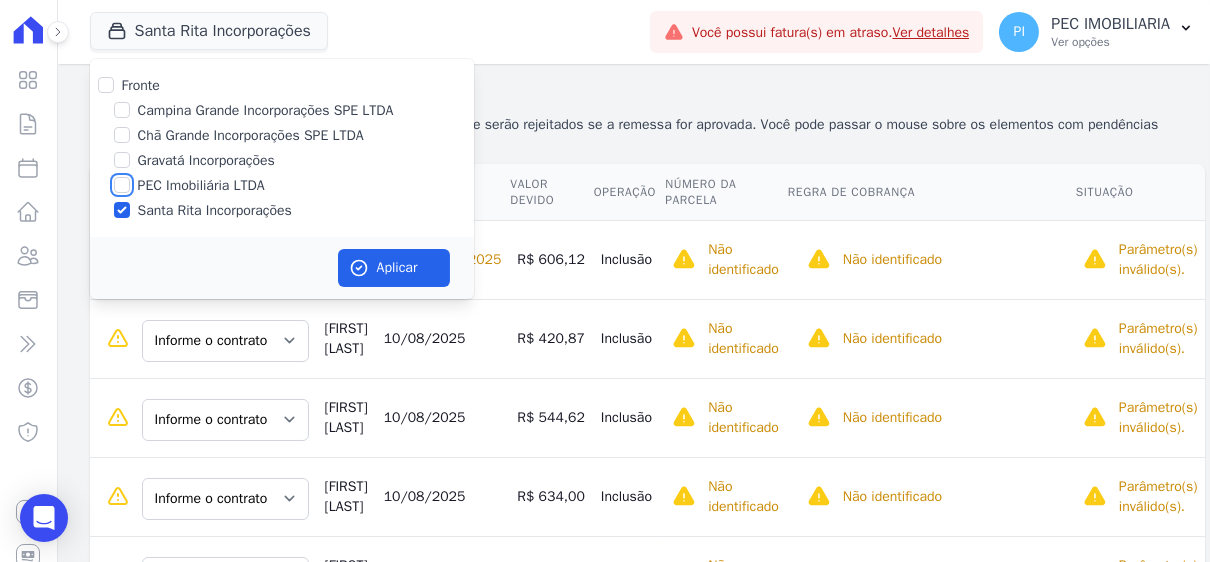 click on "PEC Imobiliária LTDA" at bounding box center [122, 185] 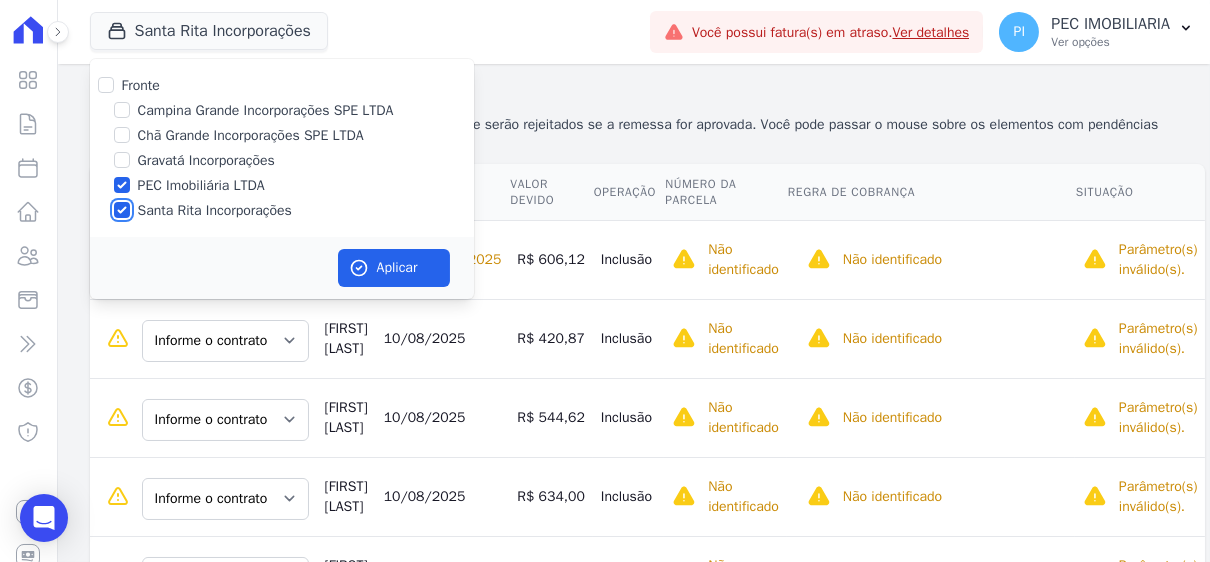 click on "Santa Rita Incorporações" at bounding box center [122, 210] 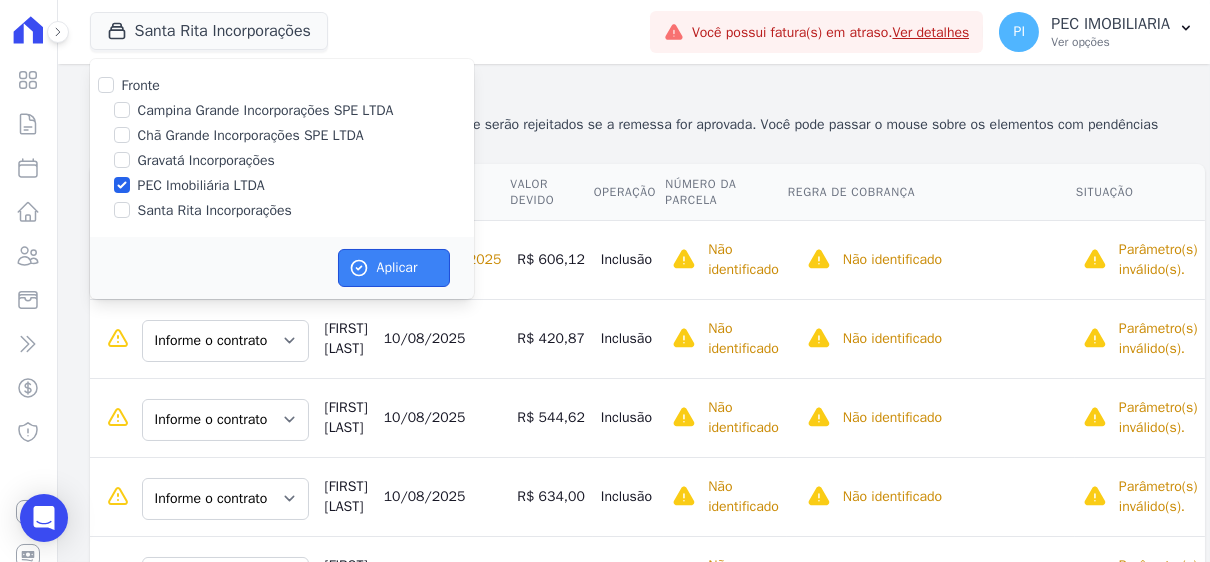 click on "Aplicar" at bounding box center [394, 268] 